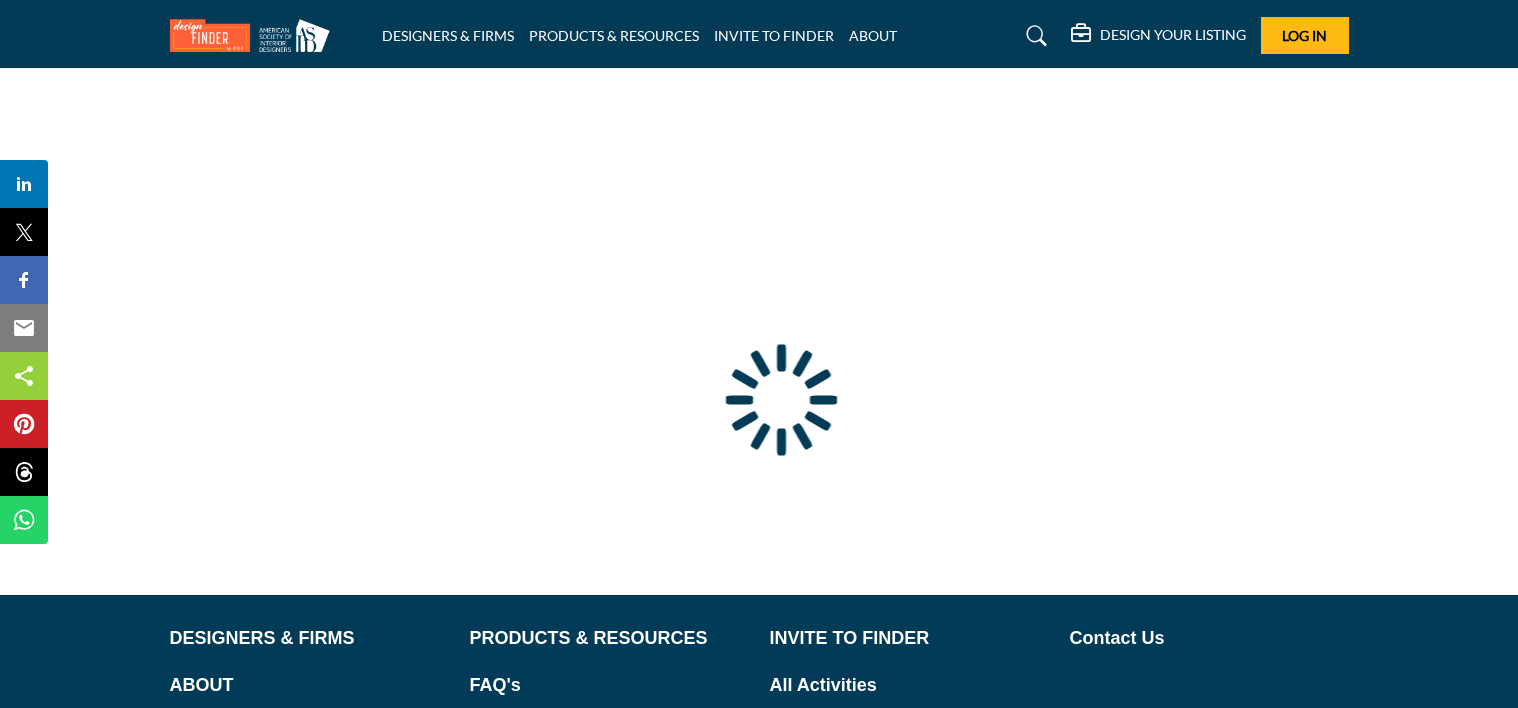 scroll, scrollTop: 0, scrollLeft: 0, axis: both 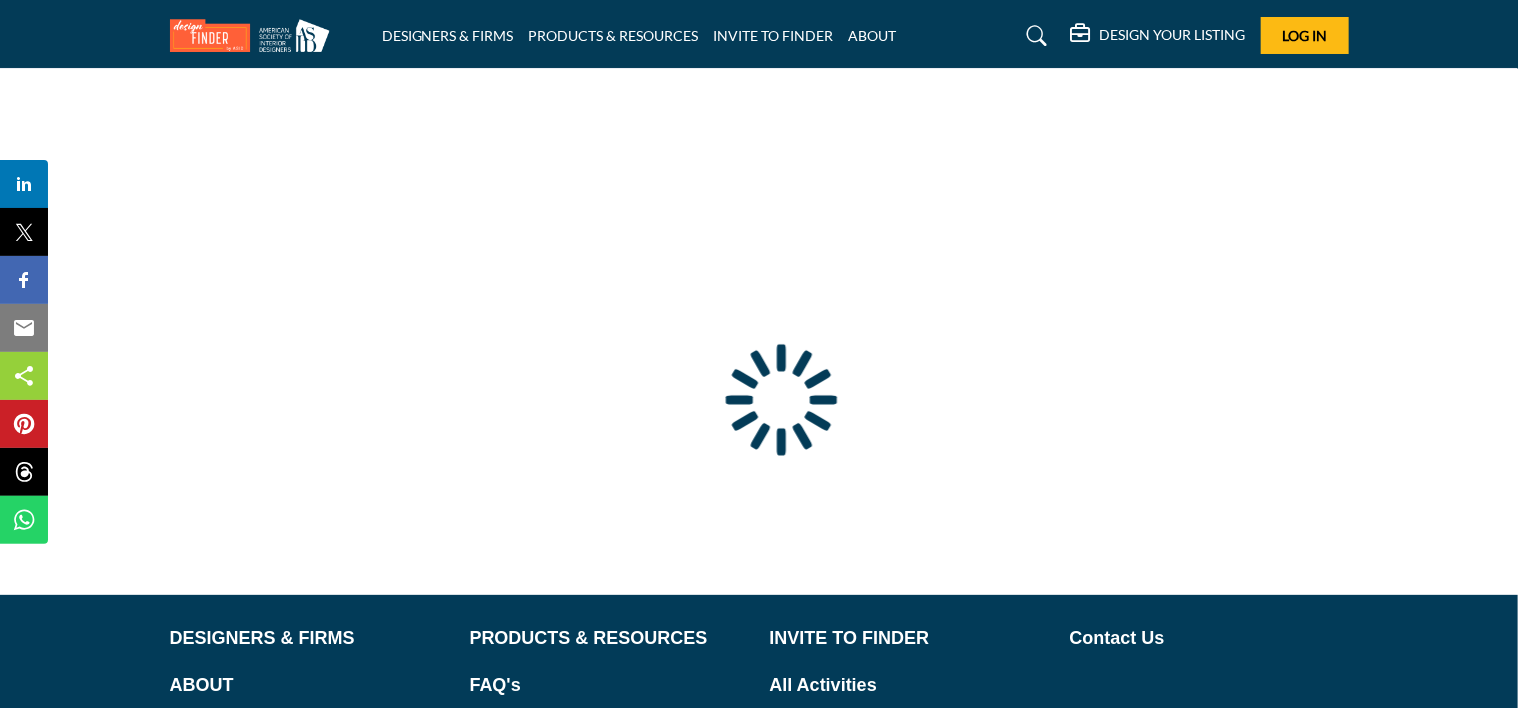 type on "**********" 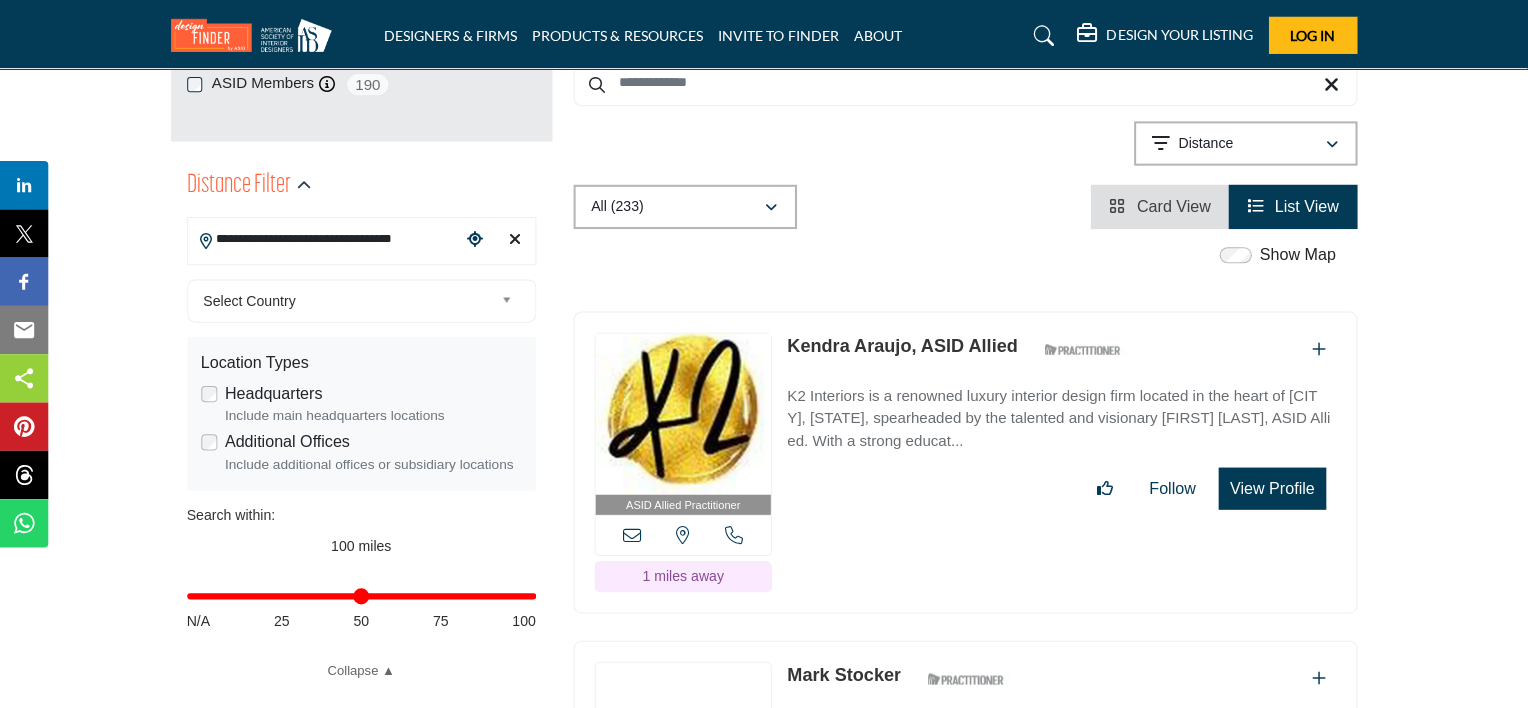 scroll, scrollTop: 530, scrollLeft: 0, axis: vertical 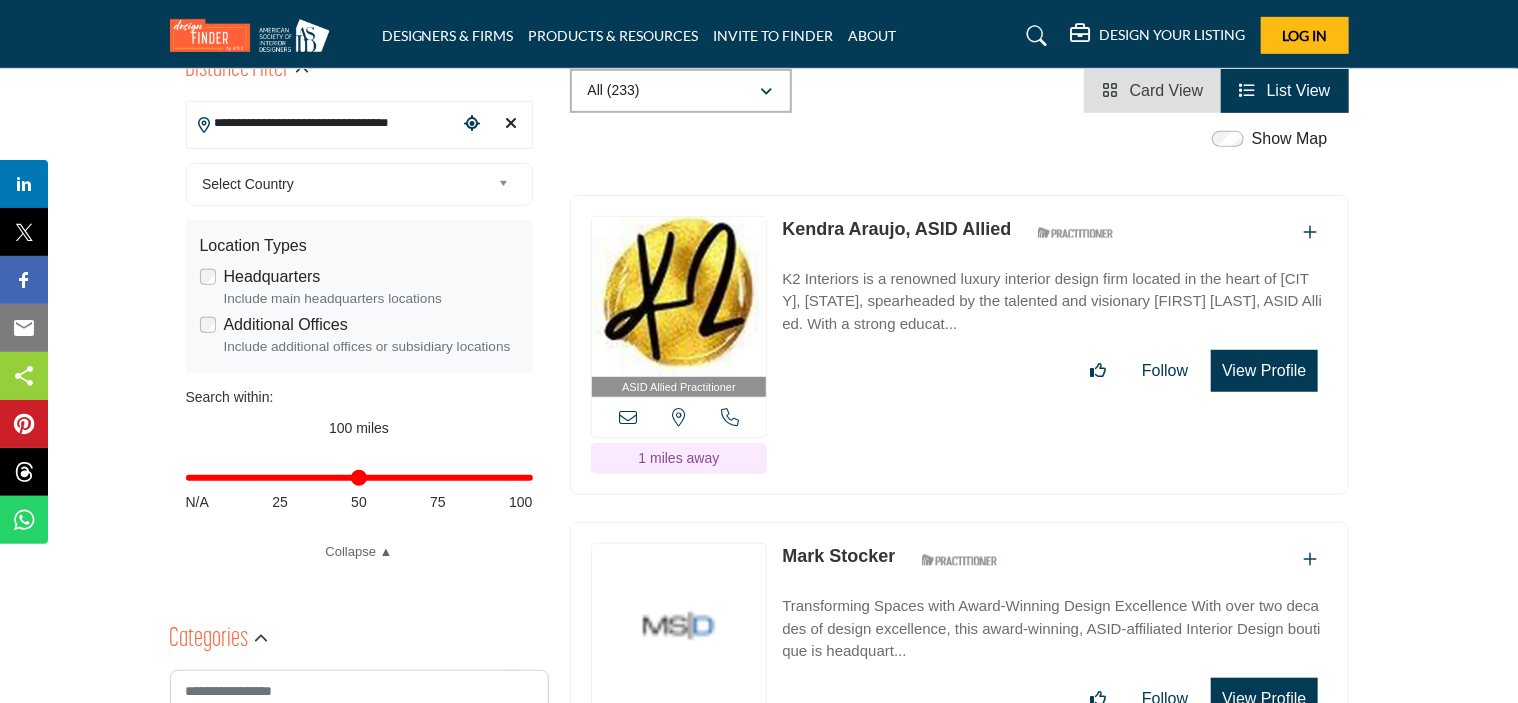 click on "View Profile" at bounding box center (1264, 371) 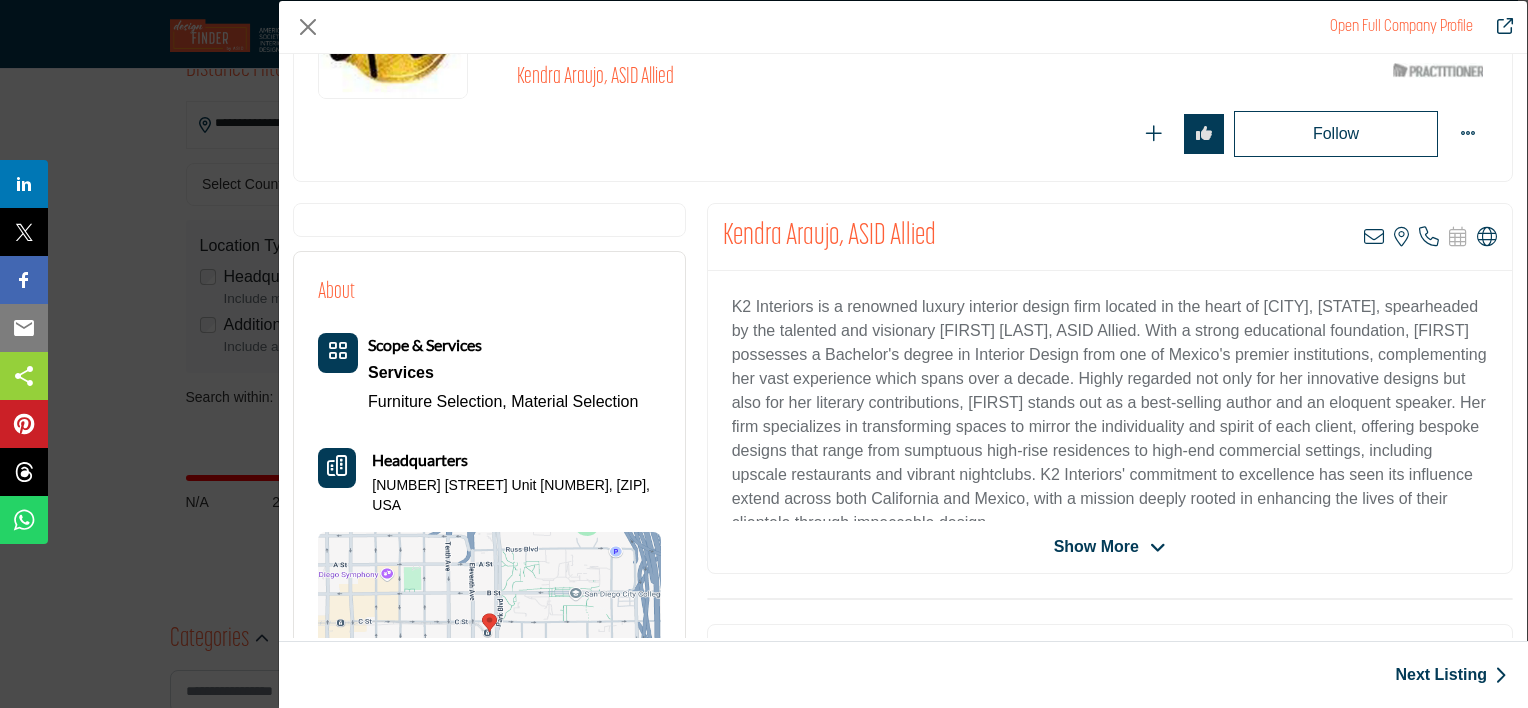 scroll, scrollTop: 240, scrollLeft: 0, axis: vertical 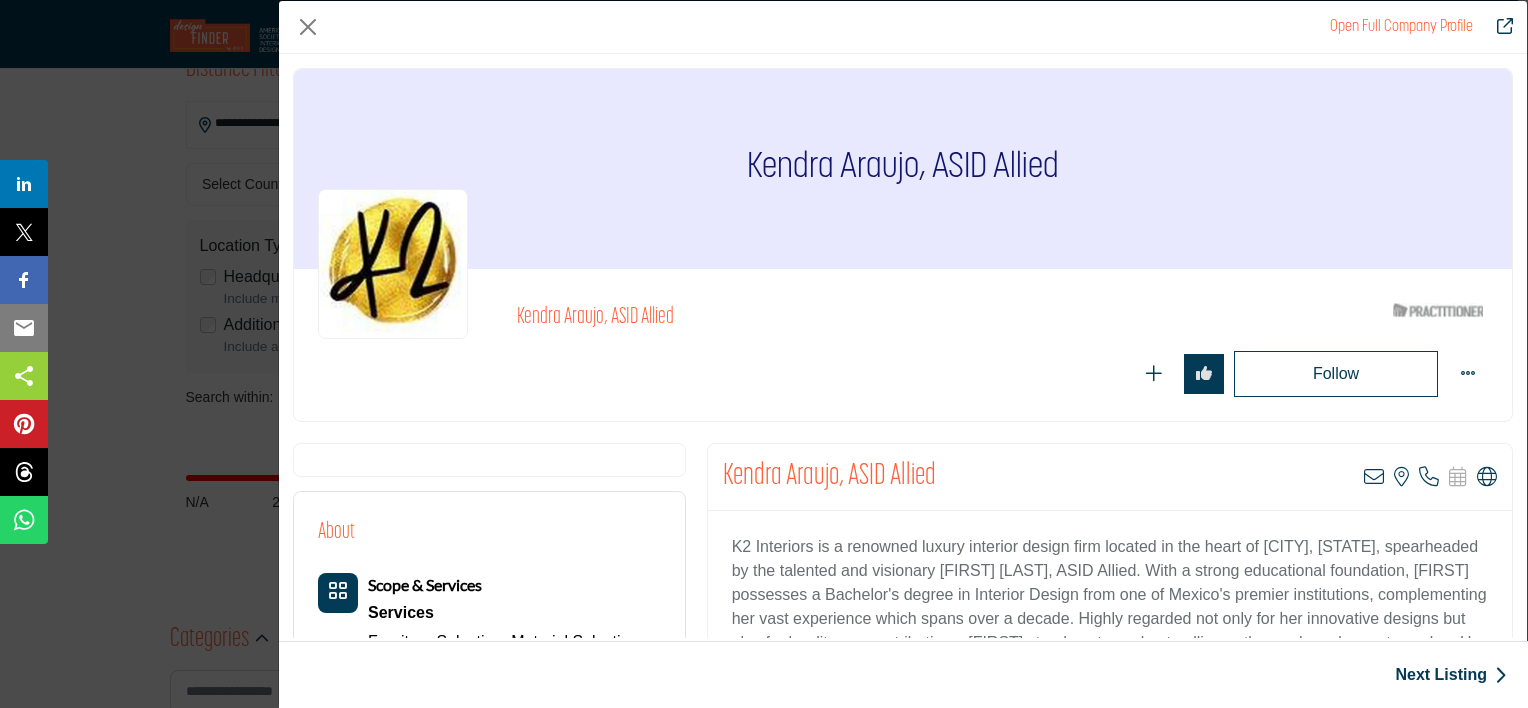 click on "Open Full Company Profile
Kendra Araujo, ASID Allied
ASID Qualified Practitioner who validates work and experience to hold an ASID designation." at bounding box center (764, 354) 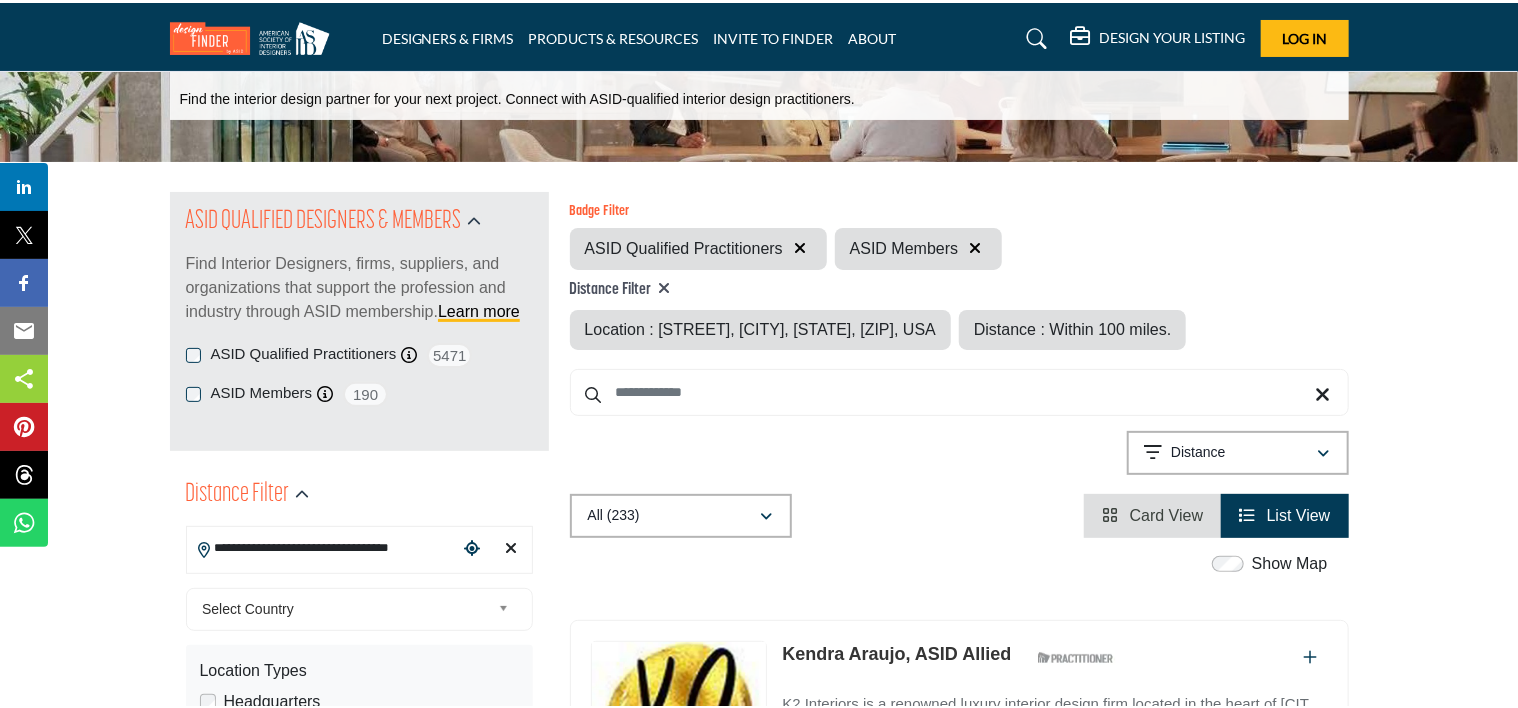 scroll, scrollTop: 95, scrollLeft: 0, axis: vertical 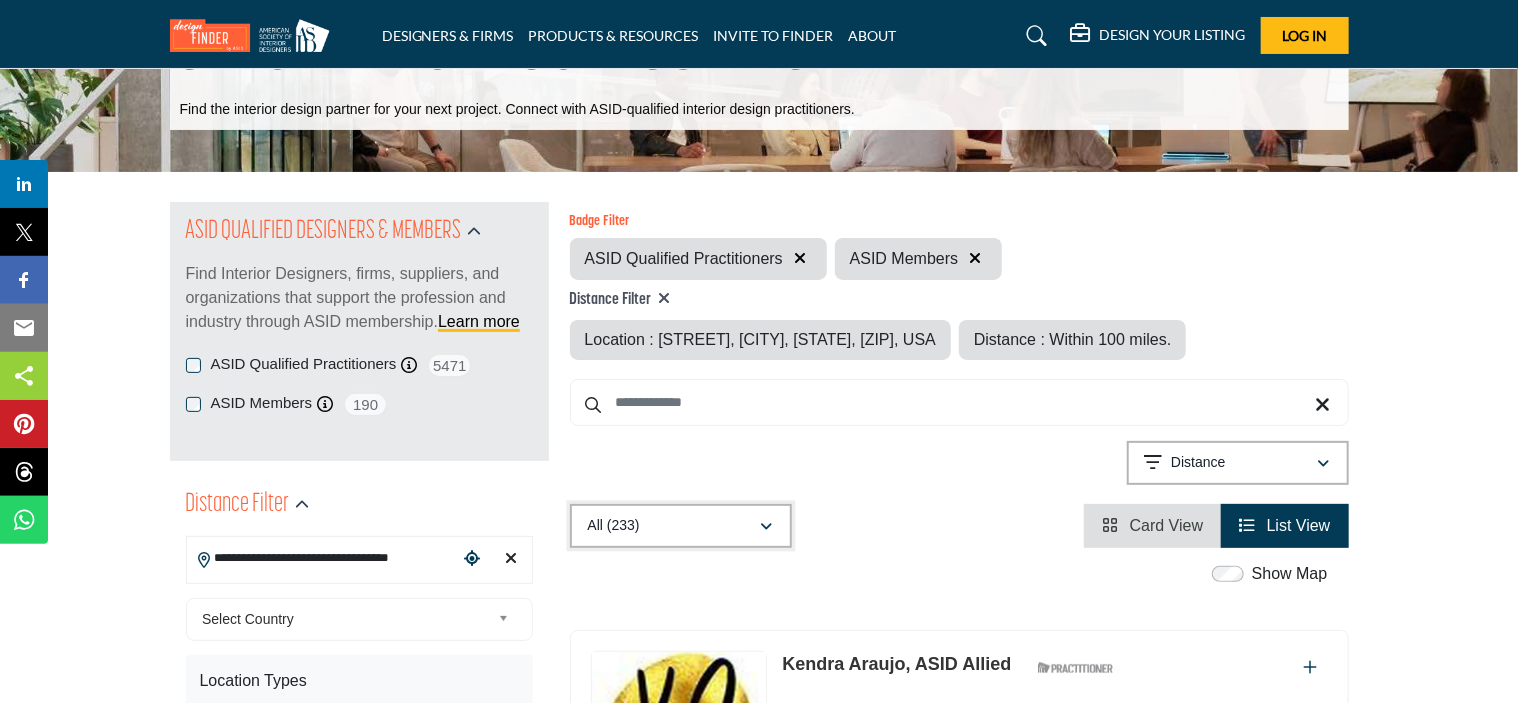 click at bounding box center [767, 527] 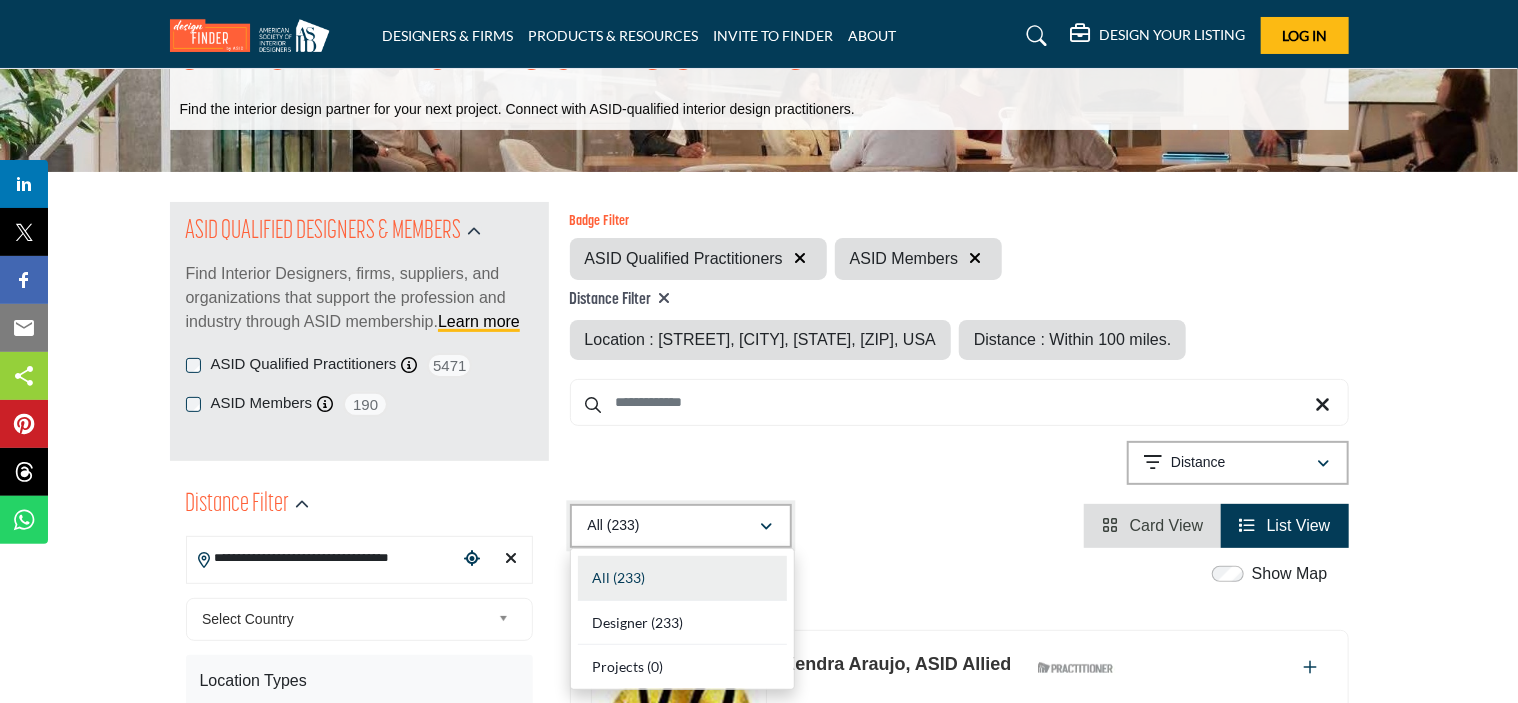 click at bounding box center [767, 527] 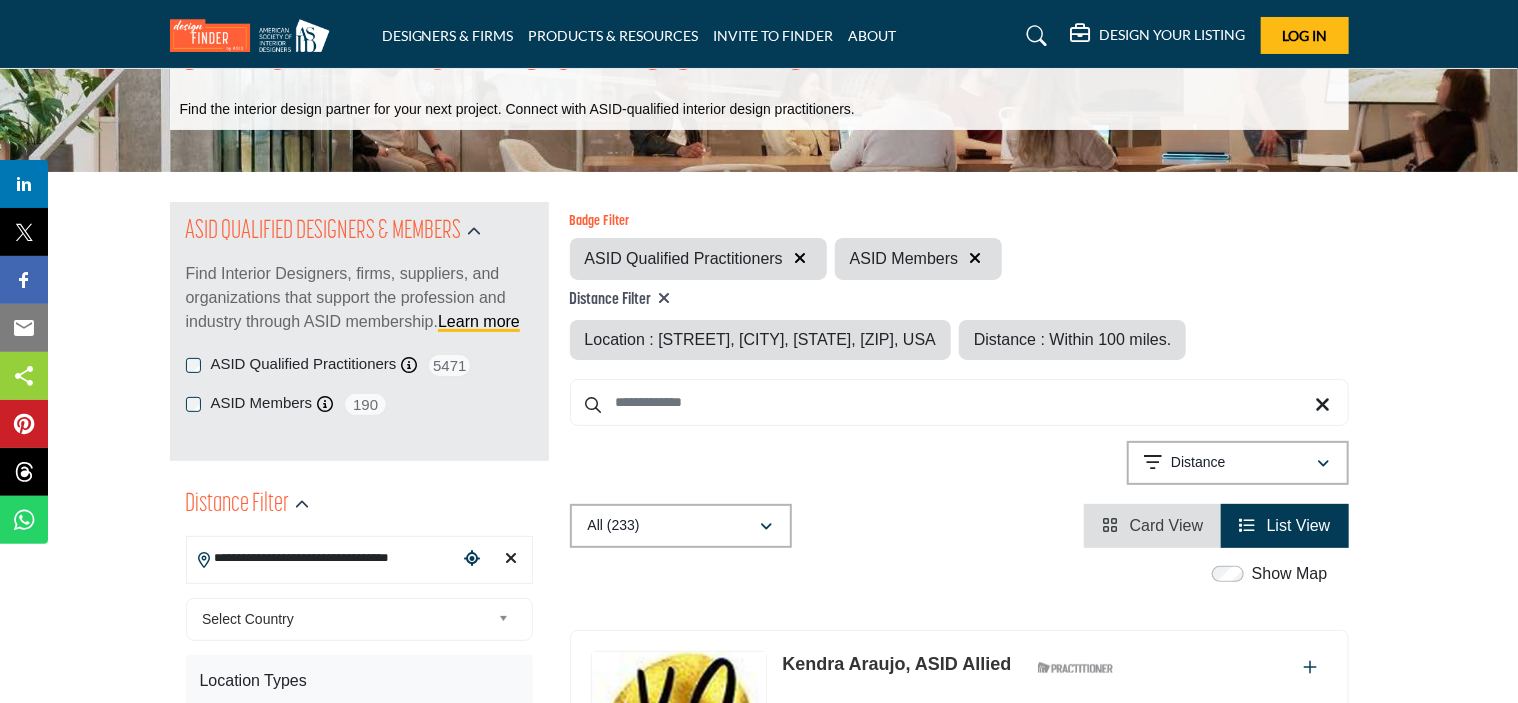 click on "Card View" at bounding box center [1167, 525] 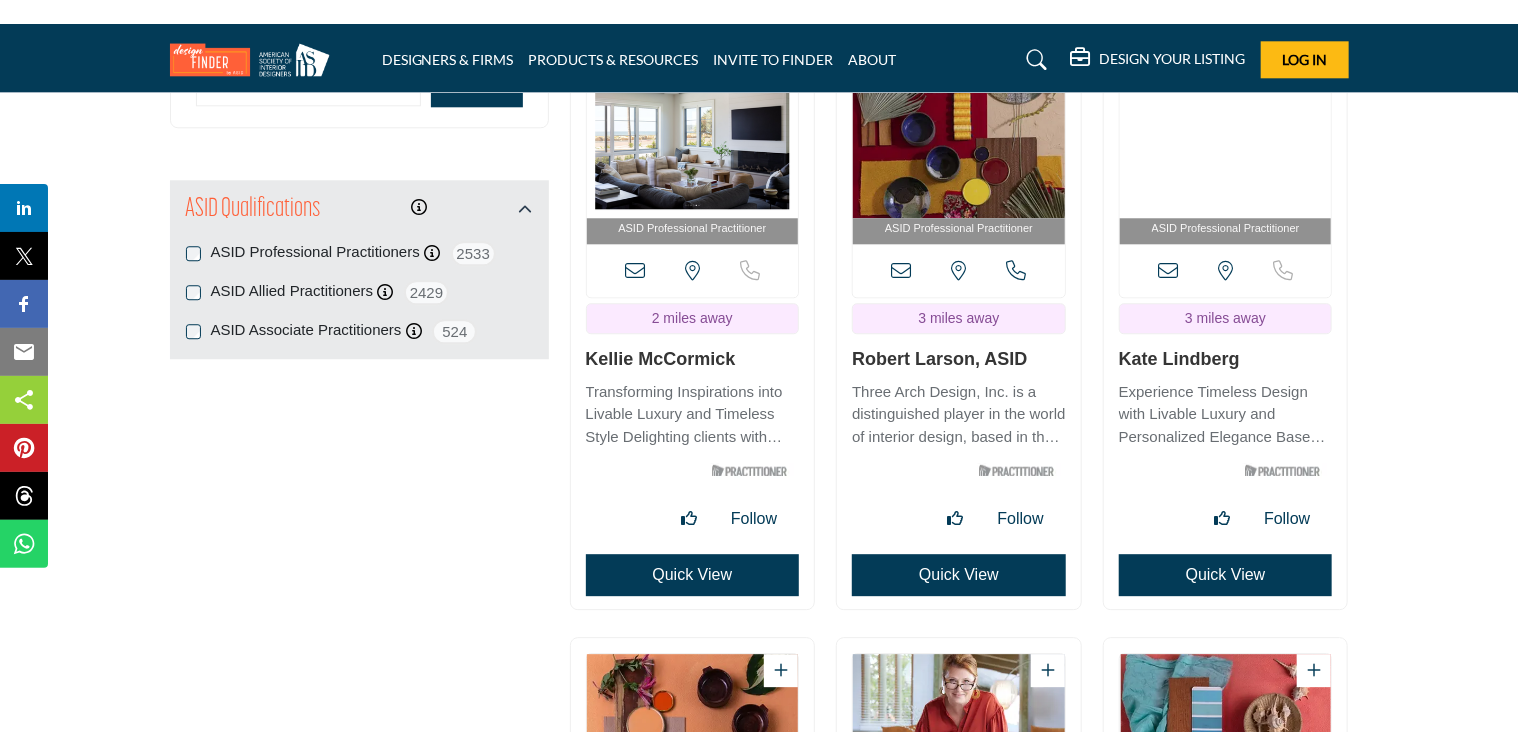 scroll, scrollTop: 2583, scrollLeft: 0, axis: vertical 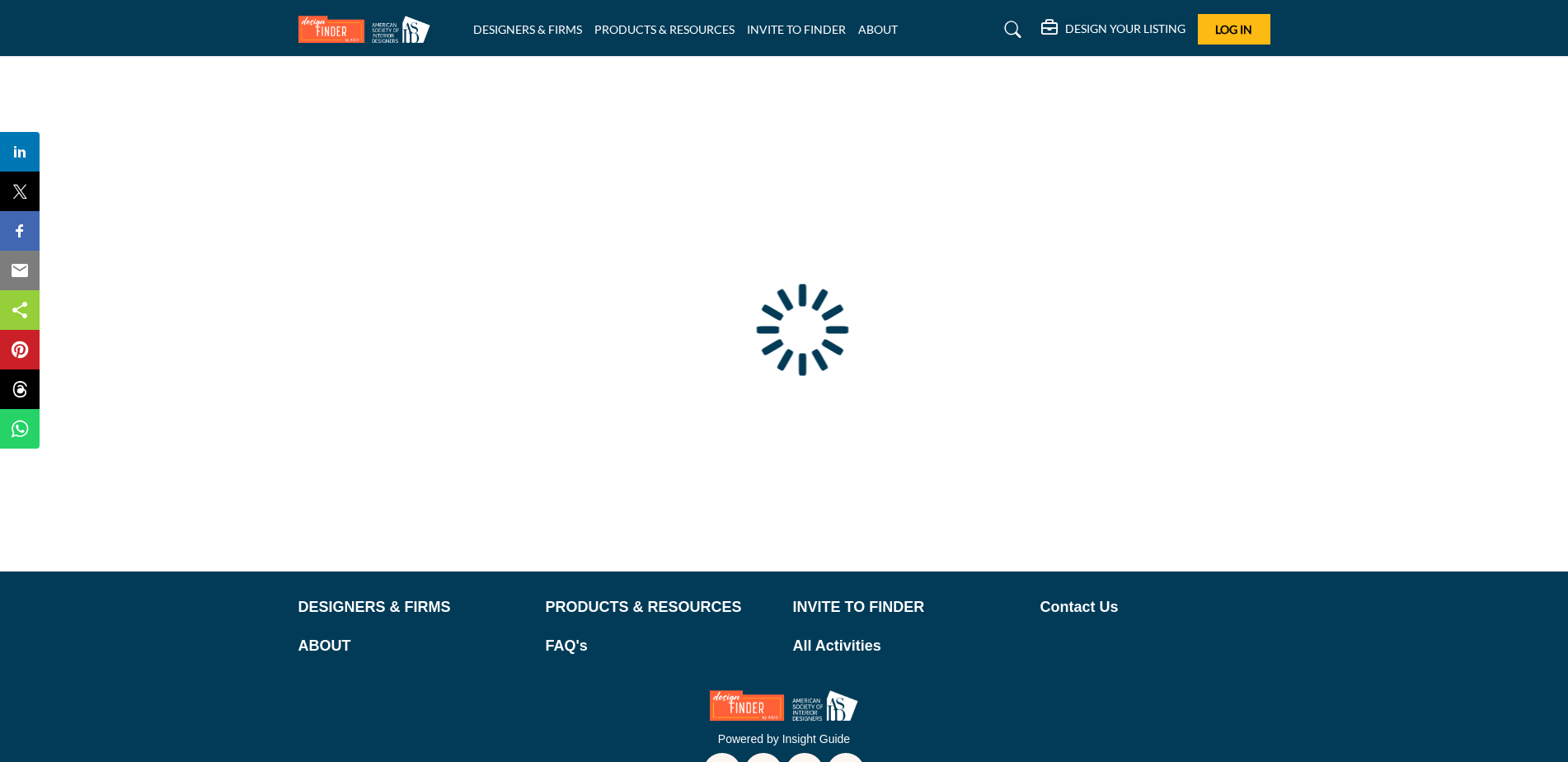 type on "**********" 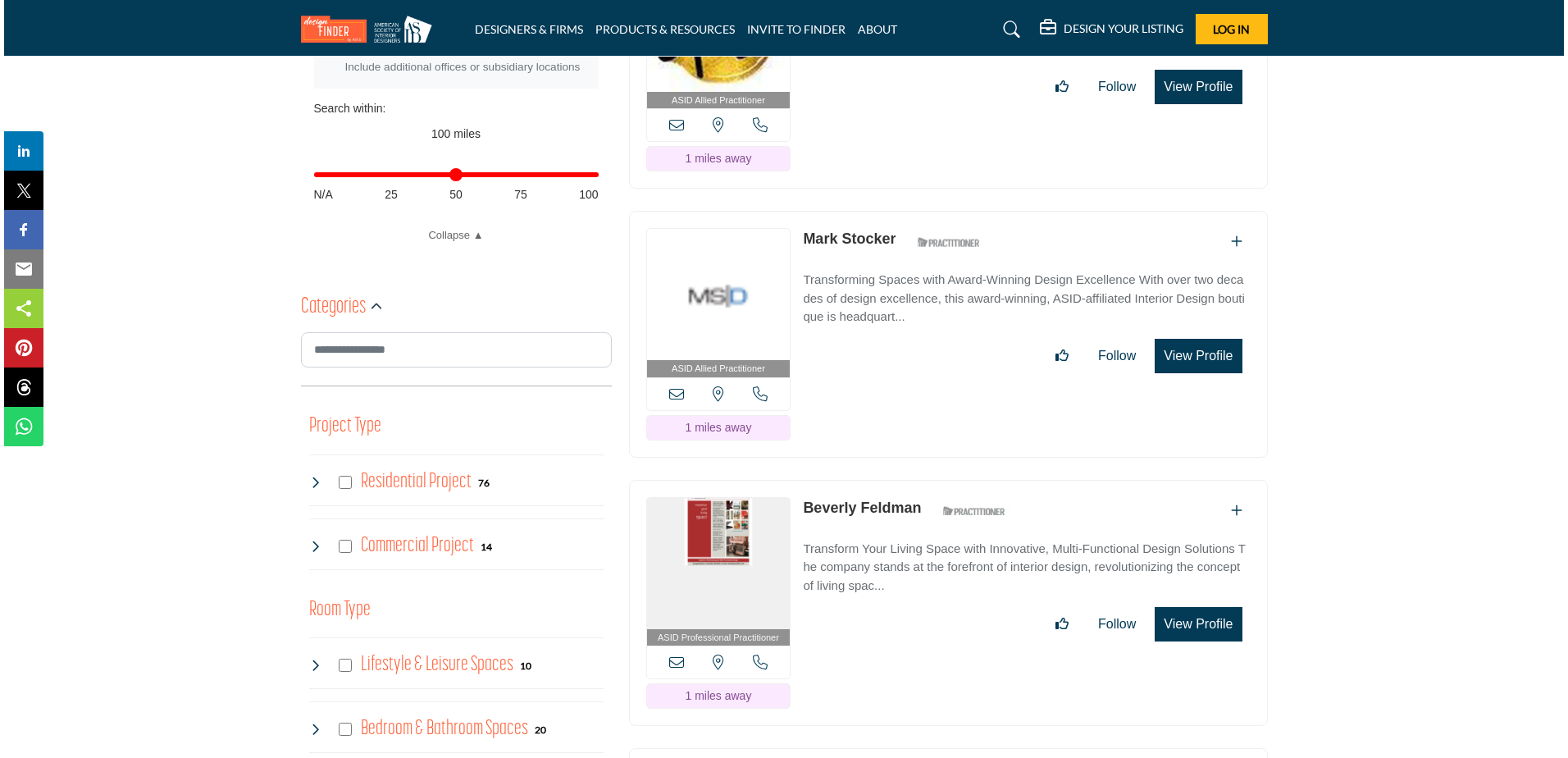 scroll, scrollTop: 492, scrollLeft: 0, axis: vertical 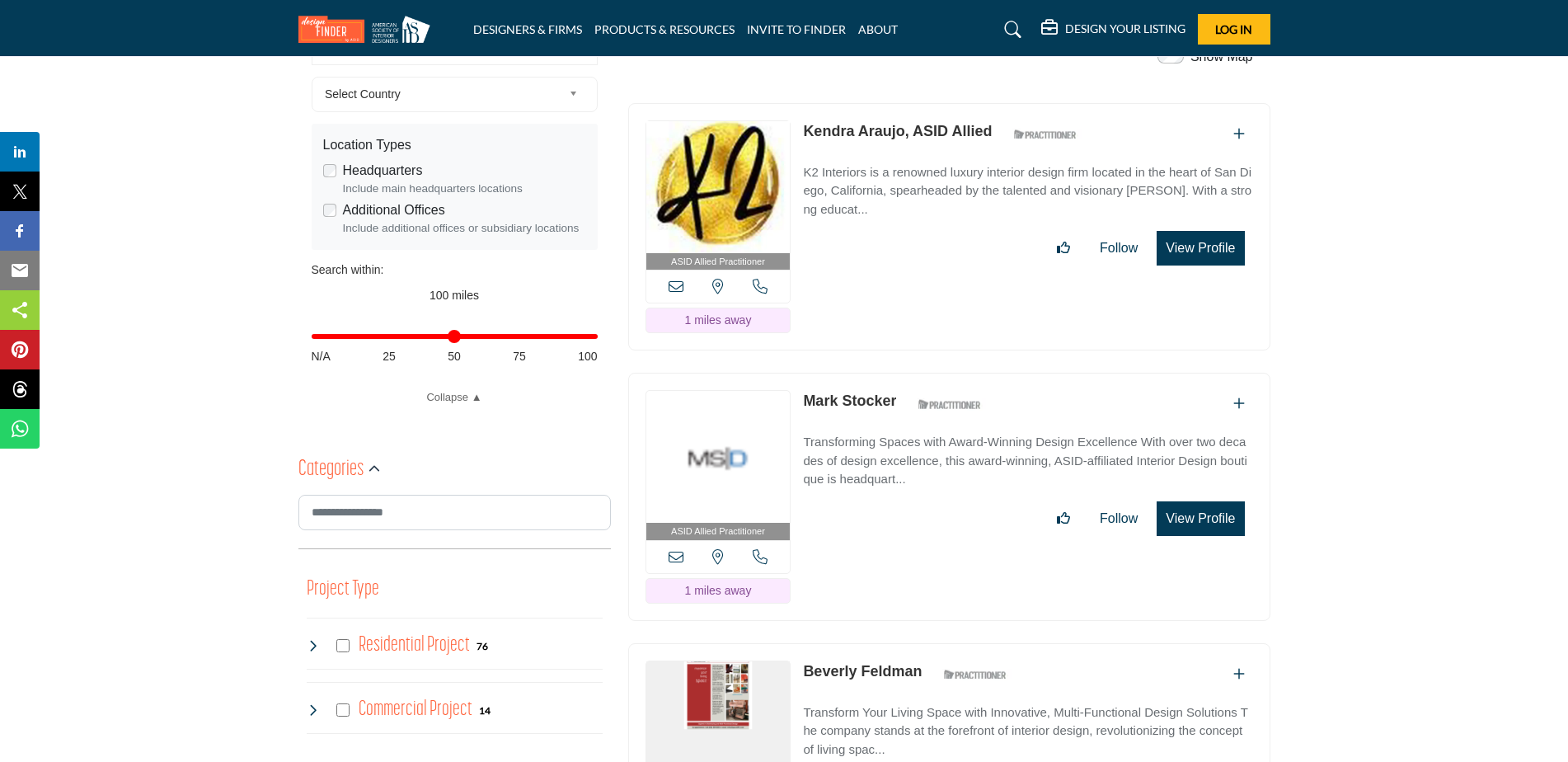 click on "View Profile" at bounding box center [1200, 248] 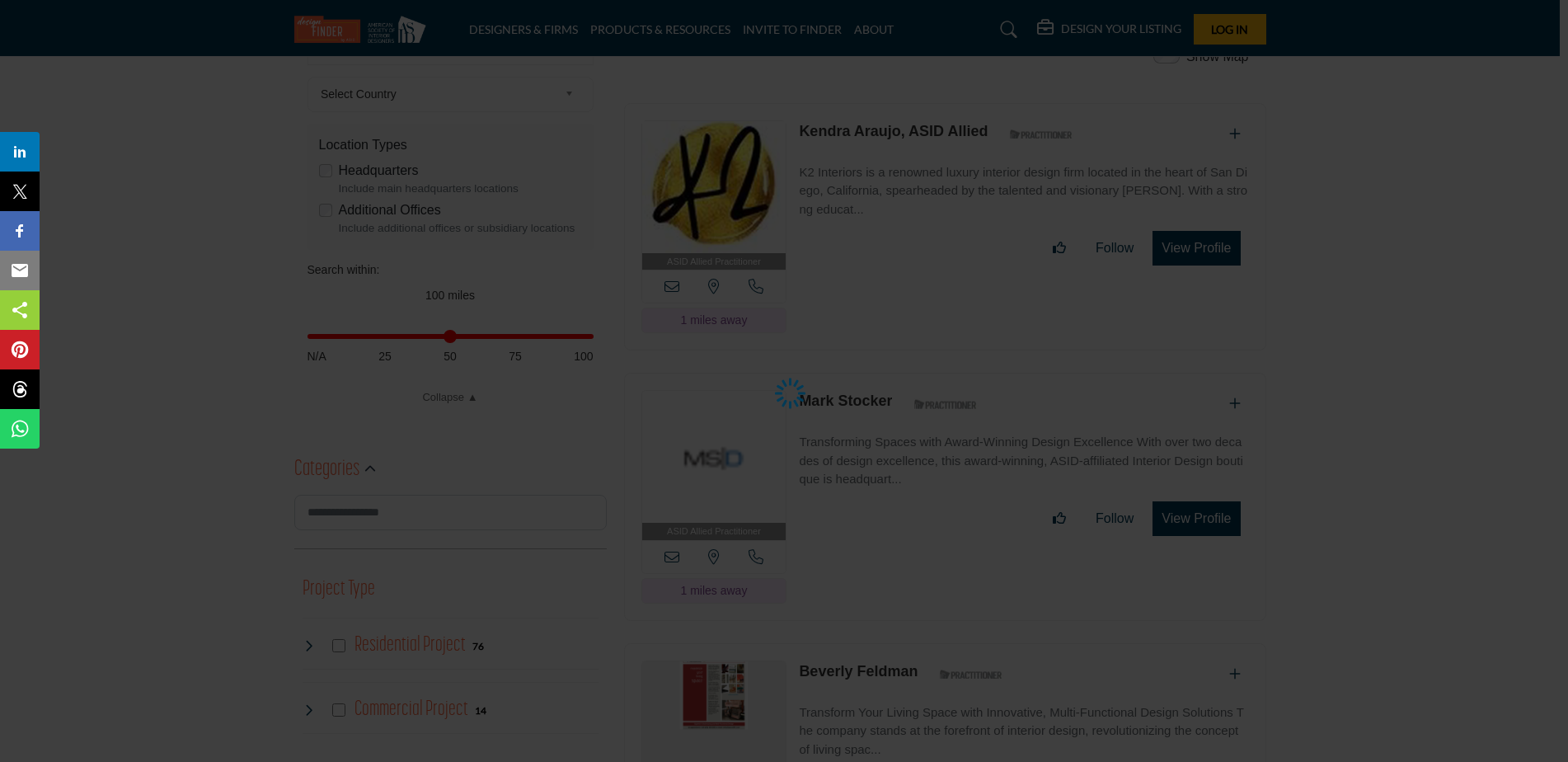 click at bounding box center [784, 381] 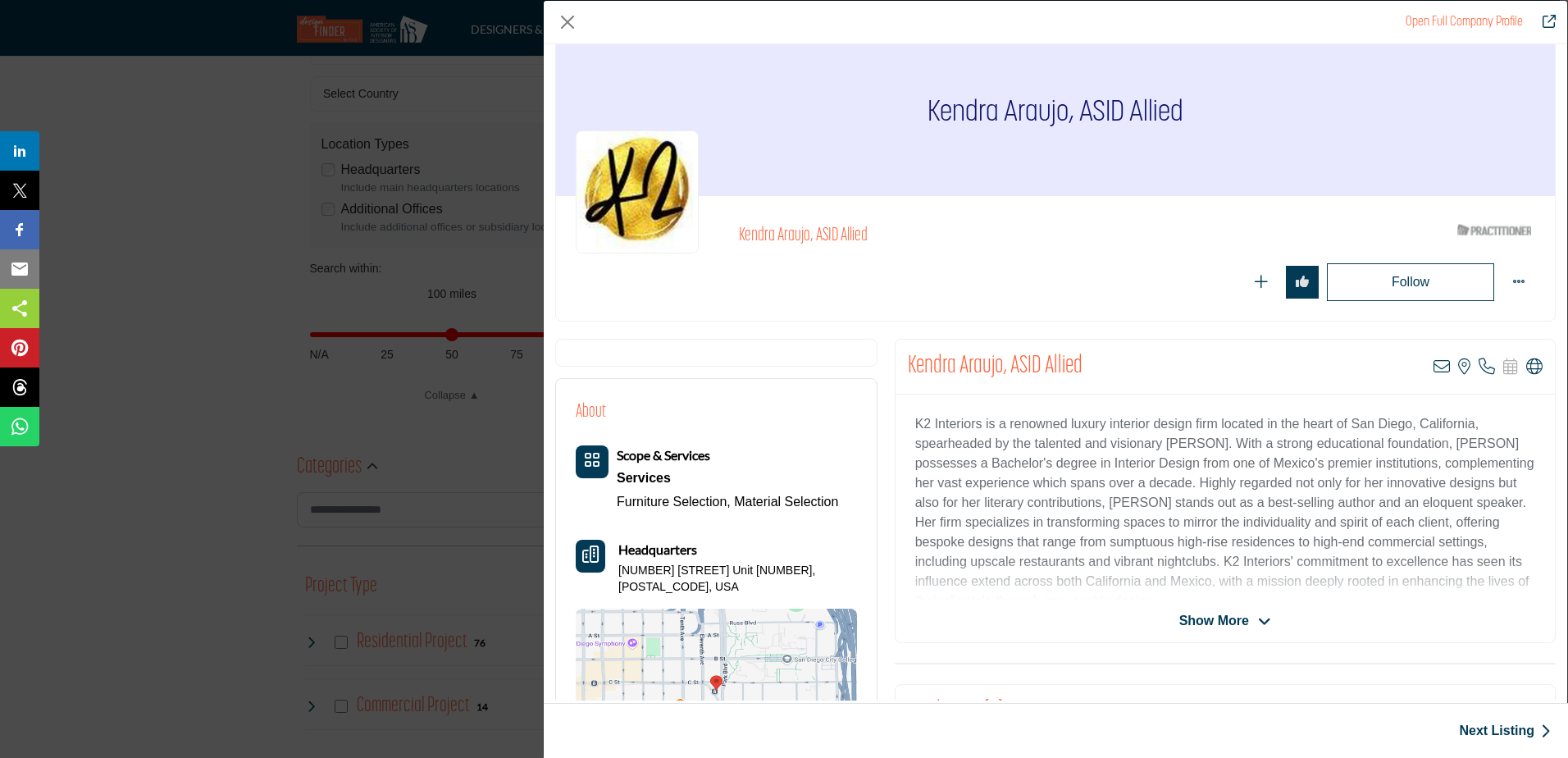 scroll, scrollTop: 0, scrollLeft: 0, axis: both 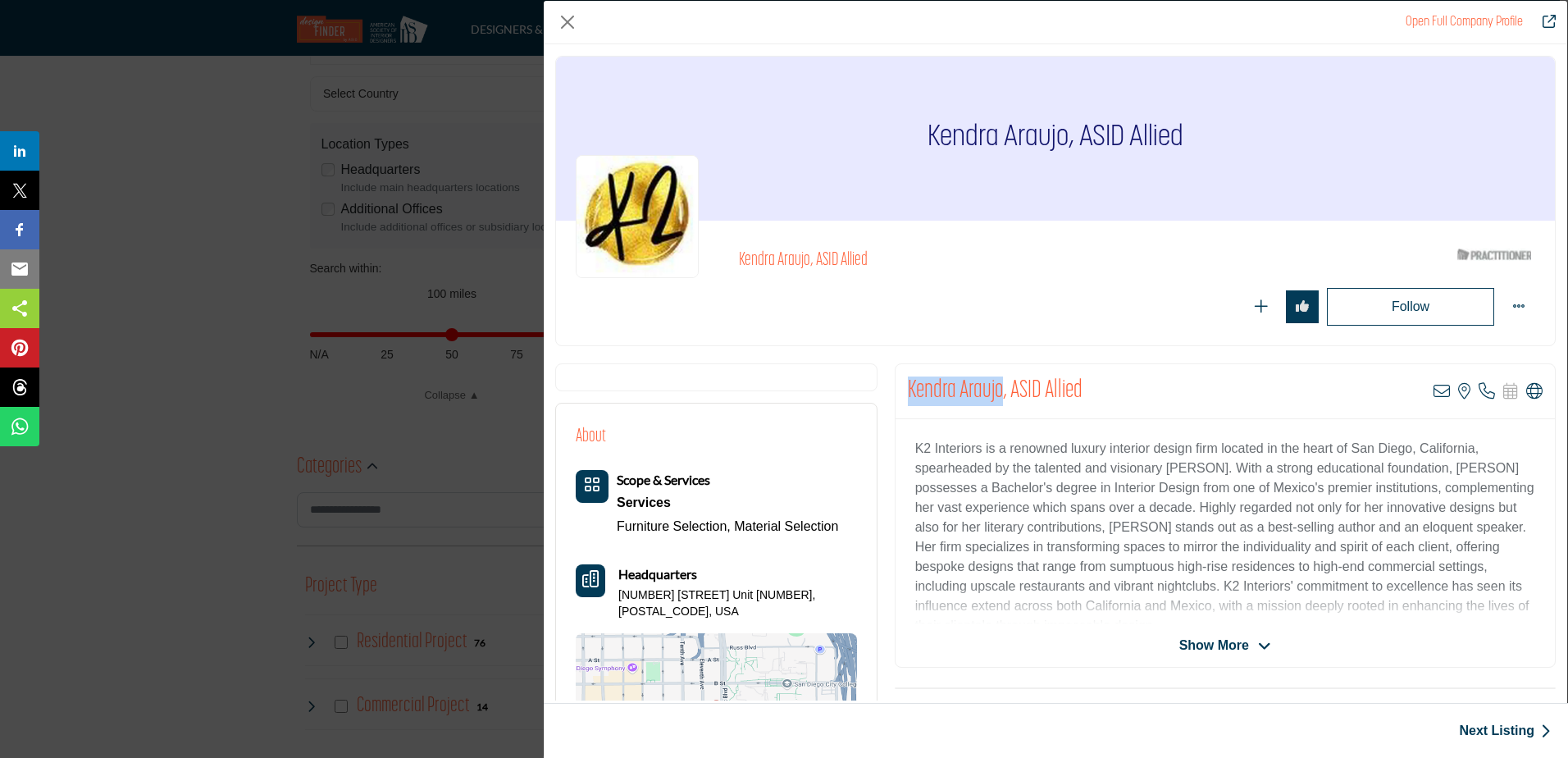 drag, startPoint x: 1001, startPoint y: 387, endPoint x: 905, endPoint y: 386, distance: 96.00521 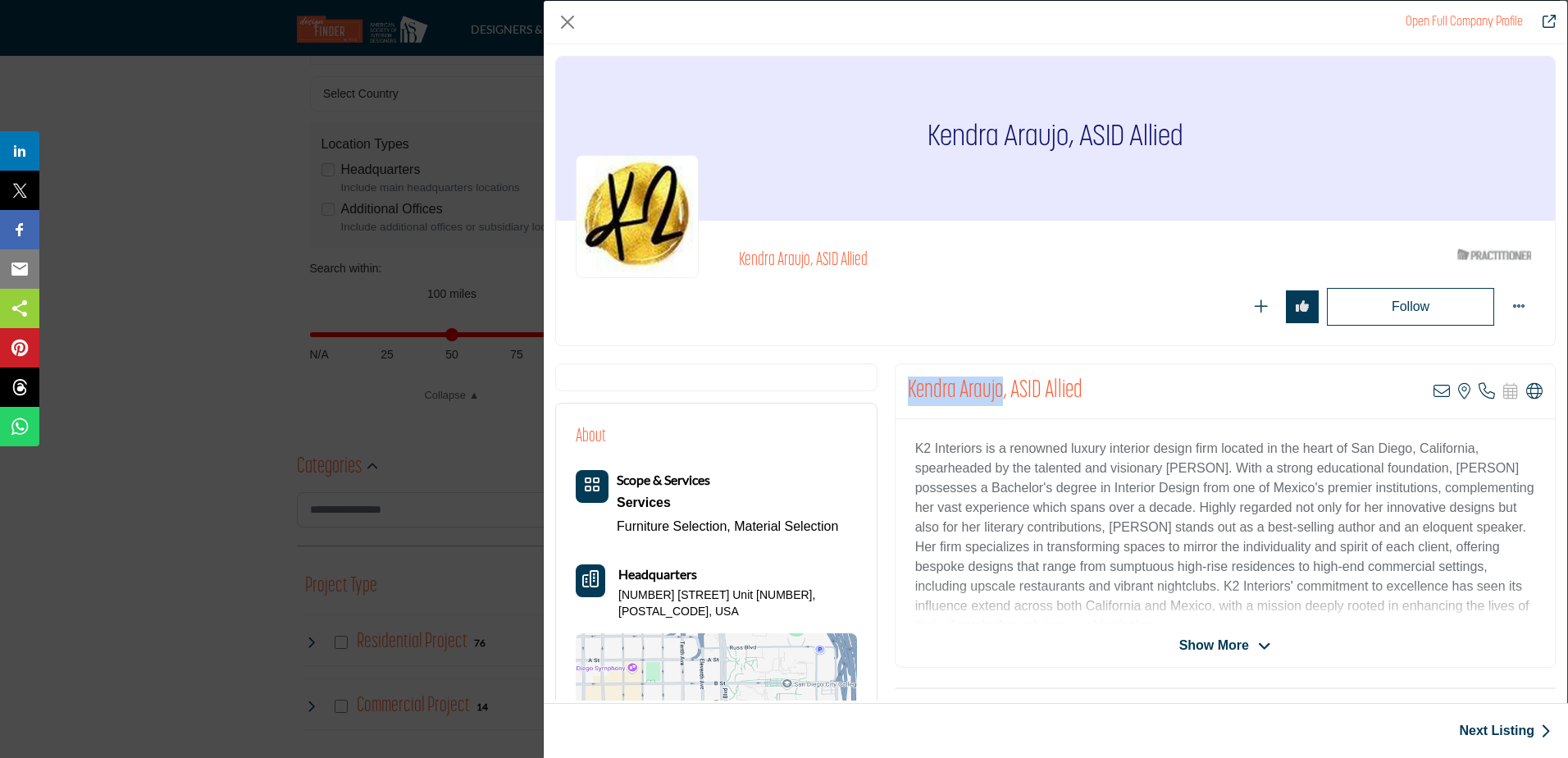 click on "Kendra Araujo, ASID Allied" at bounding box center (995, 391) 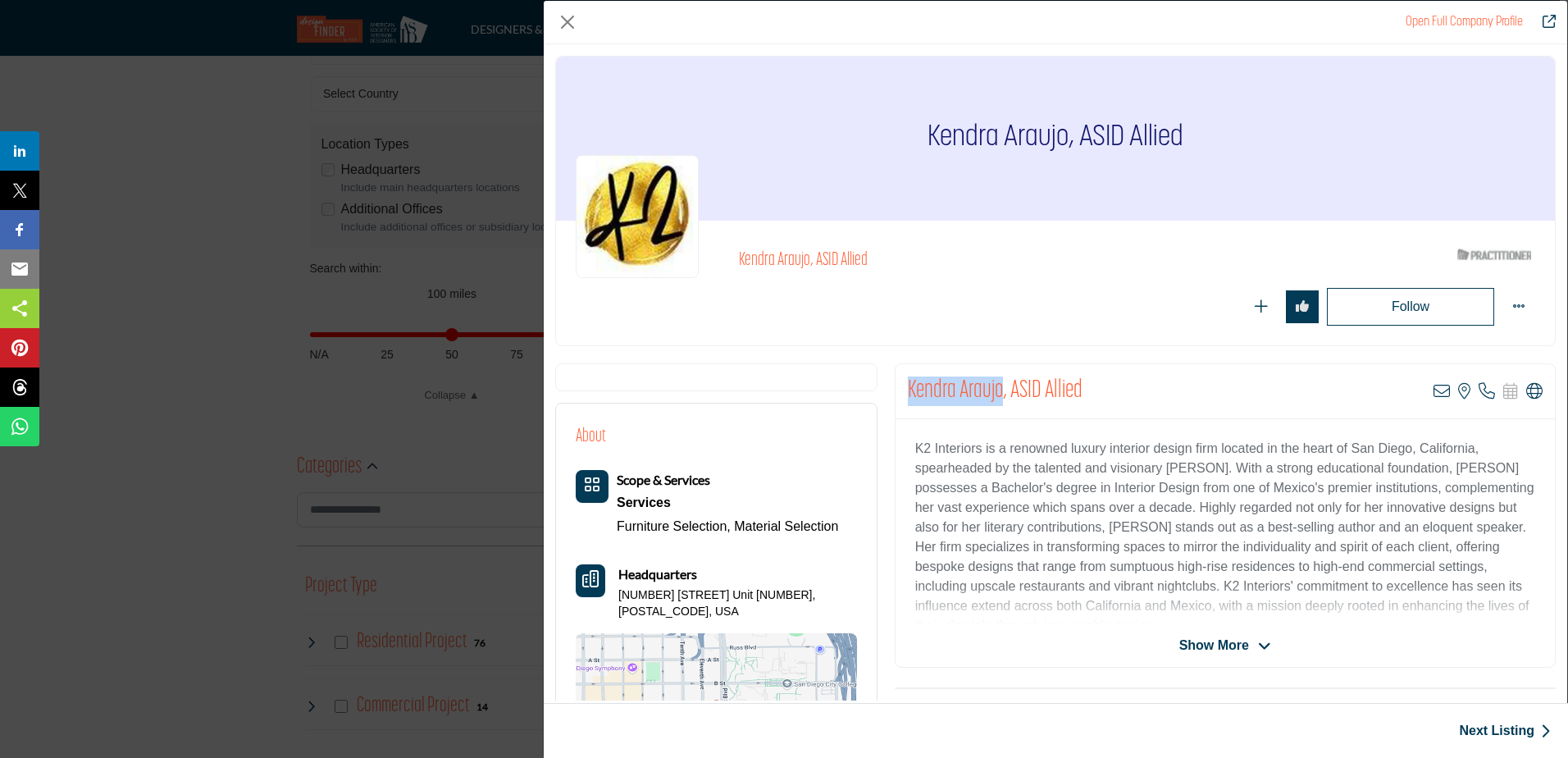 copy on "Kendra Araujo" 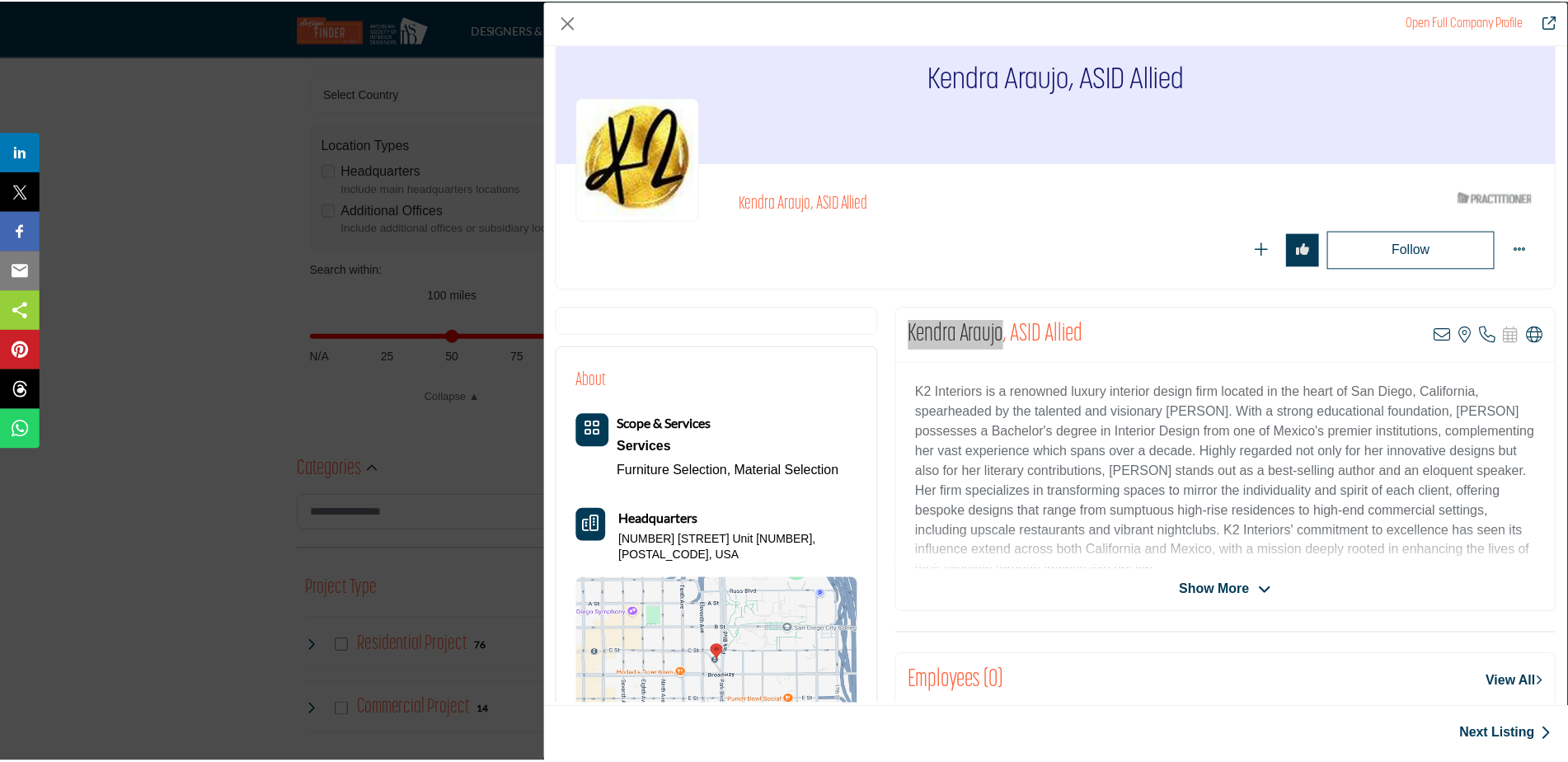 scroll, scrollTop: 0, scrollLeft: 0, axis: both 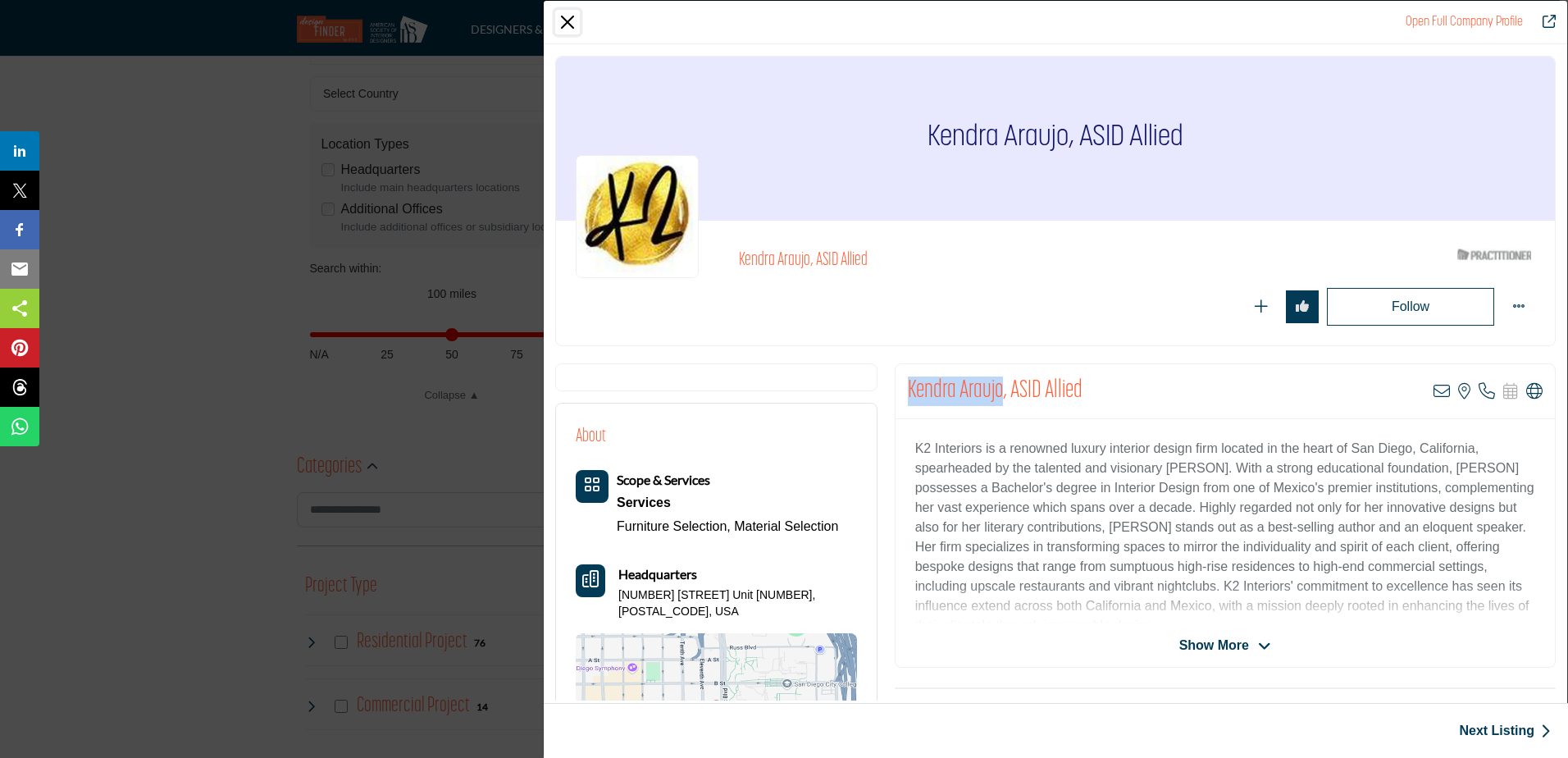 click at bounding box center (567, 22) 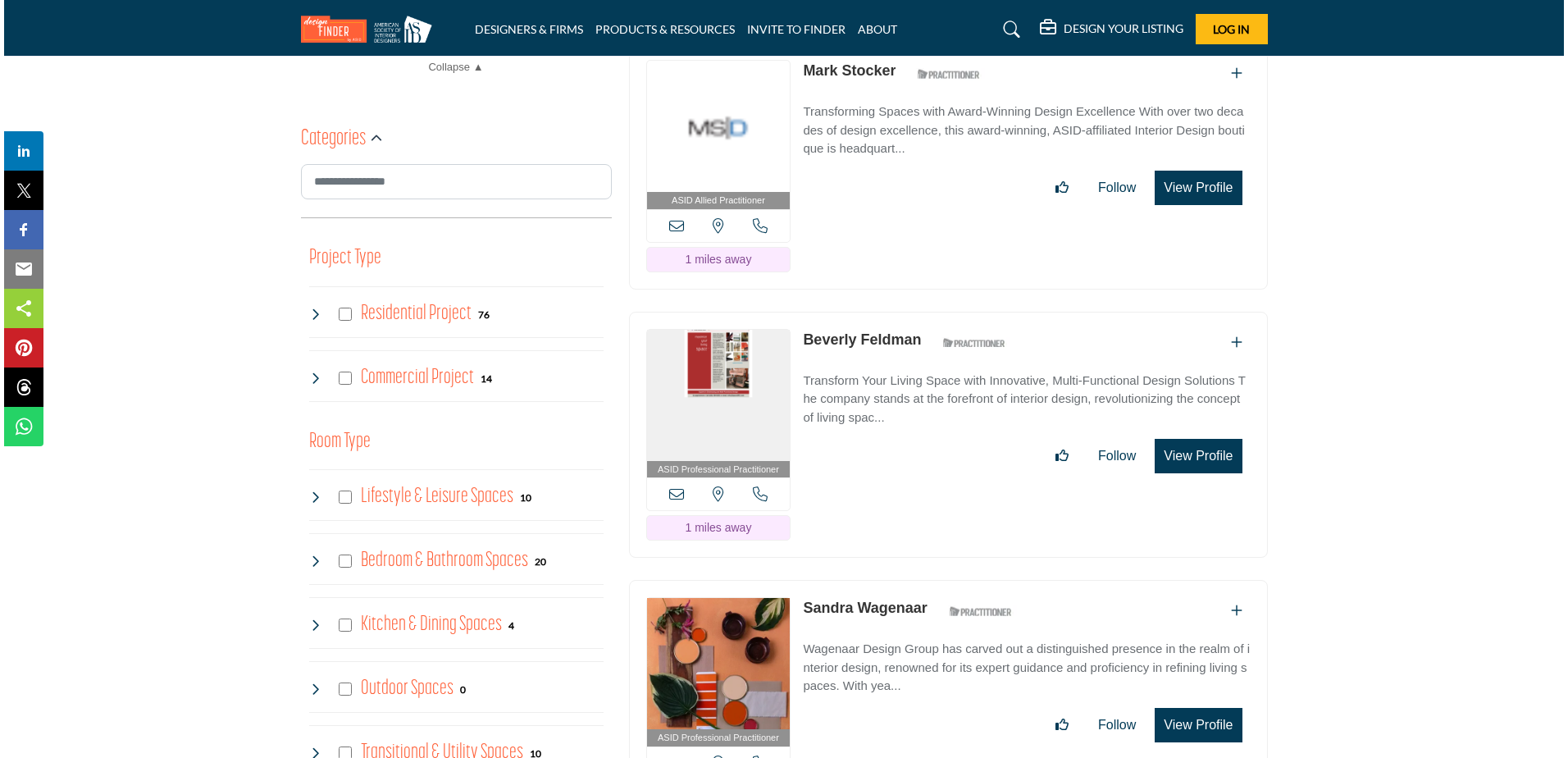 scroll, scrollTop: 574, scrollLeft: 0, axis: vertical 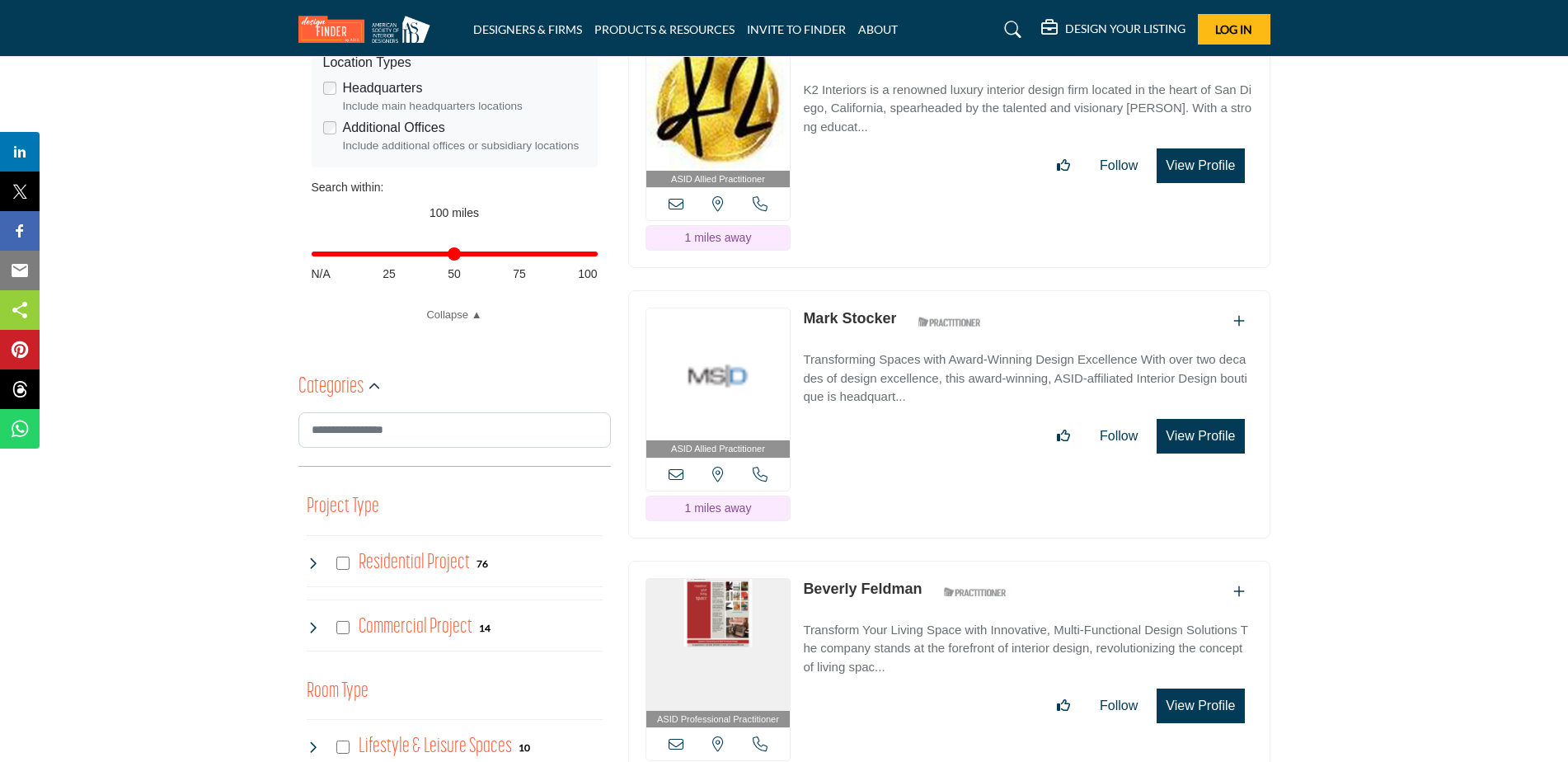 click on "View Profile" at bounding box center (1200, 436) 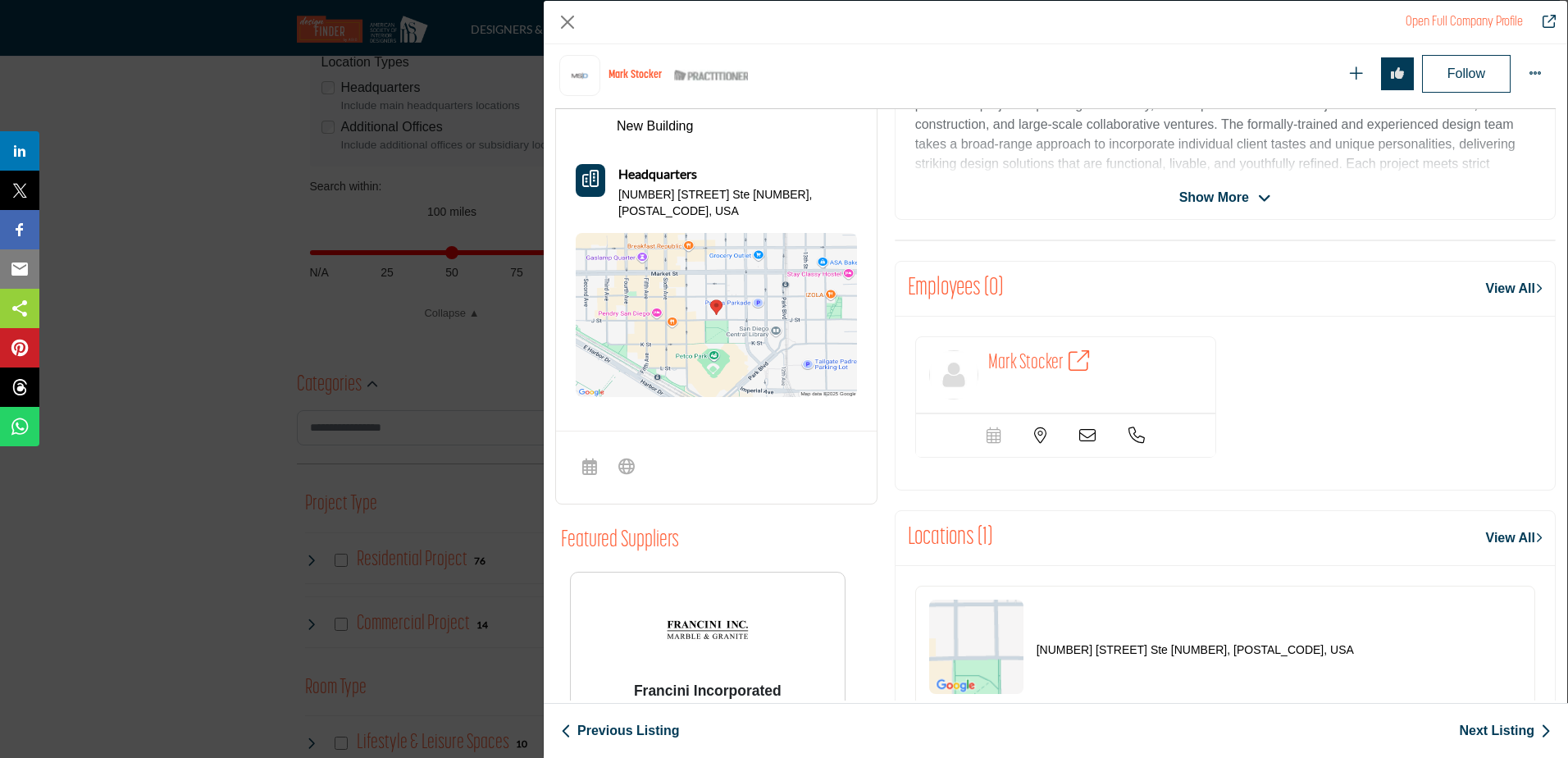 scroll, scrollTop: 285, scrollLeft: 0, axis: vertical 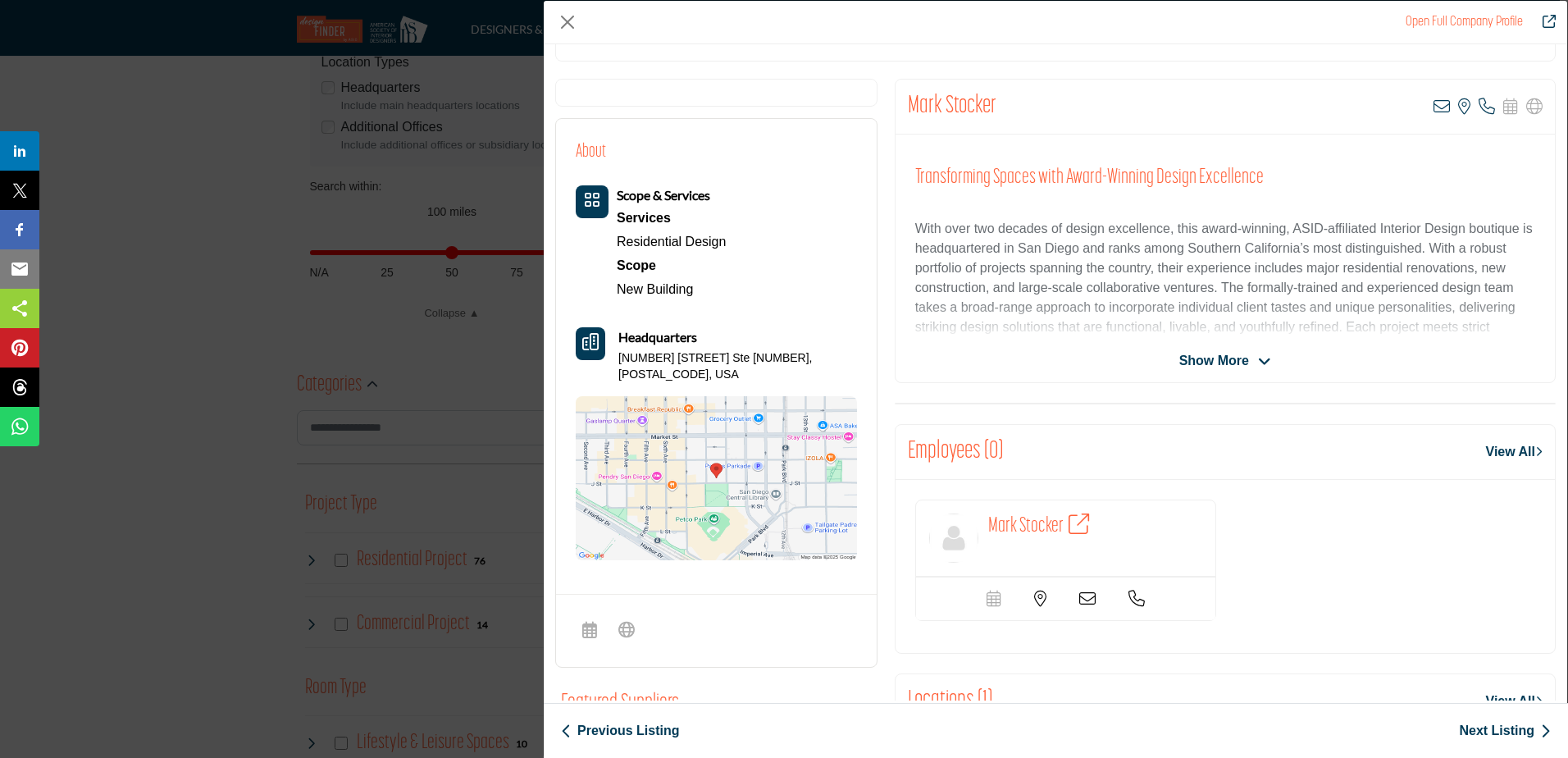 click on "Show More" at bounding box center [1214, 361] 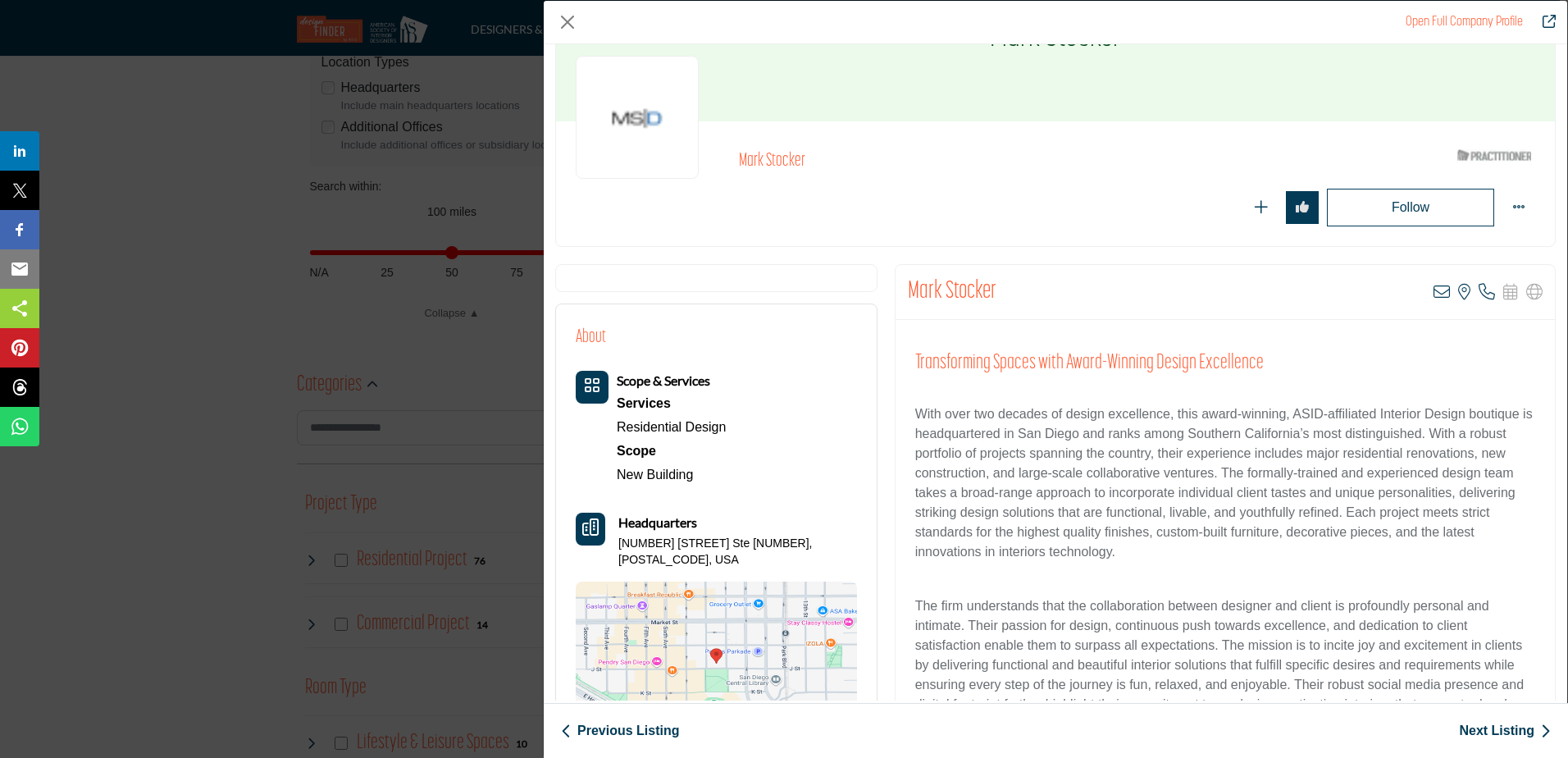scroll, scrollTop: 82, scrollLeft: 0, axis: vertical 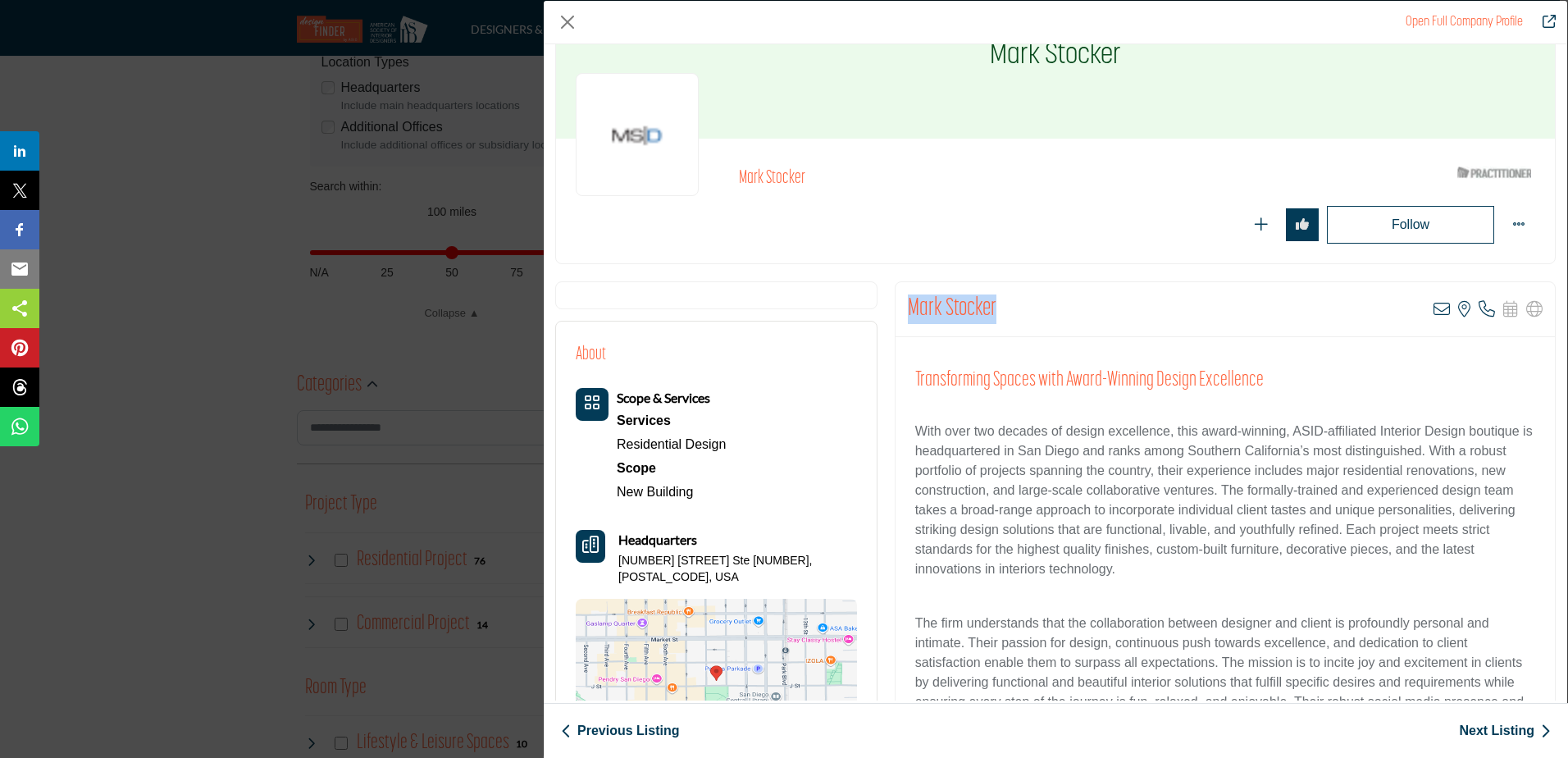 drag, startPoint x: 1020, startPoint y: 311, endPoint x: 903, endPoint y: 308, distance: 117.03846 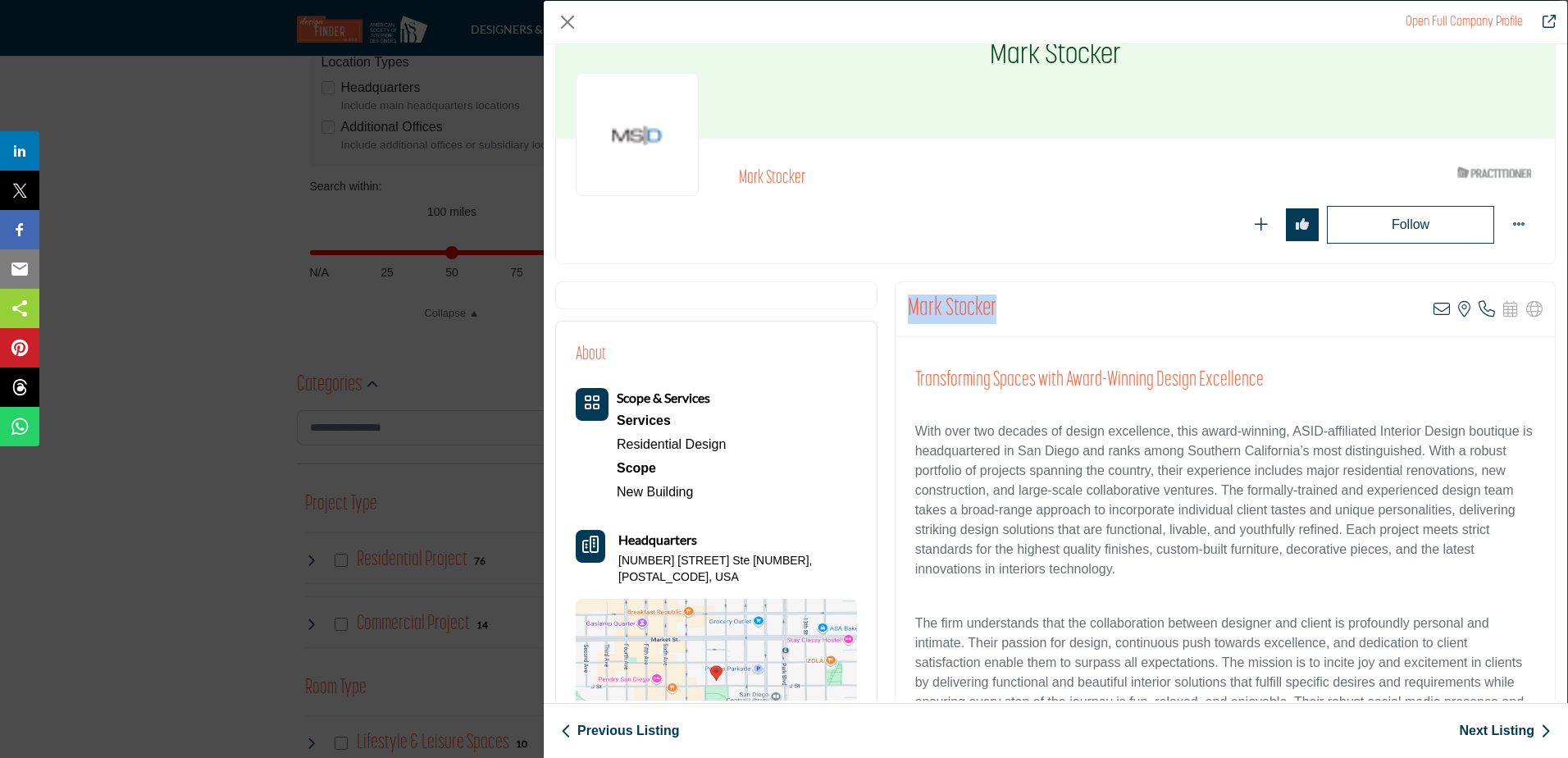 click on "Mark Stocker
View email address of this listing
View the location of this listing
Call Number" at bounding box center (1225, 309) 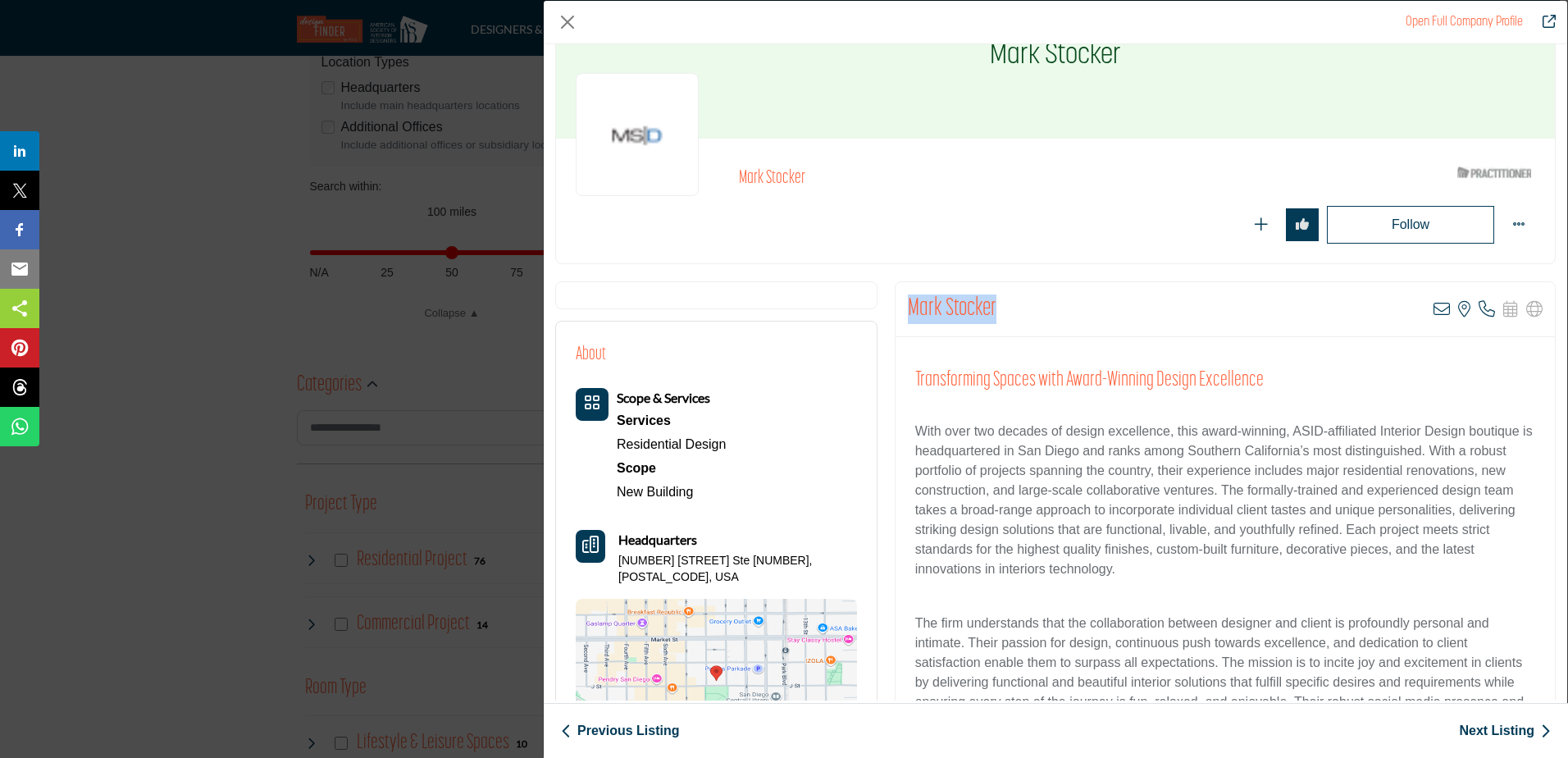 copy on "Mark Stocker" 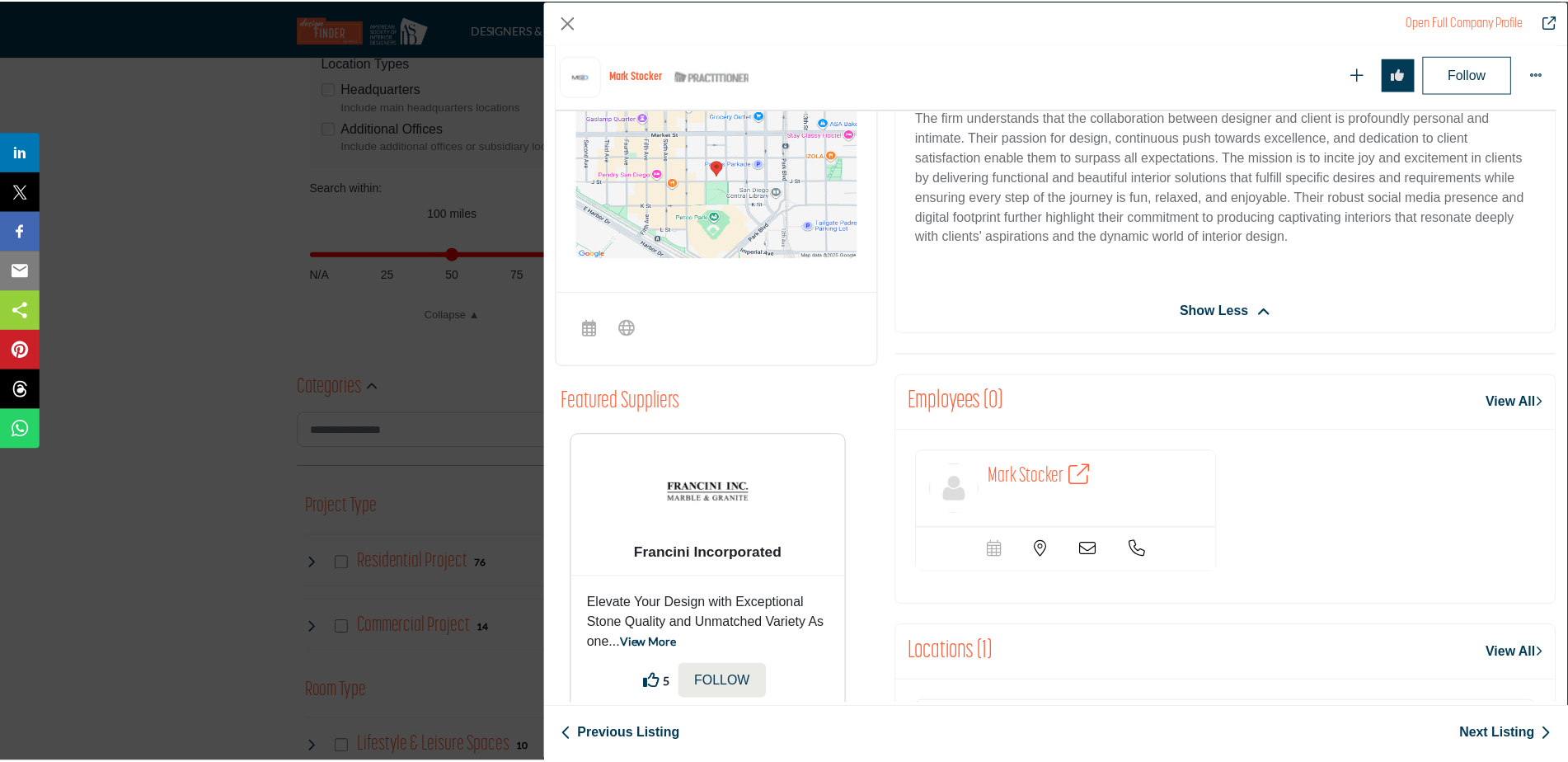 scroll, scrollTop: 830, scrollLeft: 0, axis: vertical 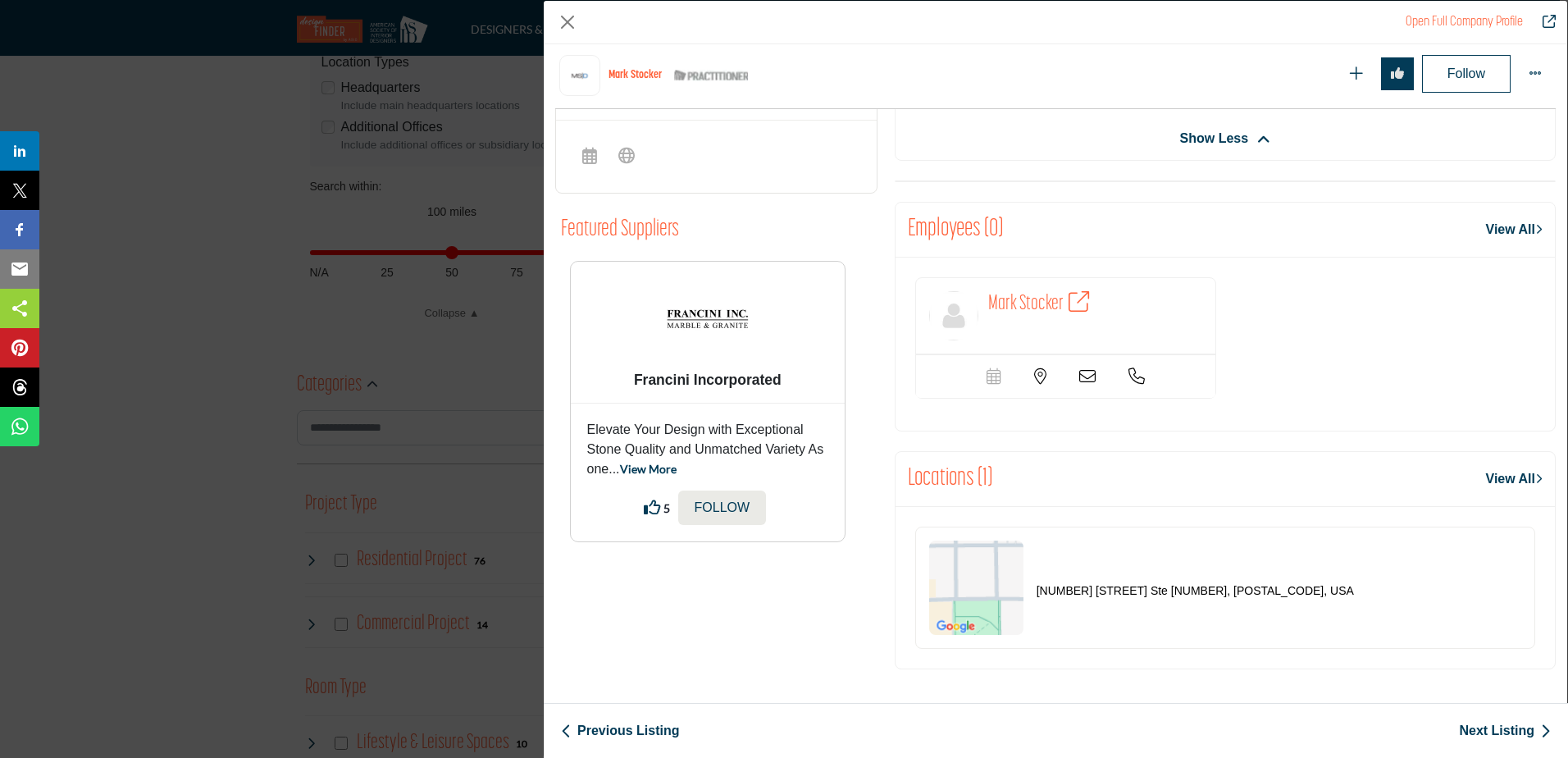 click on "Open Full Company Profile
Mark Stocker
ASID Qualified Practitioner who validates work and experience to hold an ASID designation." at bounding box center (784, 379) 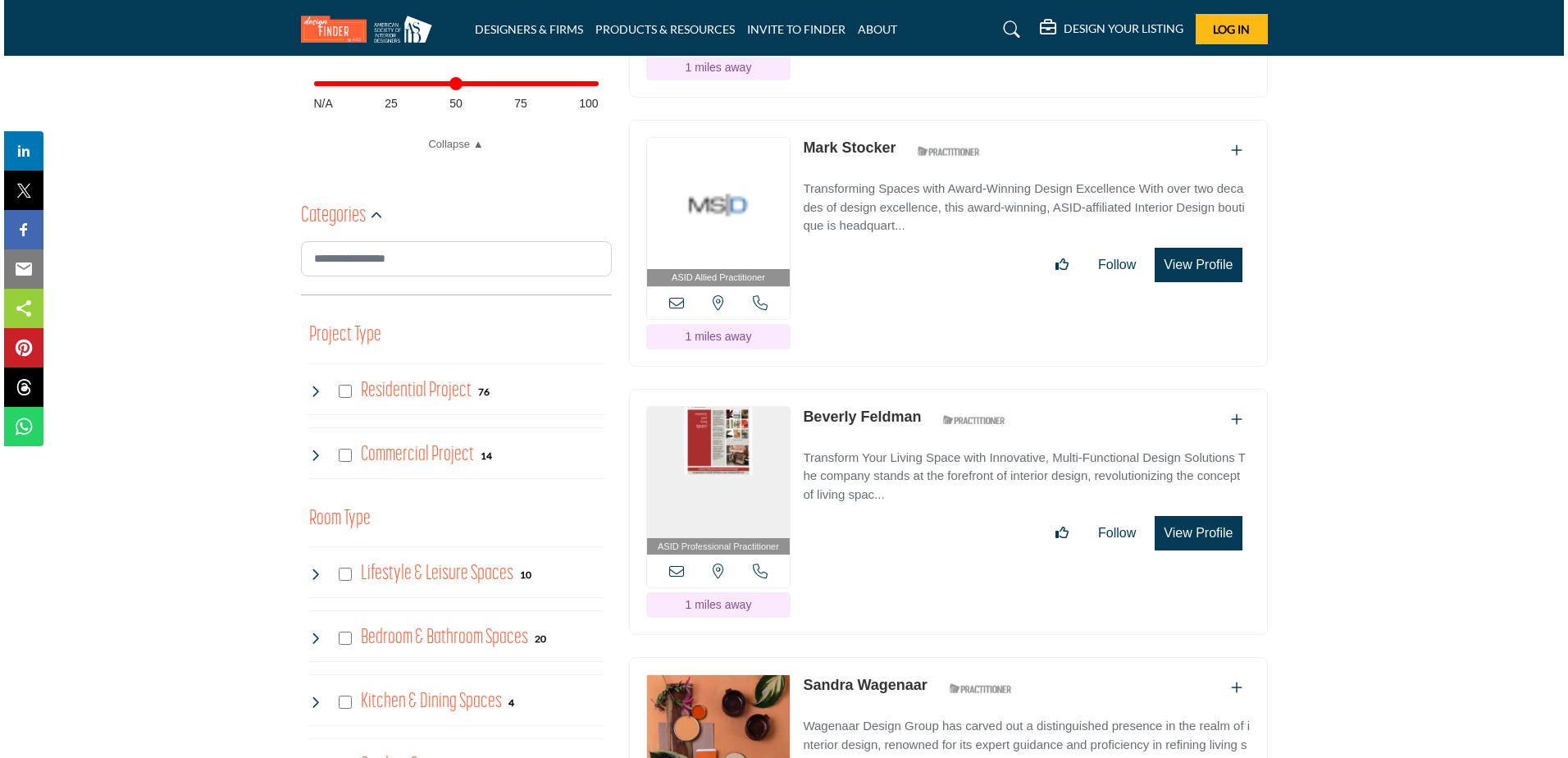scroll, scrollTop: 902, scrollLeft: 0, axis: vertical 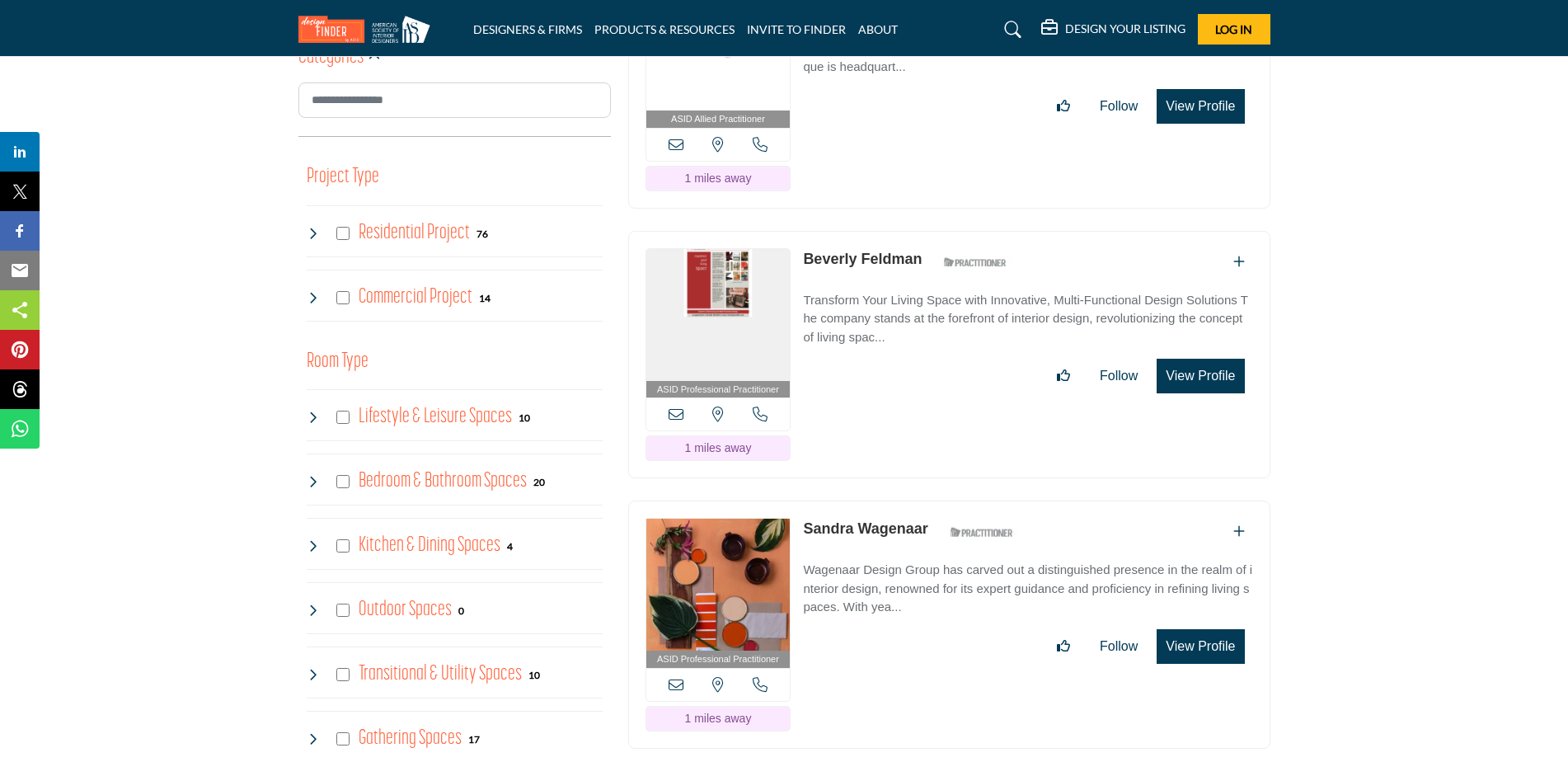 click on "View Profile" at bounding box center (1200, 376) 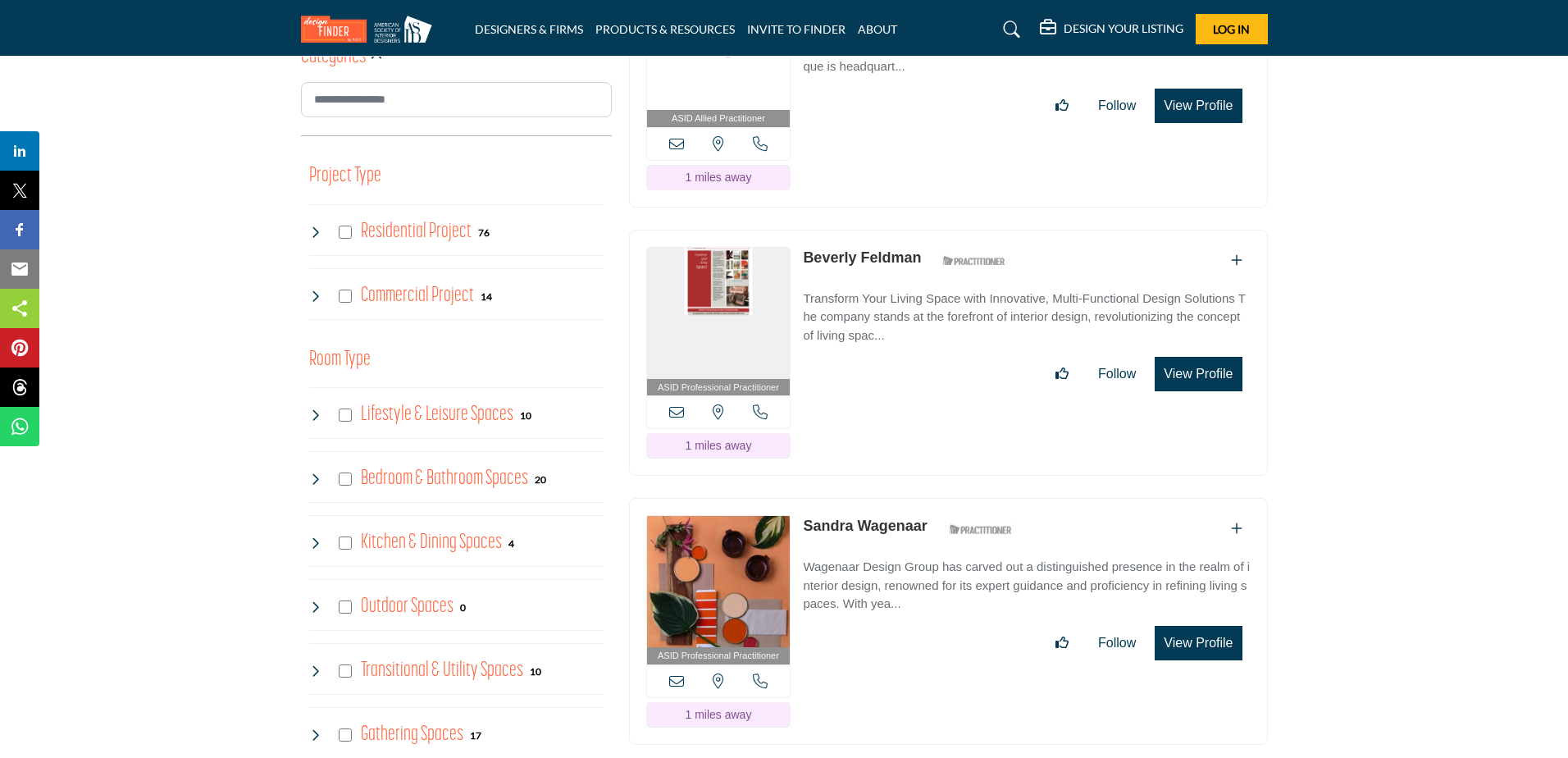 click at bounding box center (0, 0) 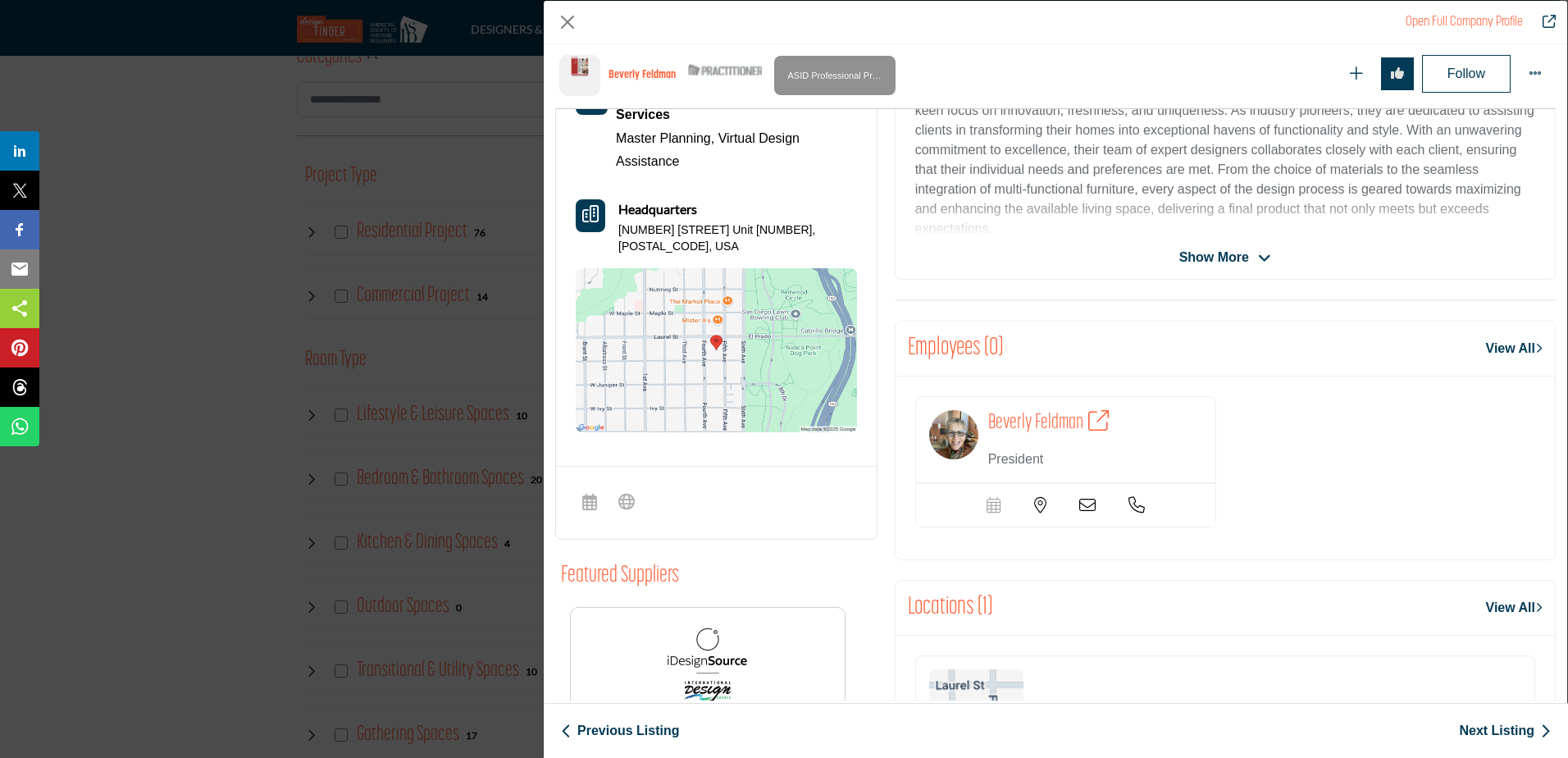 scroll, scrollTop: 477, scrollLeft: 0, axis: vertical 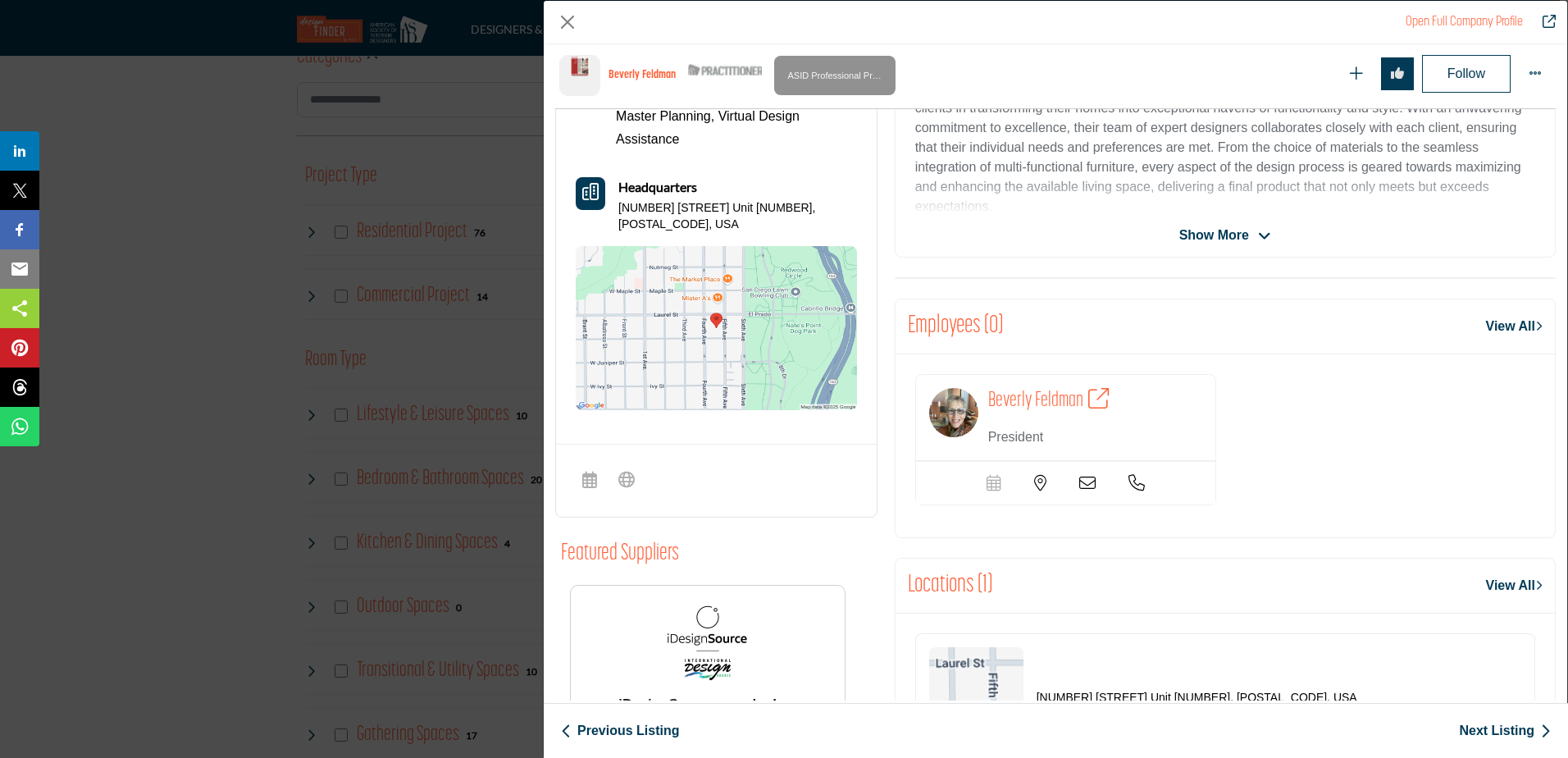 click on "Beverly Feldman" at bounding box center (1036, 400) 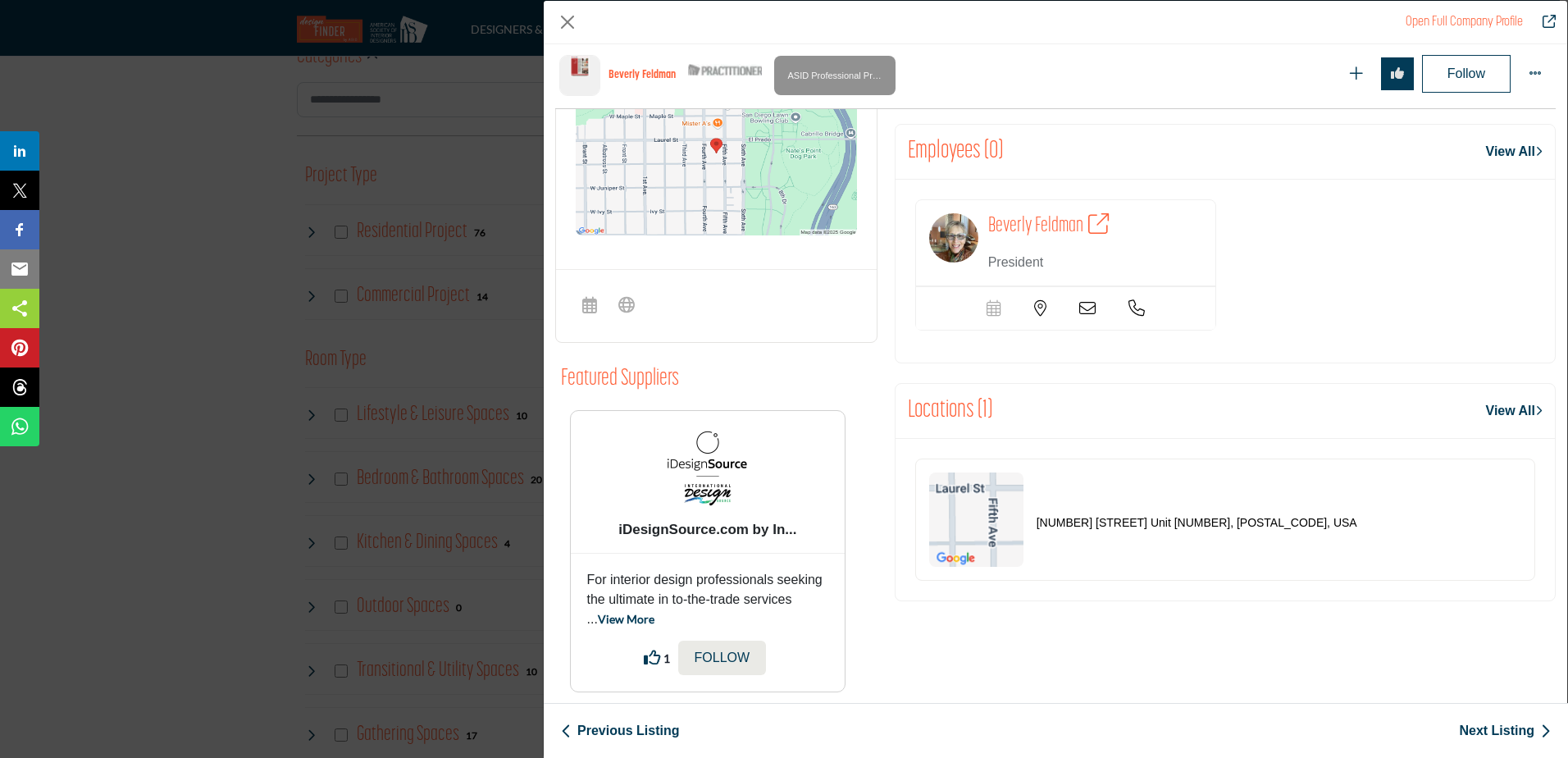scroll, scrollTop: 655, scrollLeft: 0, axis: vertical 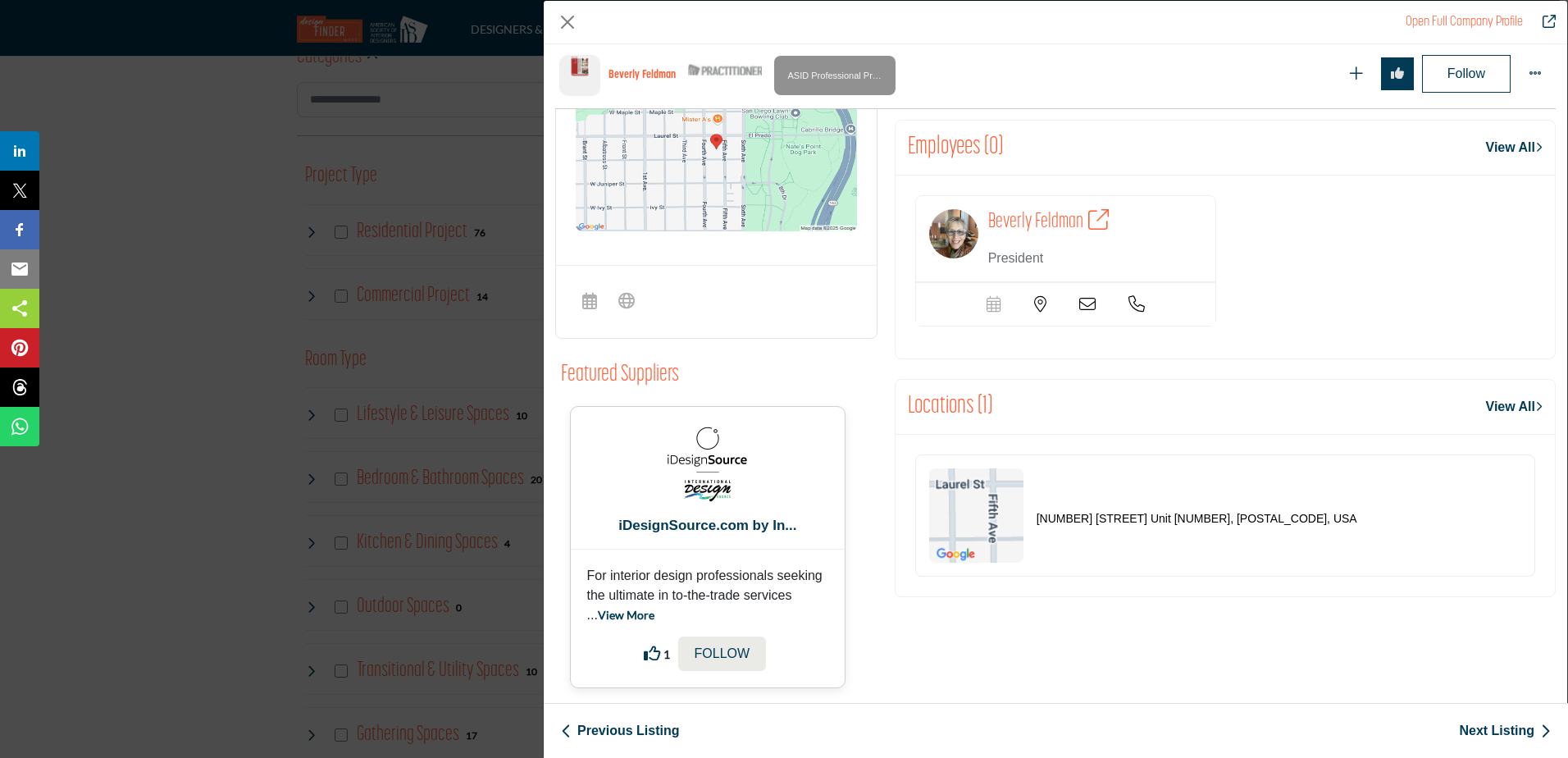 click on "iDesignSource.com by In..." at bounding box center [708, 526] 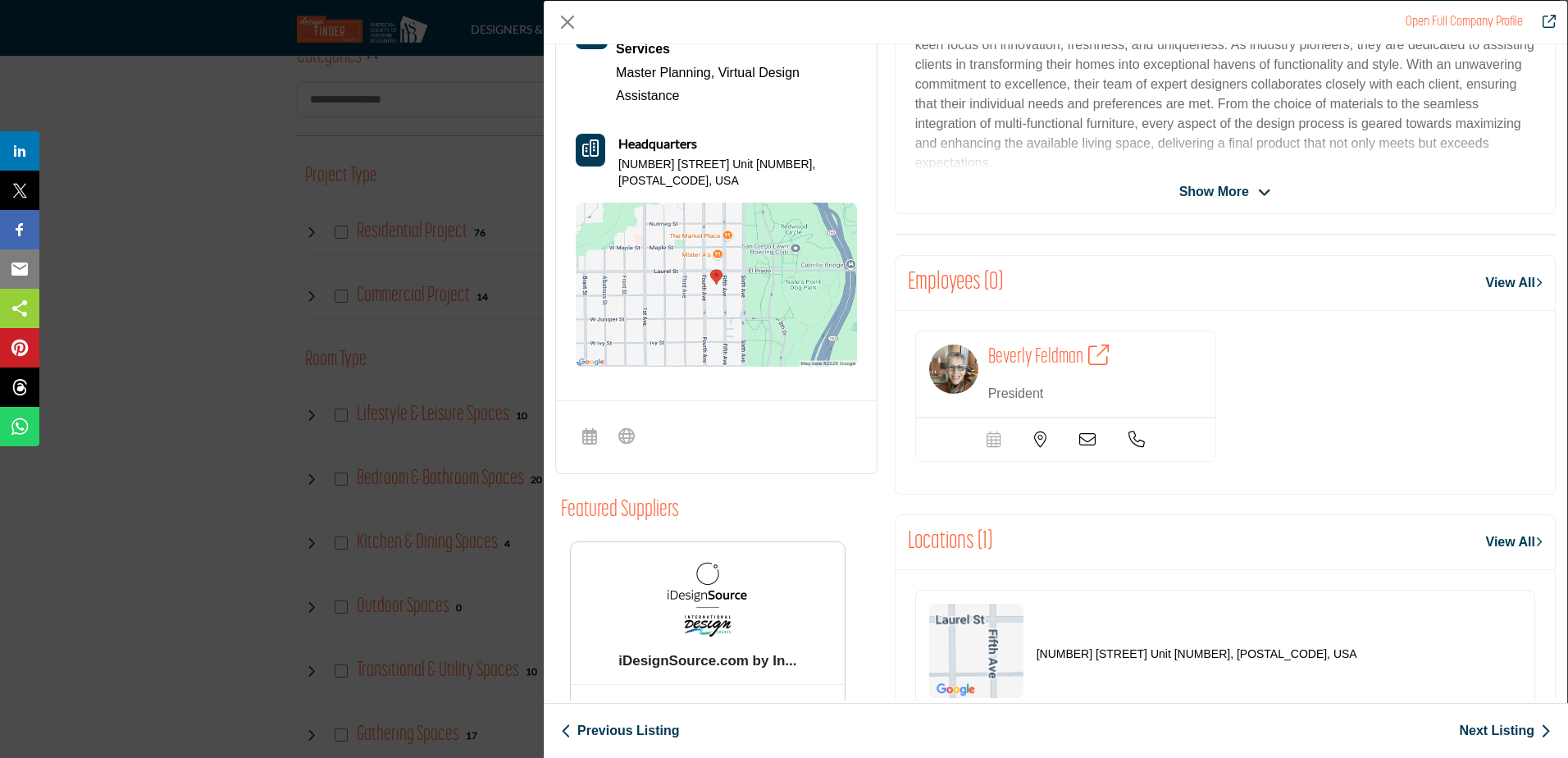 scroll, scrollTop: 179, scrollLeft: 0, axis: vertical 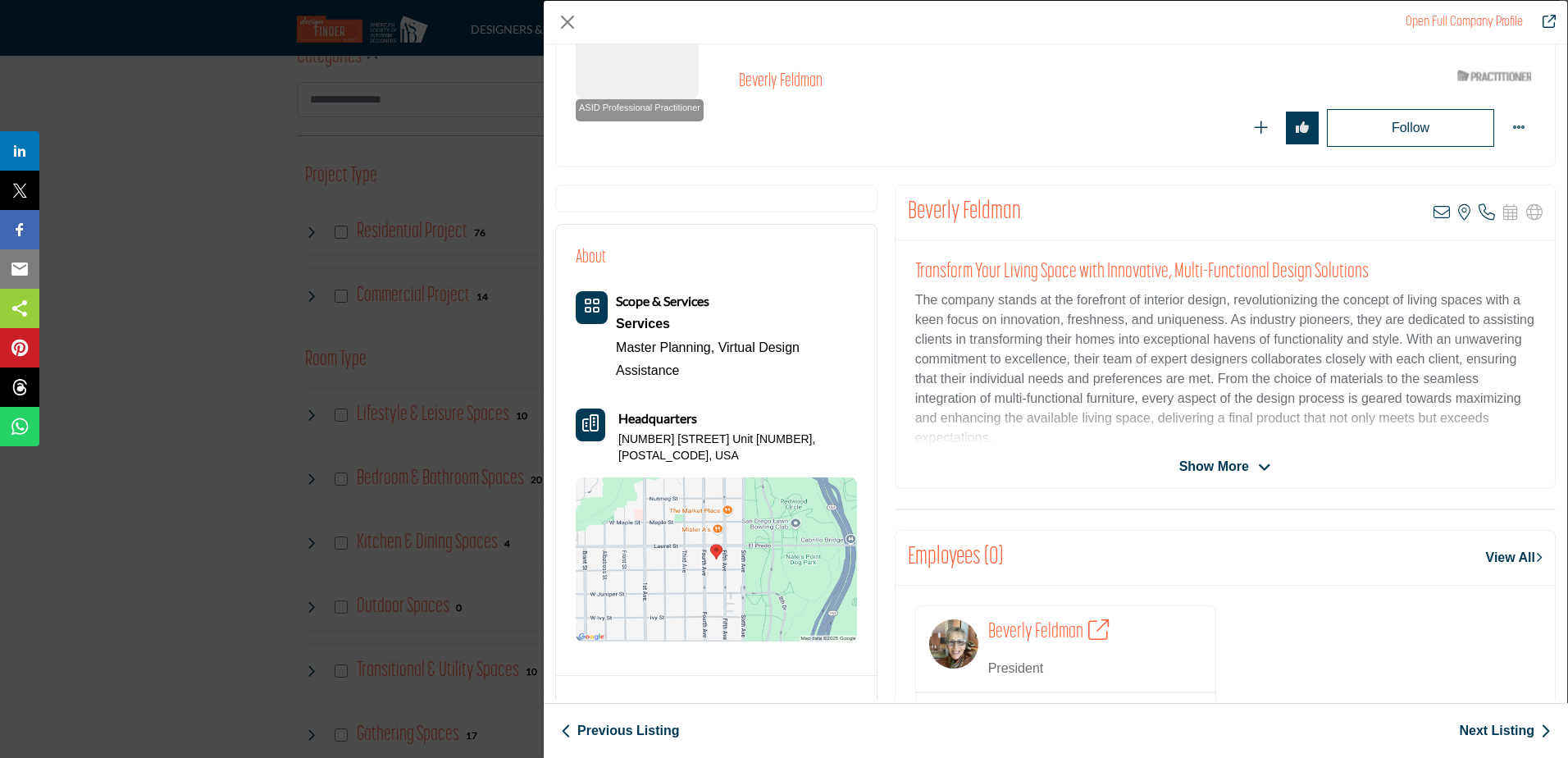 click on "Show More" at bounding box center (1214, 467) 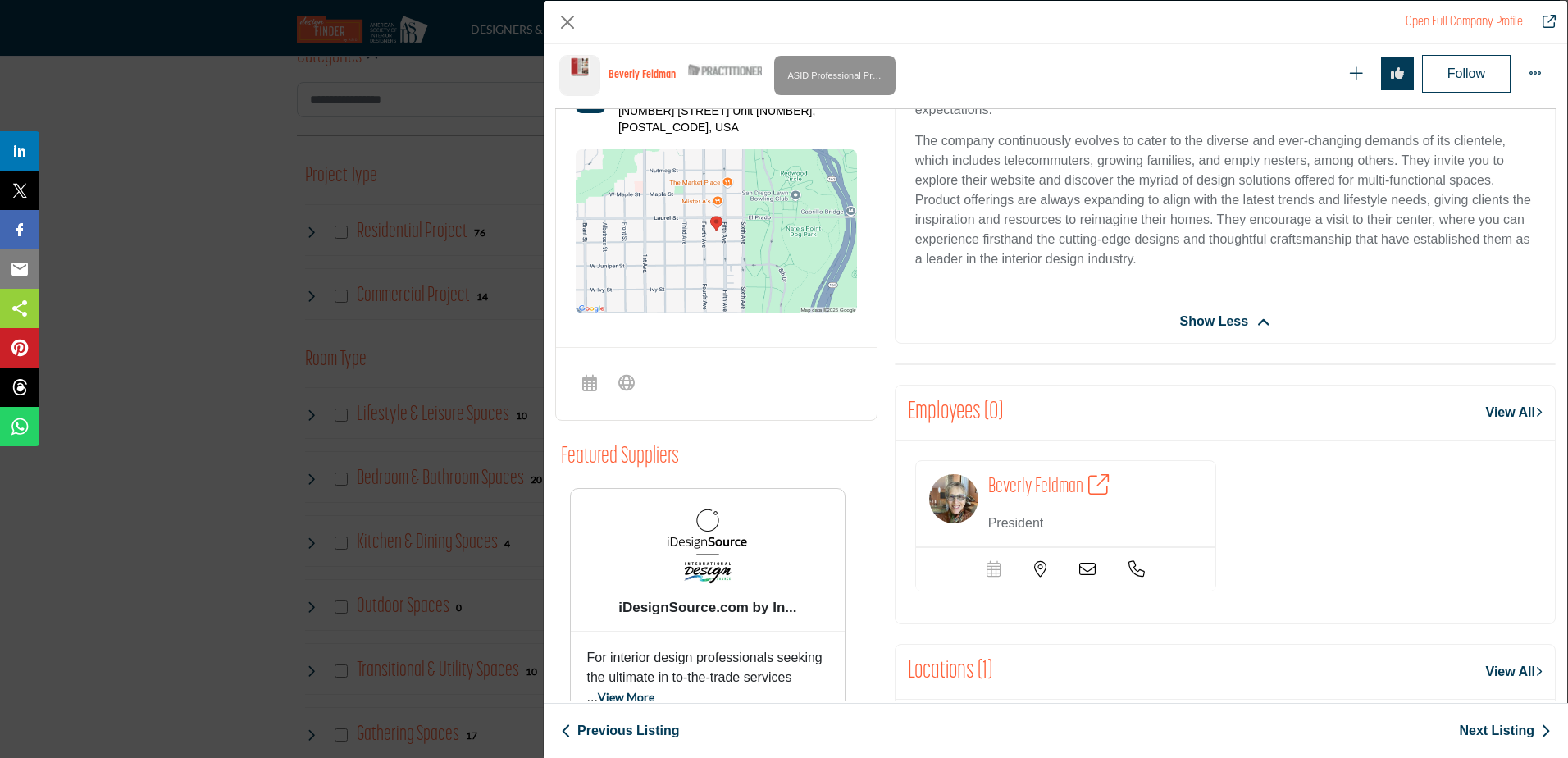scroll, scrollTop: 765, scrollLeft: 0, axis: vertical 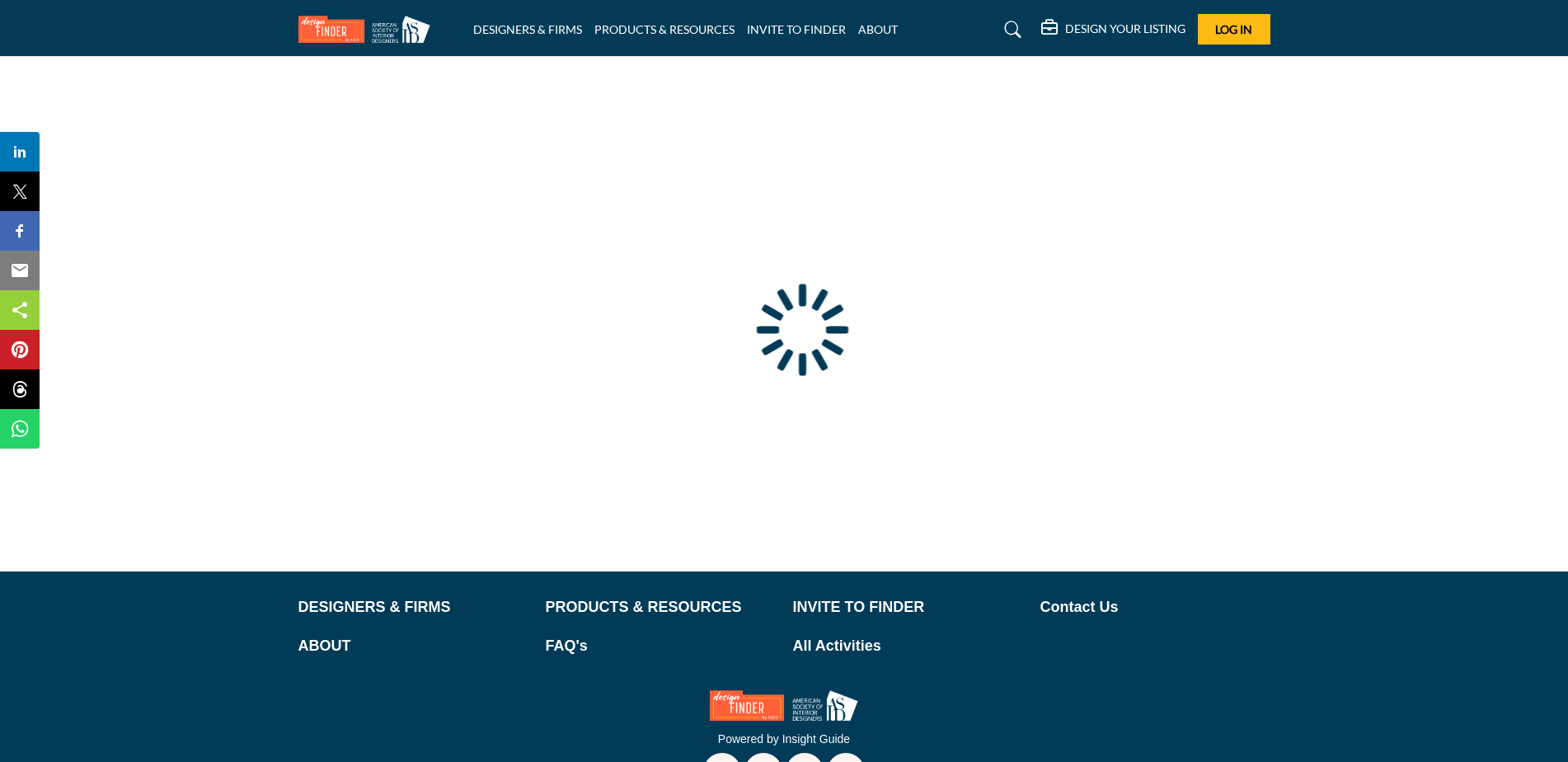 type on "**********" 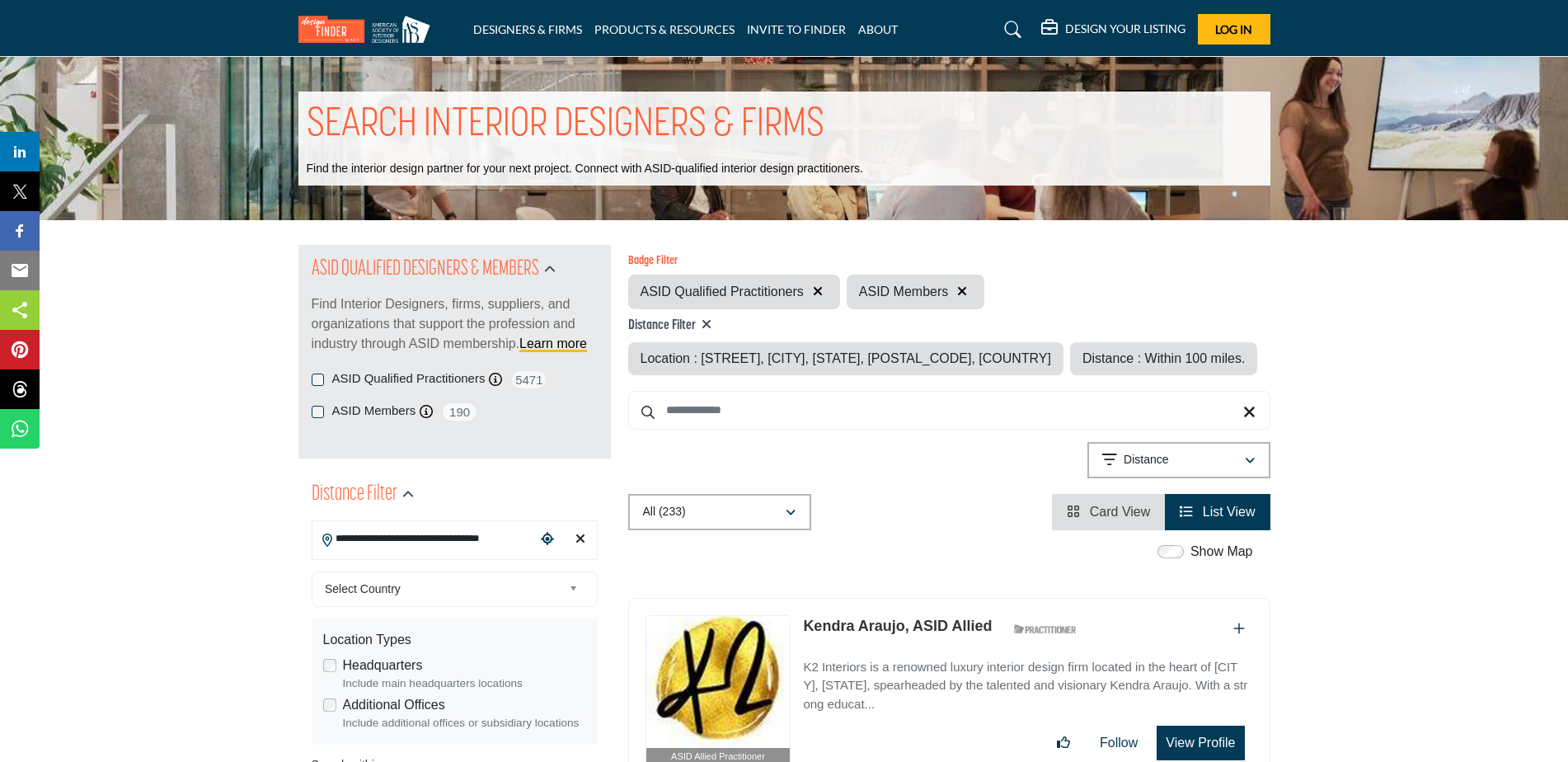 scroll, scrollTop: 0, scrollLeft: 0, axis: both 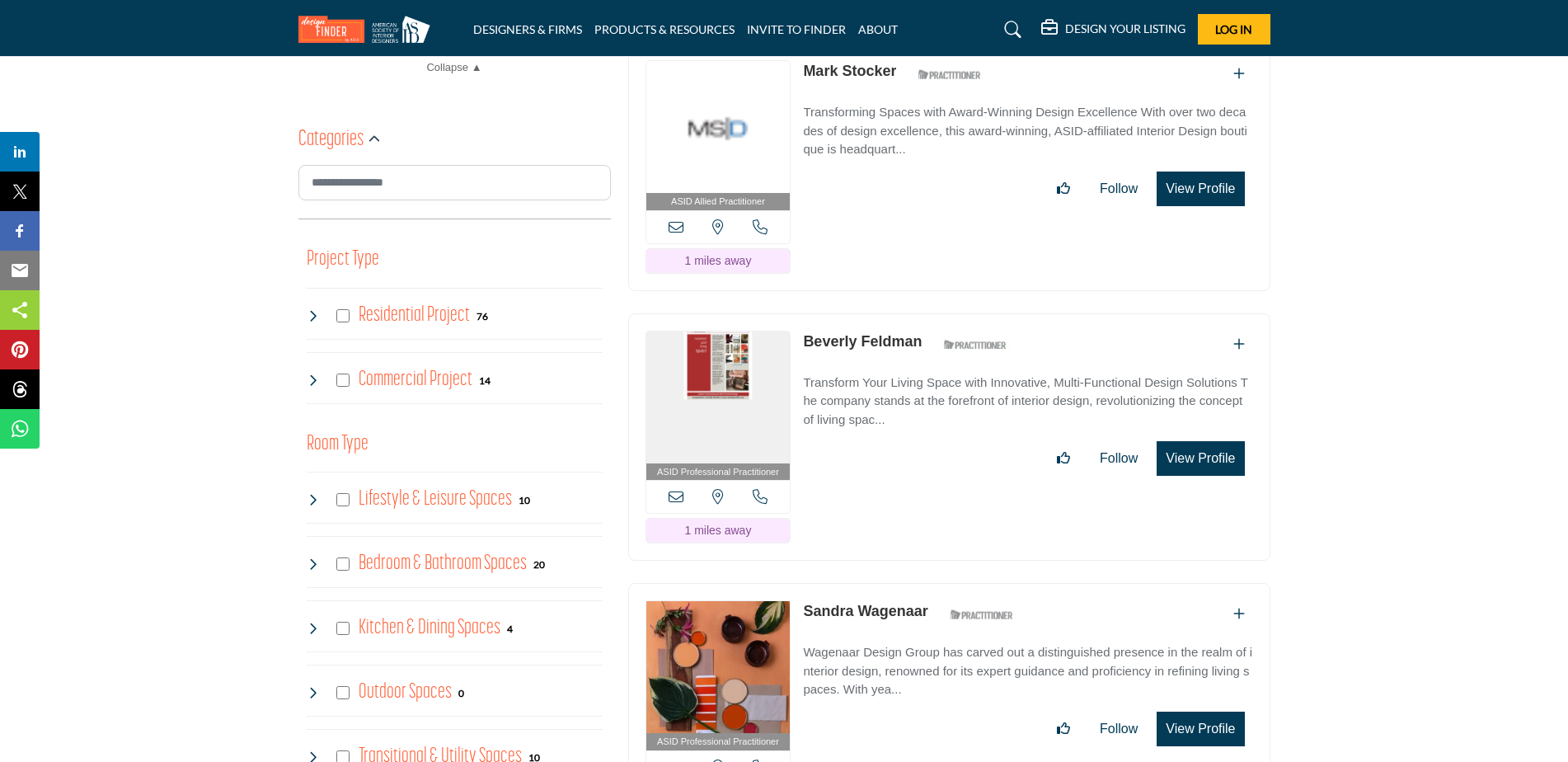 click at bounding box center [718, 397] 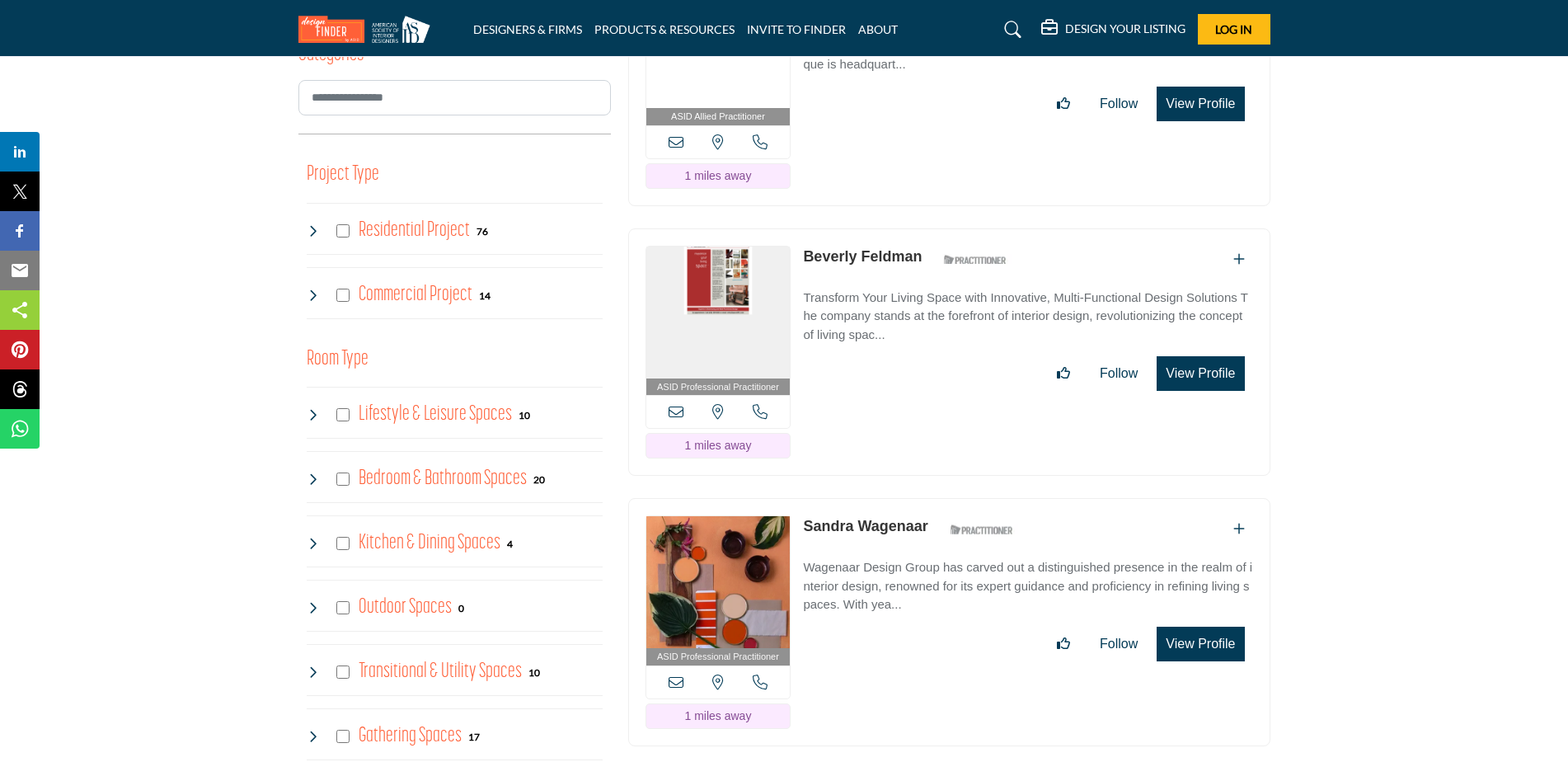 scroll, scrollTop: 1072, scrollLeft: 0, axis: vertical 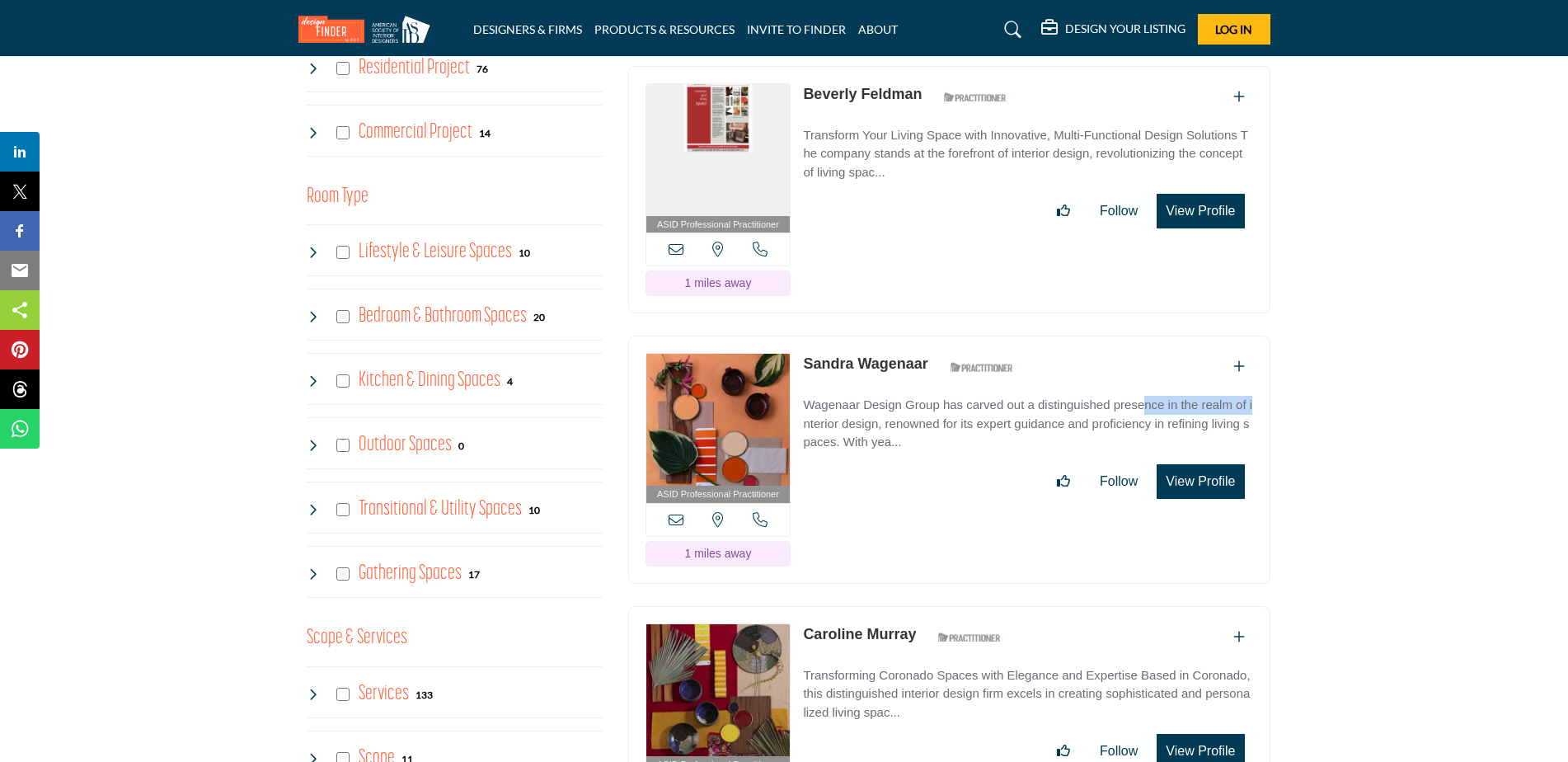 drag, startPoint x: 802, startPoint y: 405, endPoint x: 937, endPoint y: 405, distance: 135 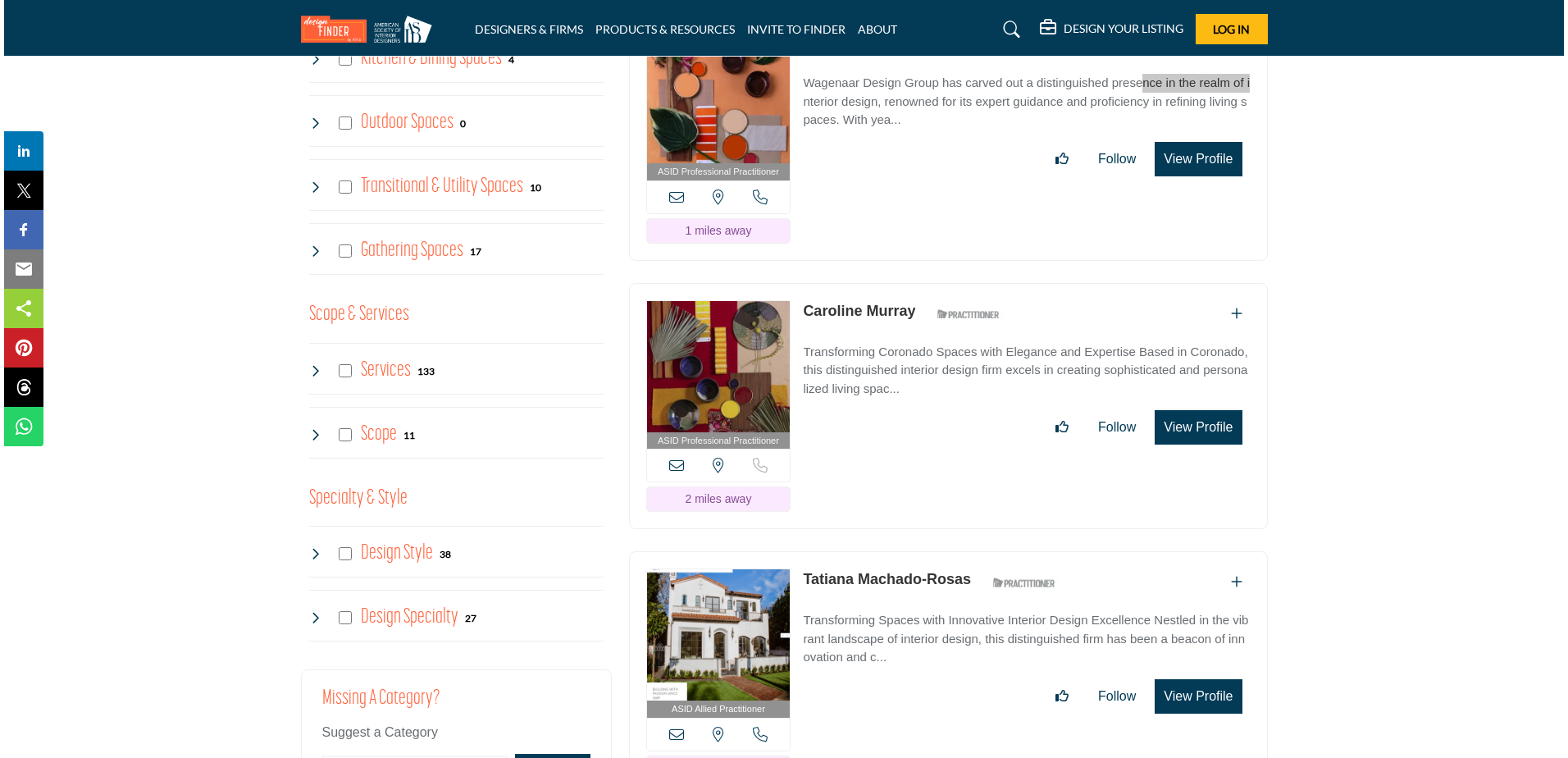 scroll, scrollTop: 1395, scrollLeft: 0, axis: vertical 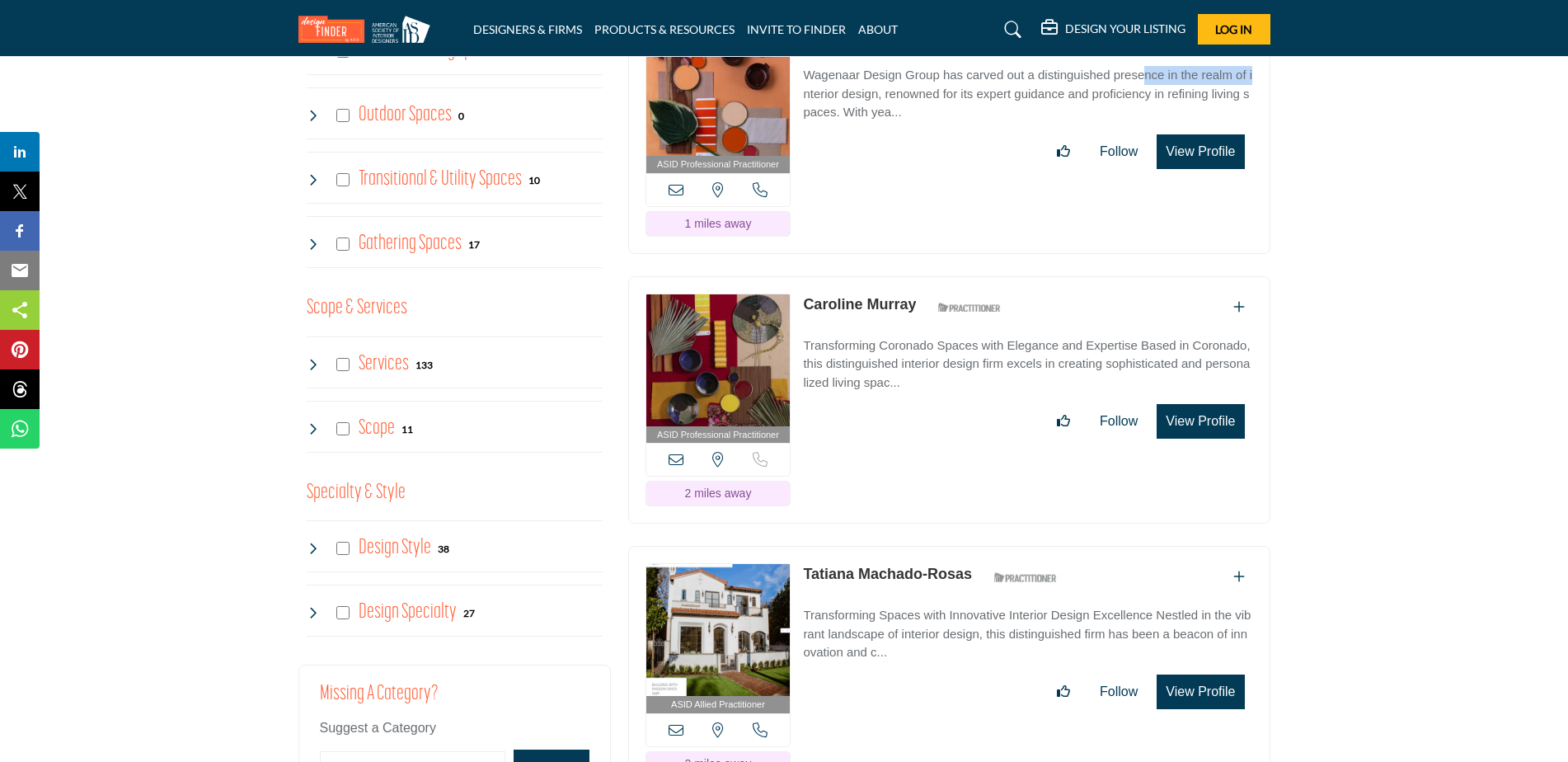 drag, startPoint x: 799, startPoint y: 301, endPoint x: 908, endPoint y: 307, distance: 109.16501 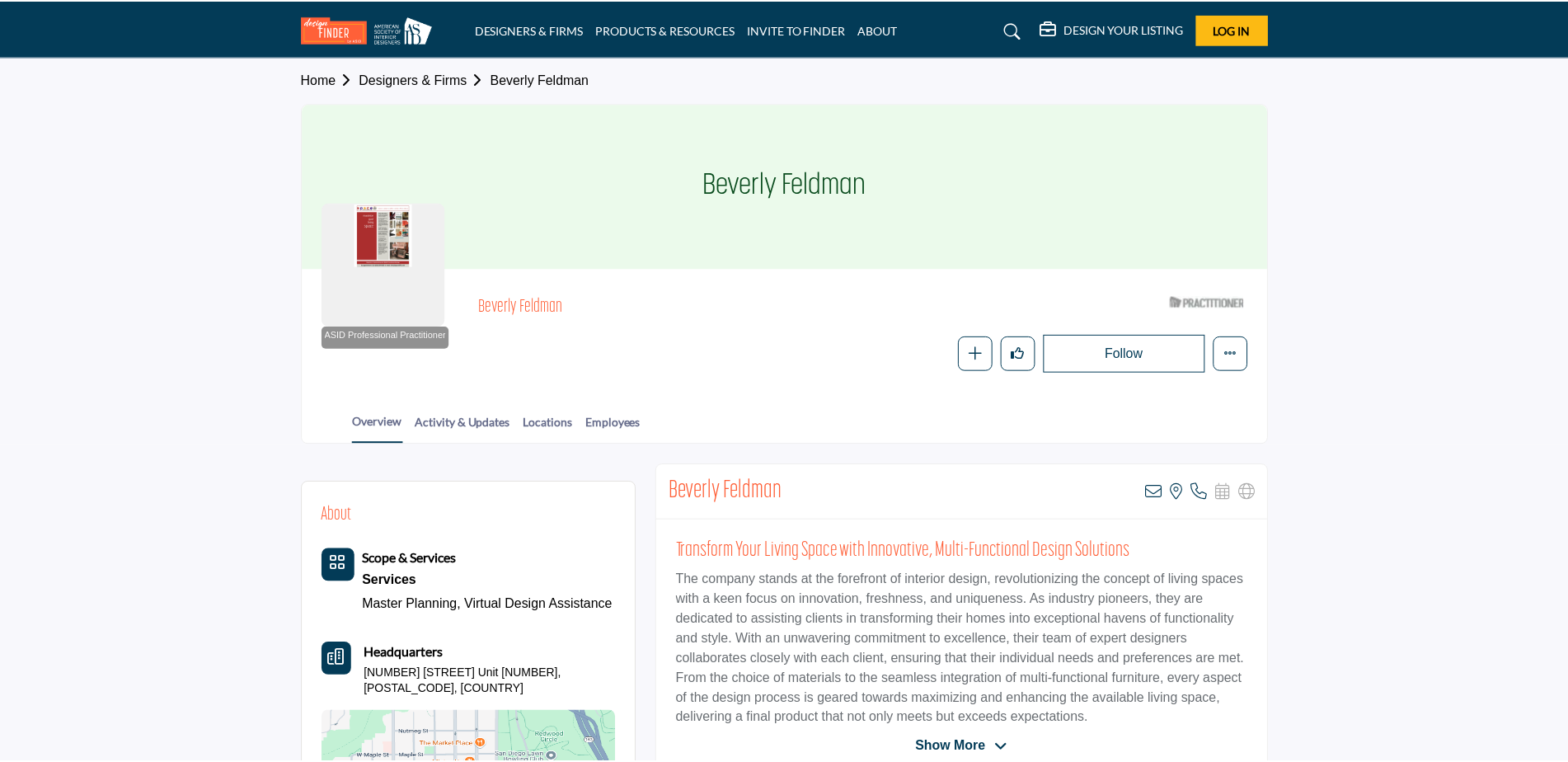 scroll, scrollTop: 0, scrollLeft: 0, axis: both 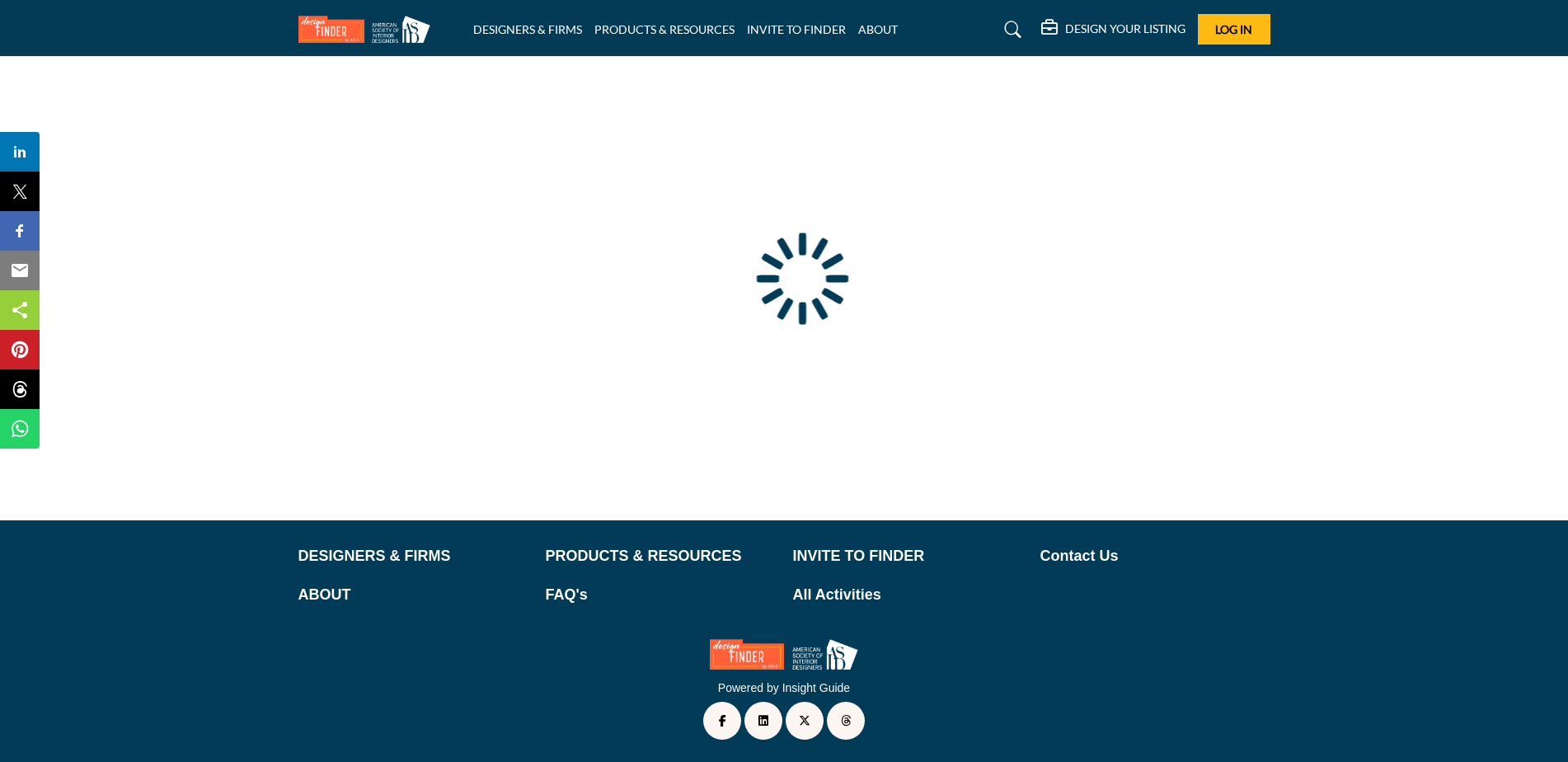 type on "**********" 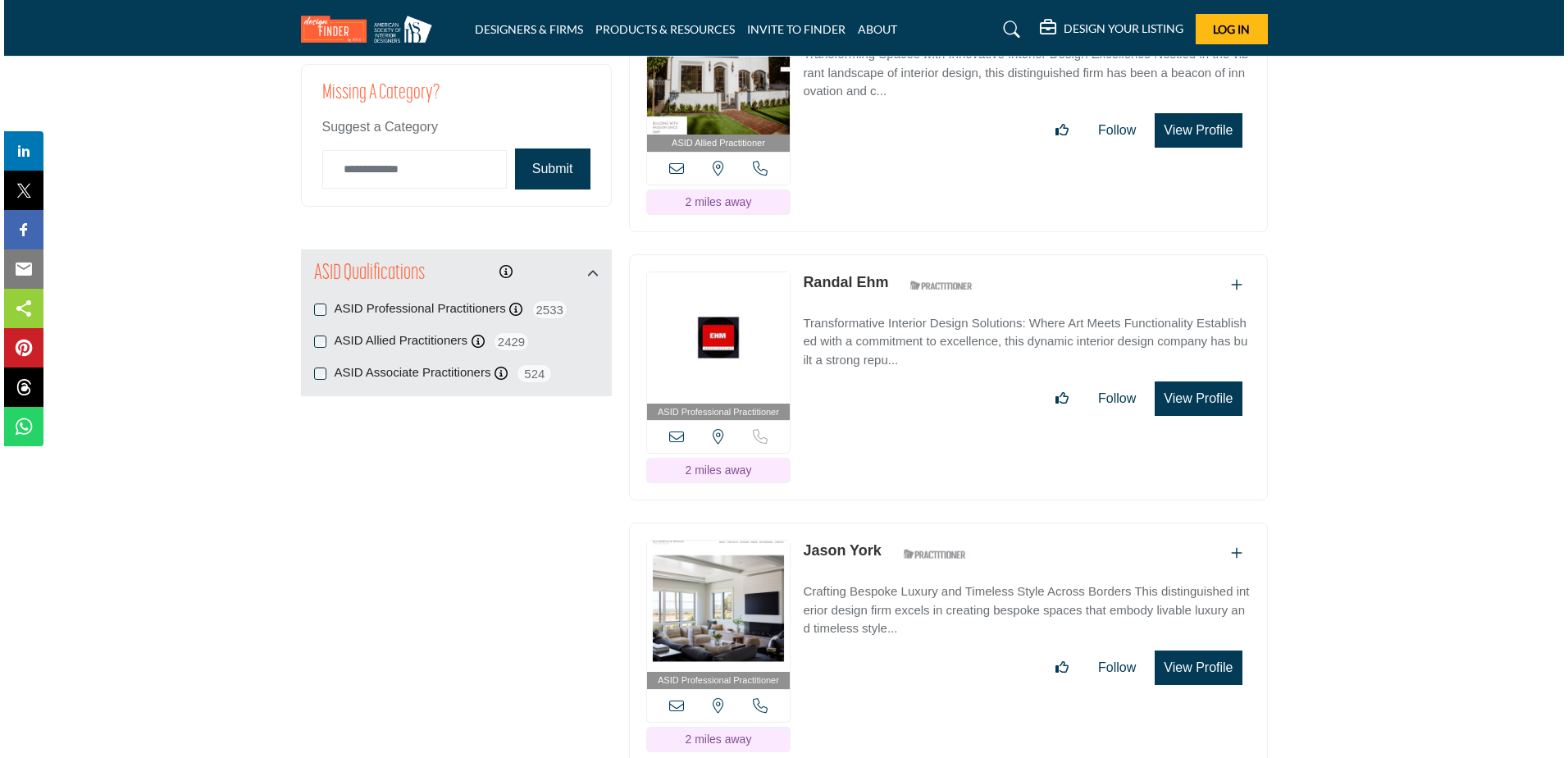 scroll, scrollTop: 2020, scrollLeft: 0, axis: vertical 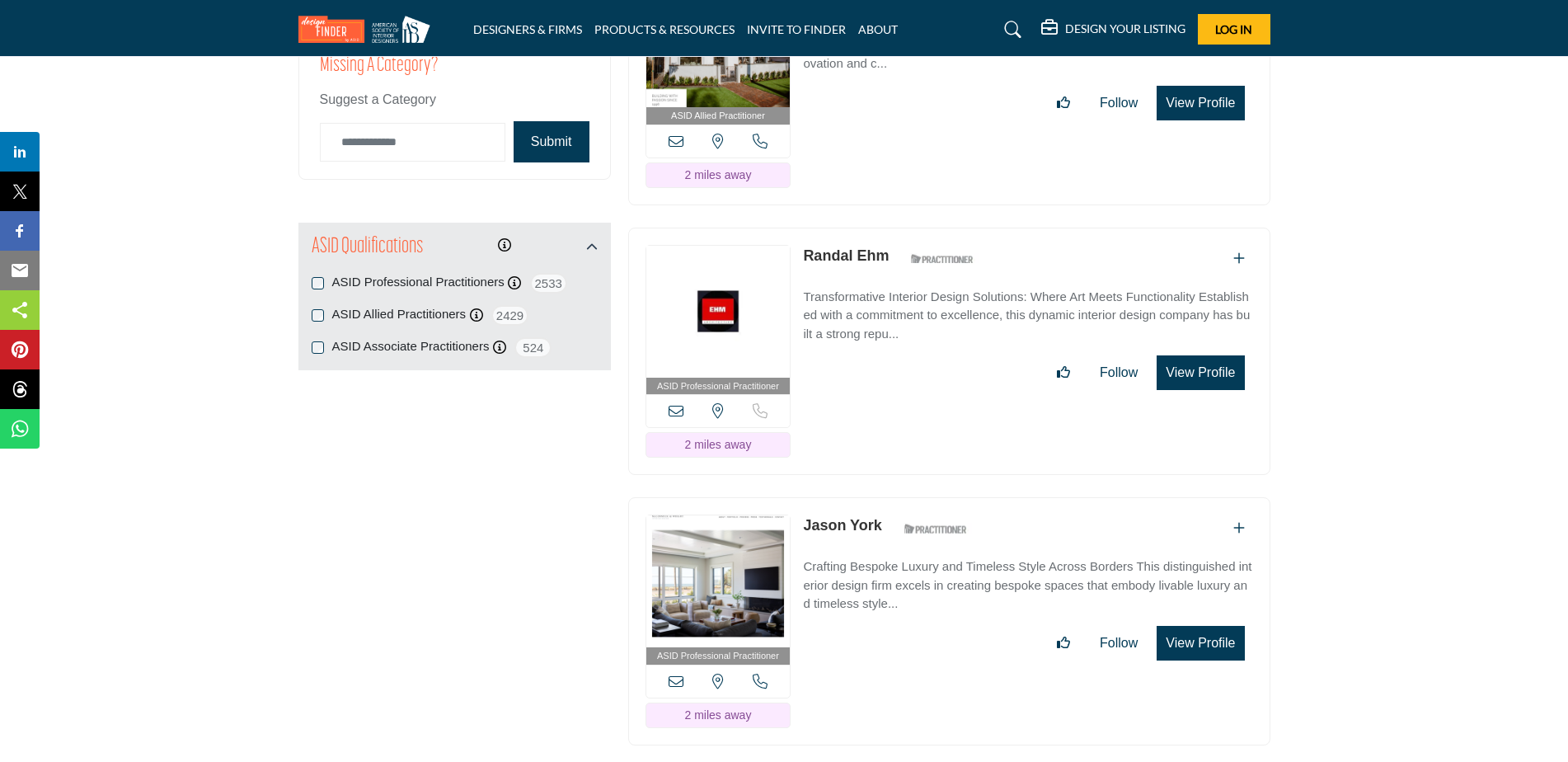 click on "View Profile" at bounding box center [1200, 373] 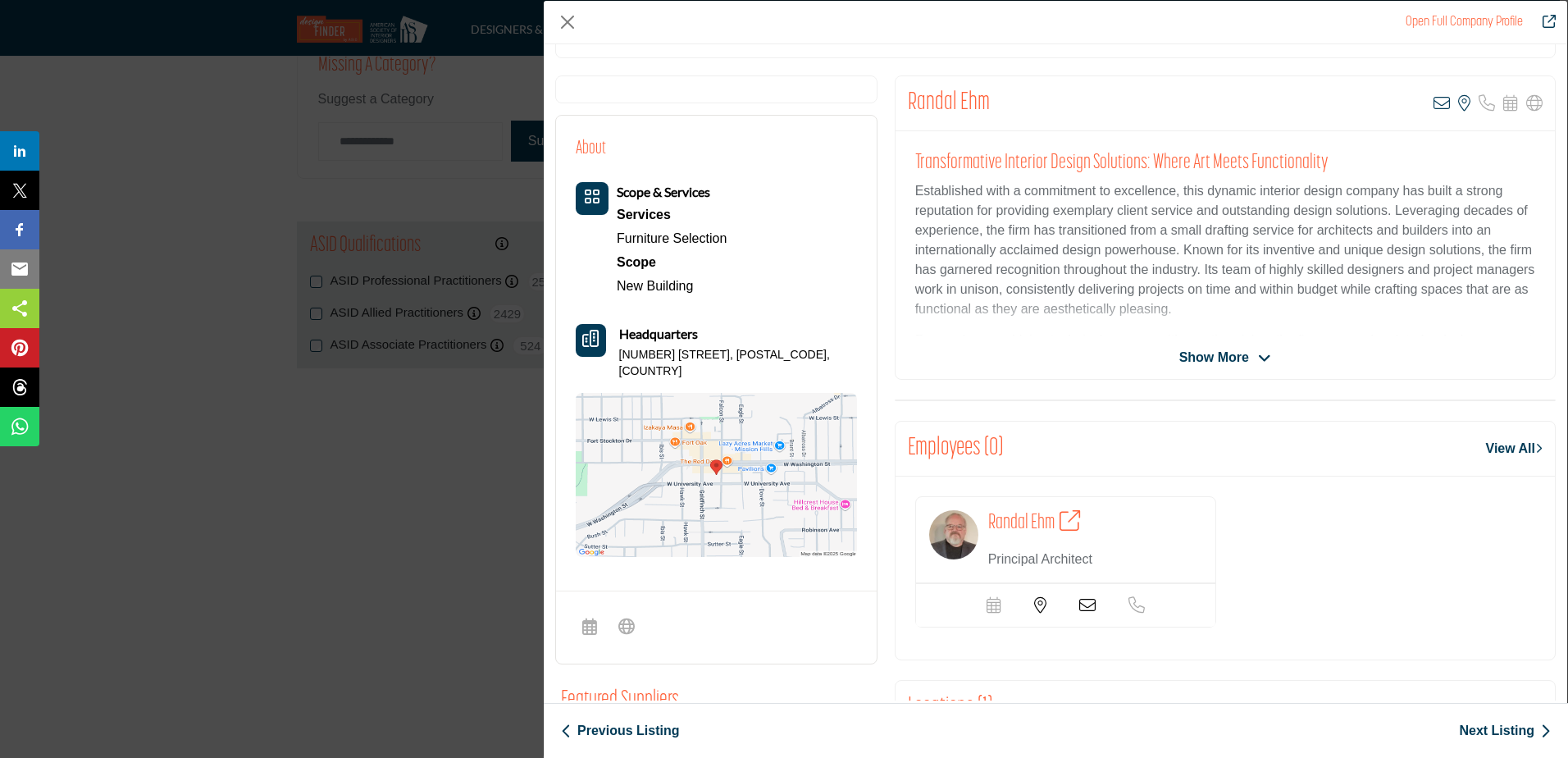 scroll, scrollTop: 285, scrollLeft: 0, axis: vertical 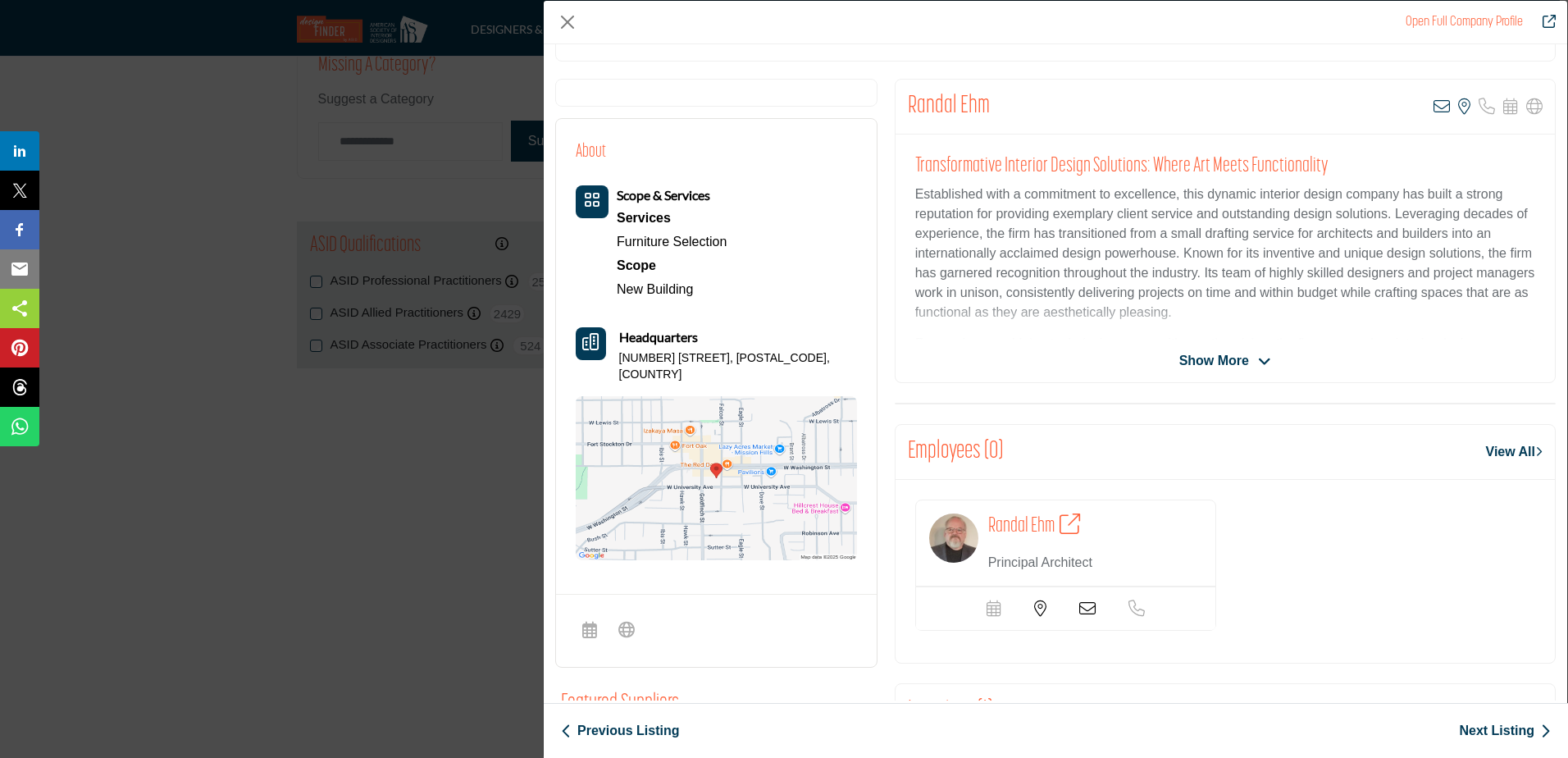 click on "Show More" at bounding box center (1214, 361) 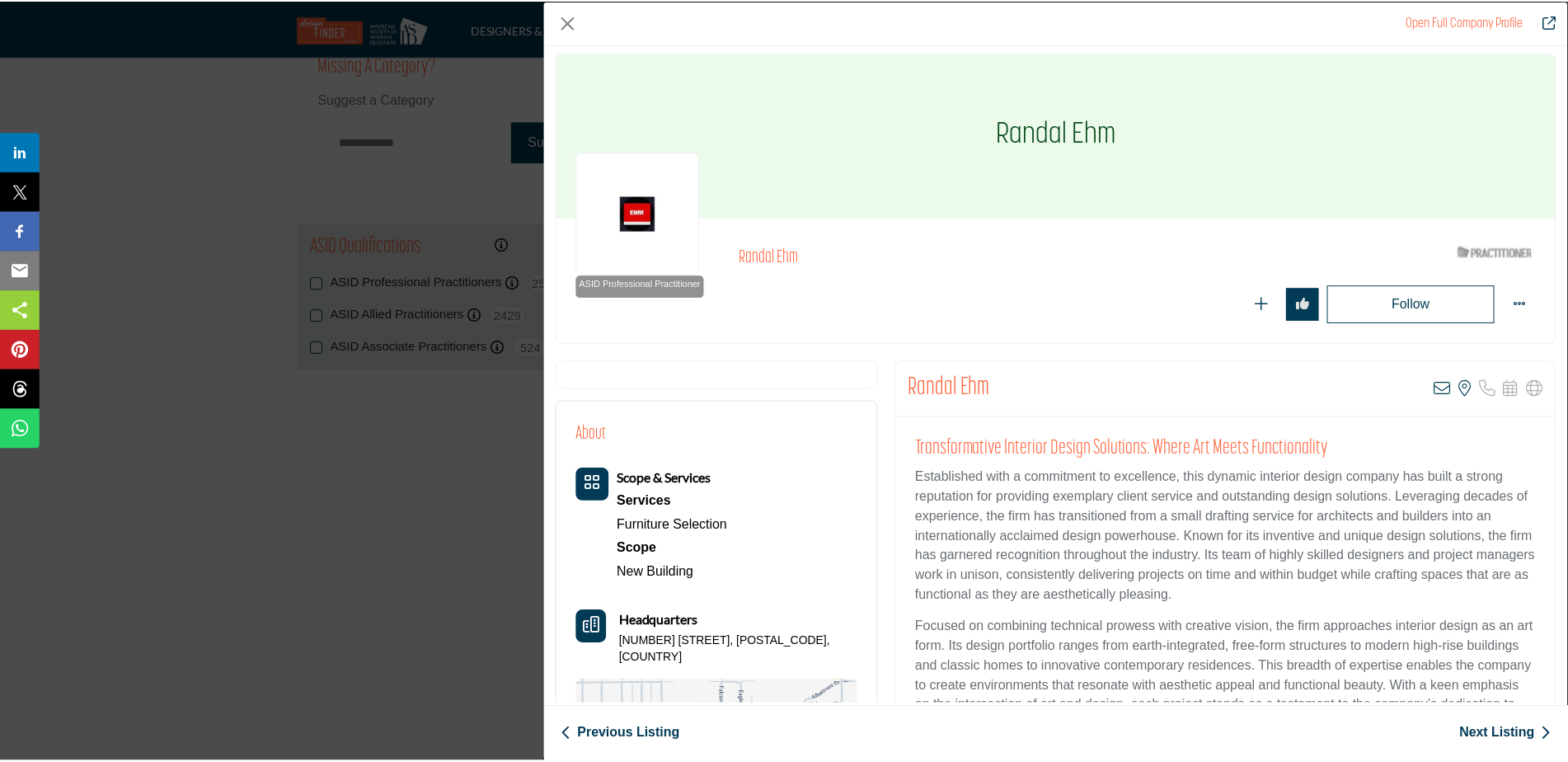 scroll, scrollTop: 0, scrollLeft: 0, axis: both 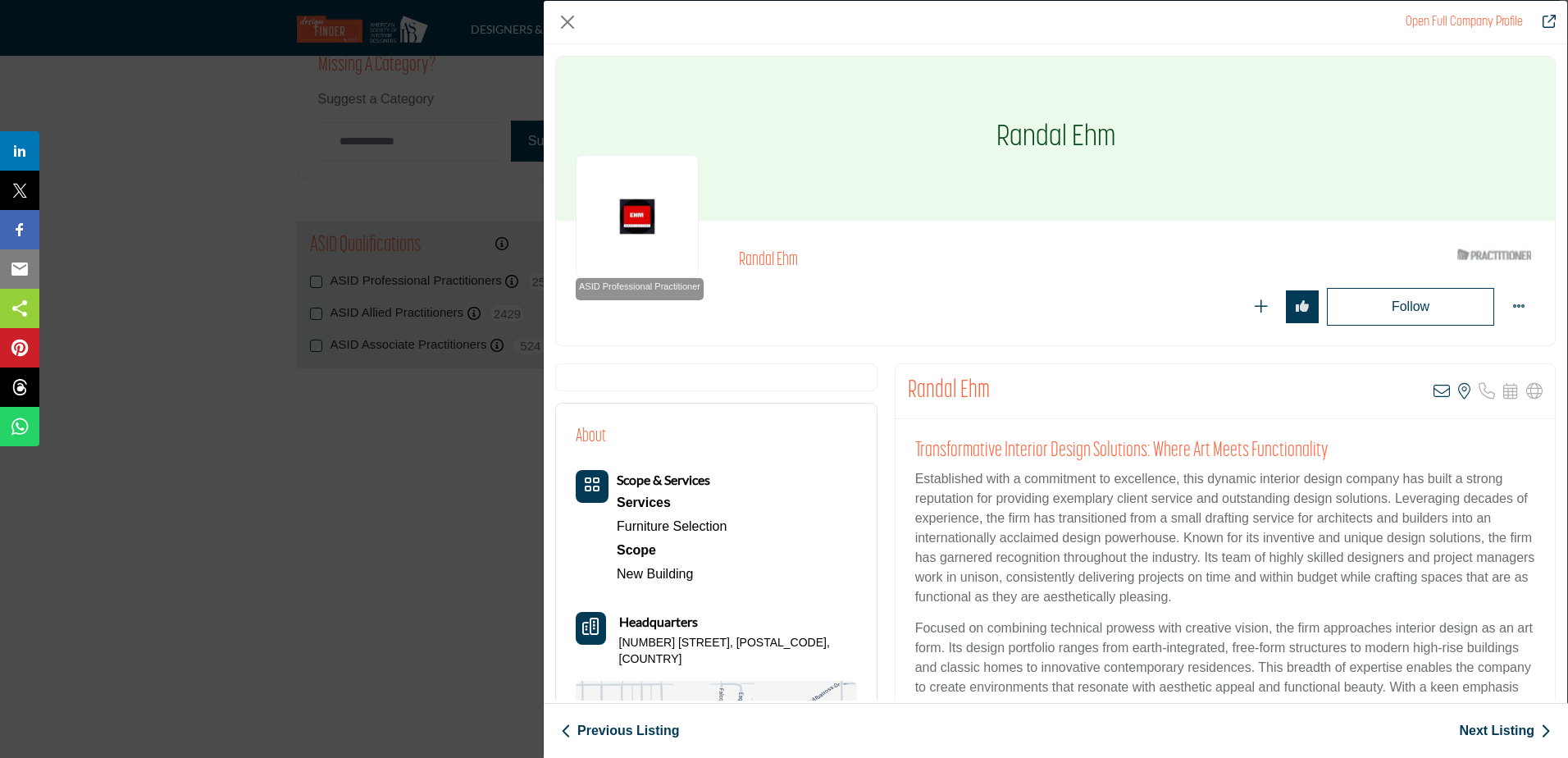 click on "Open Full Company Profile
Randal Ehm
ASID Qualified Practitioner who validates work and experience to hold an ASID designation." at bounding box center (784, 379) 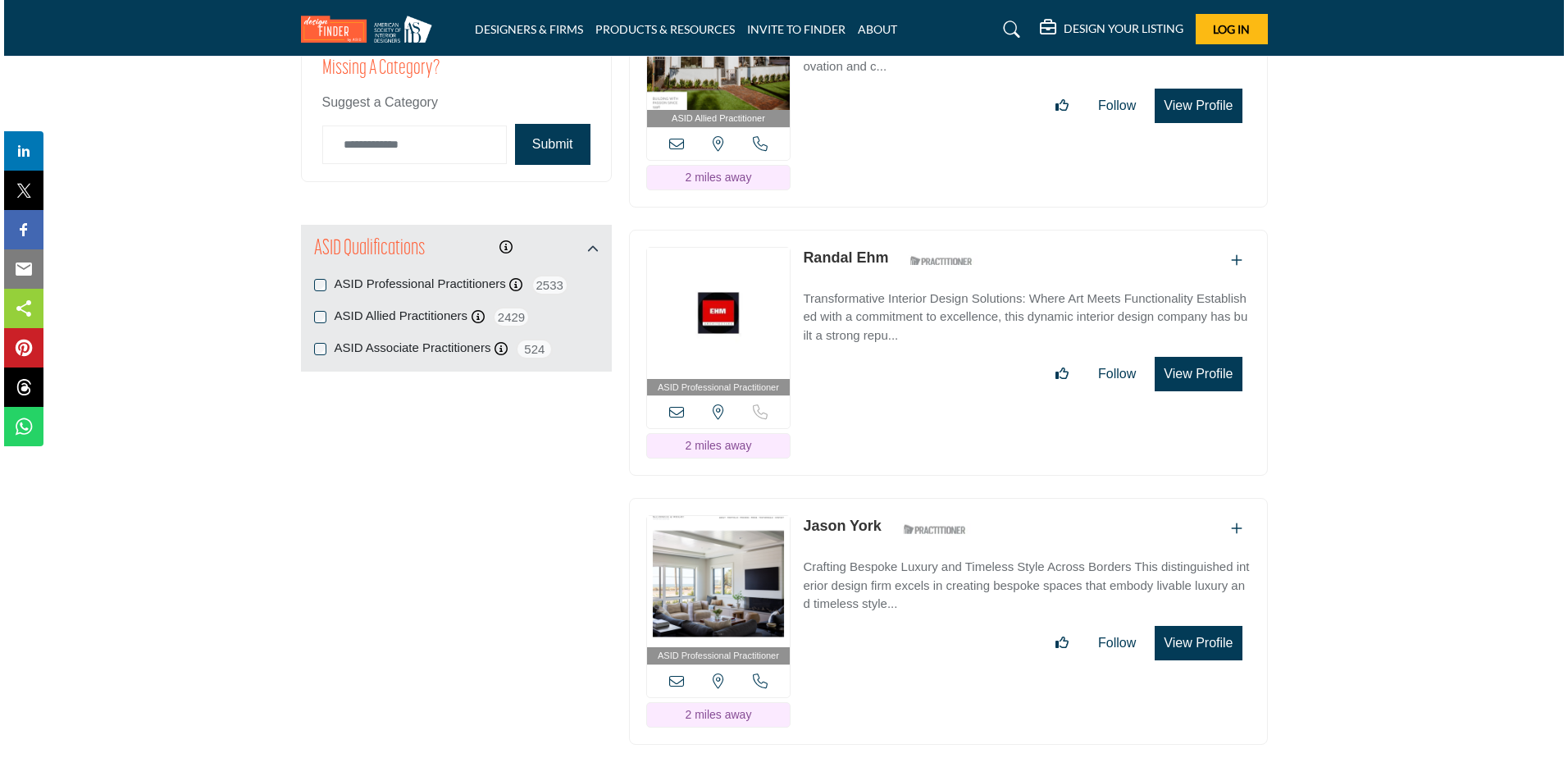 scroll, scrollTop: 2102, scrollLeft: 0, axis: vertical 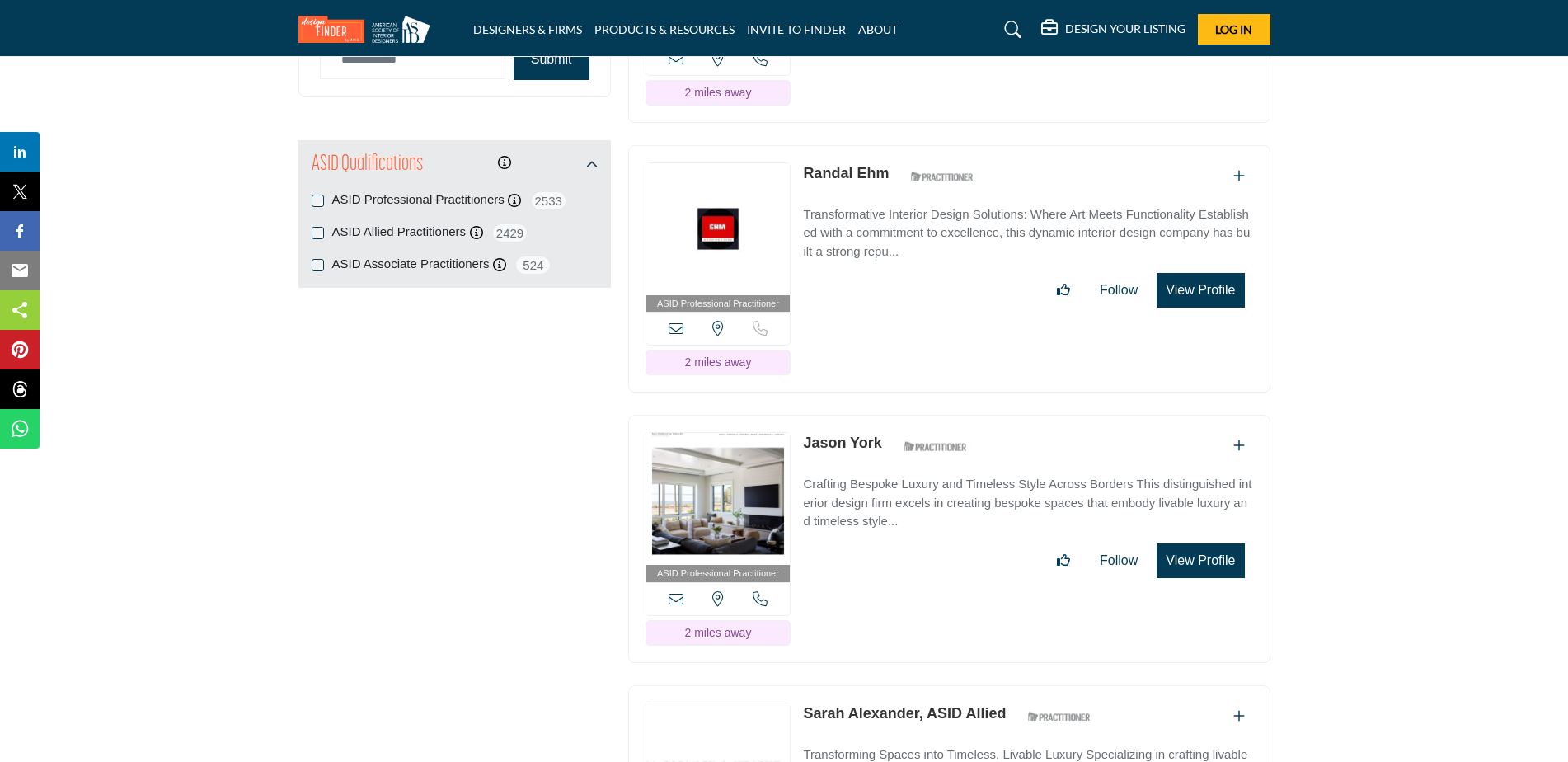 click on "View Profile" at bounding box center [1200, 290] 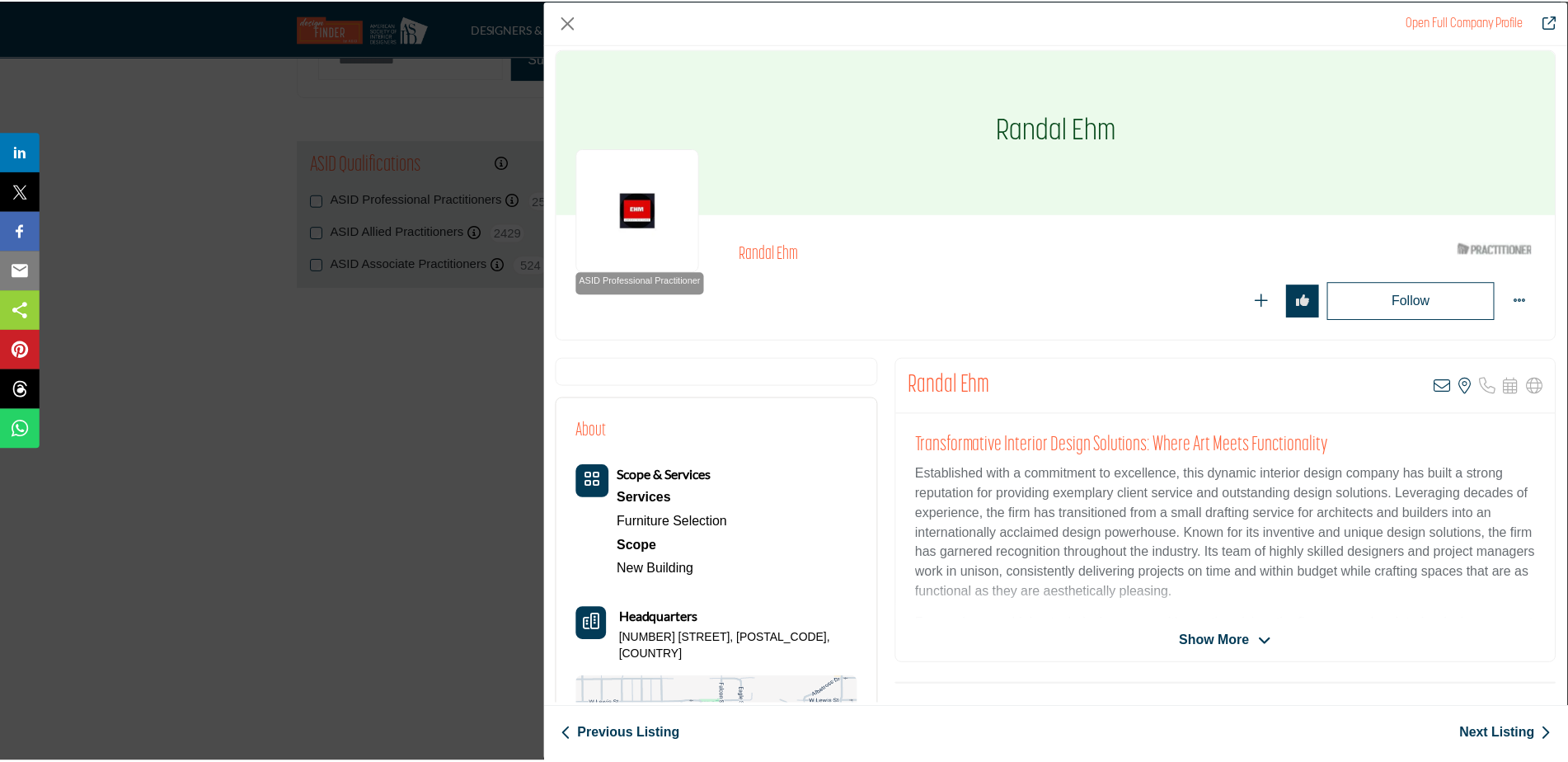 scroll, scrollTop: 0, scrollLeft: 0, axis: both 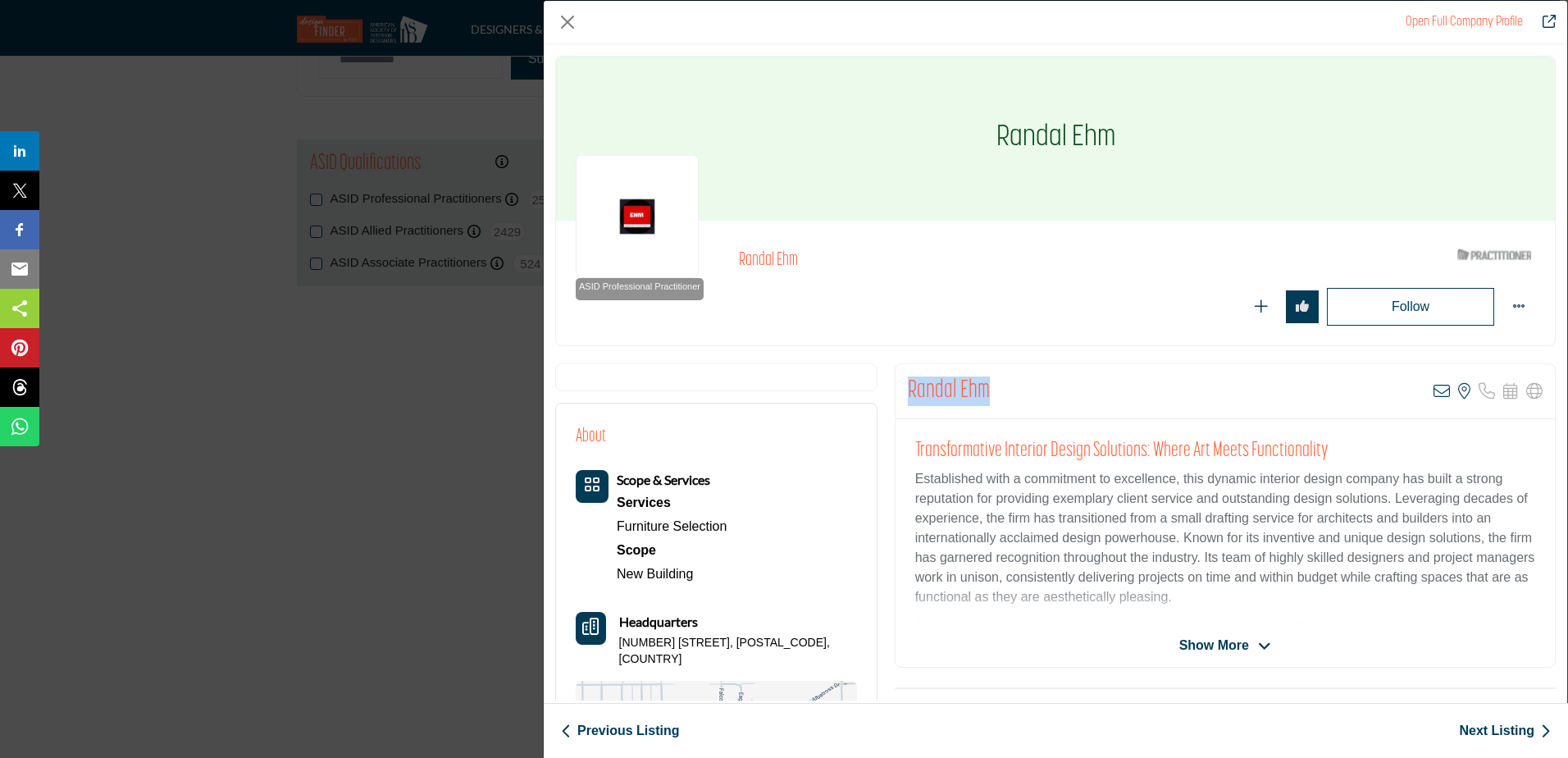 drag, startPoint x: 1035, startPoint y: 394, endPoint x: 902, endPoint y: 386, distance: 133.24038 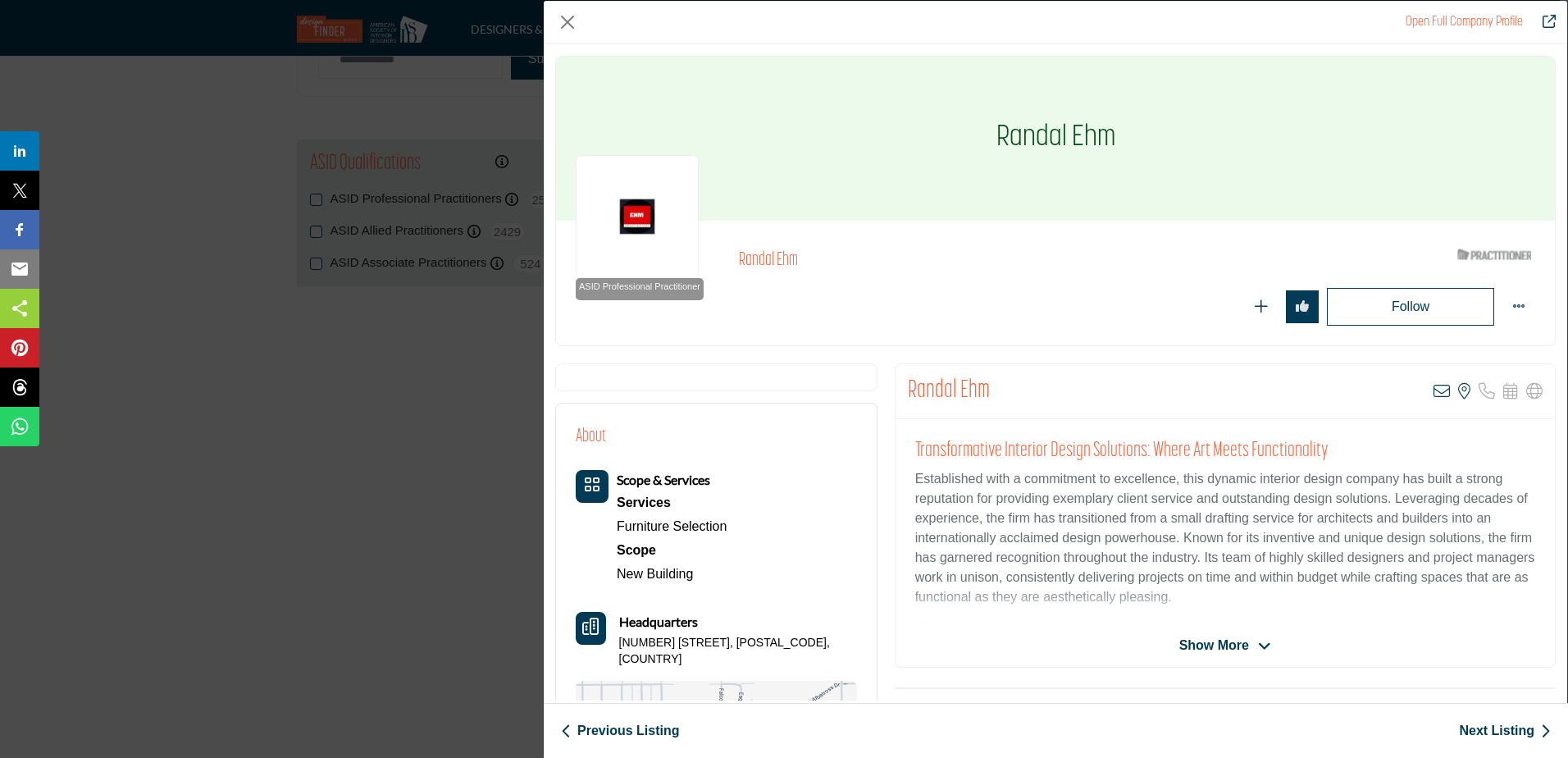 click on "Open Full Company Profile
Randal Ehm
ASID Qualified Practitioner who validates work and experience to hold an ASID designation." at bounding box center (784, 379) 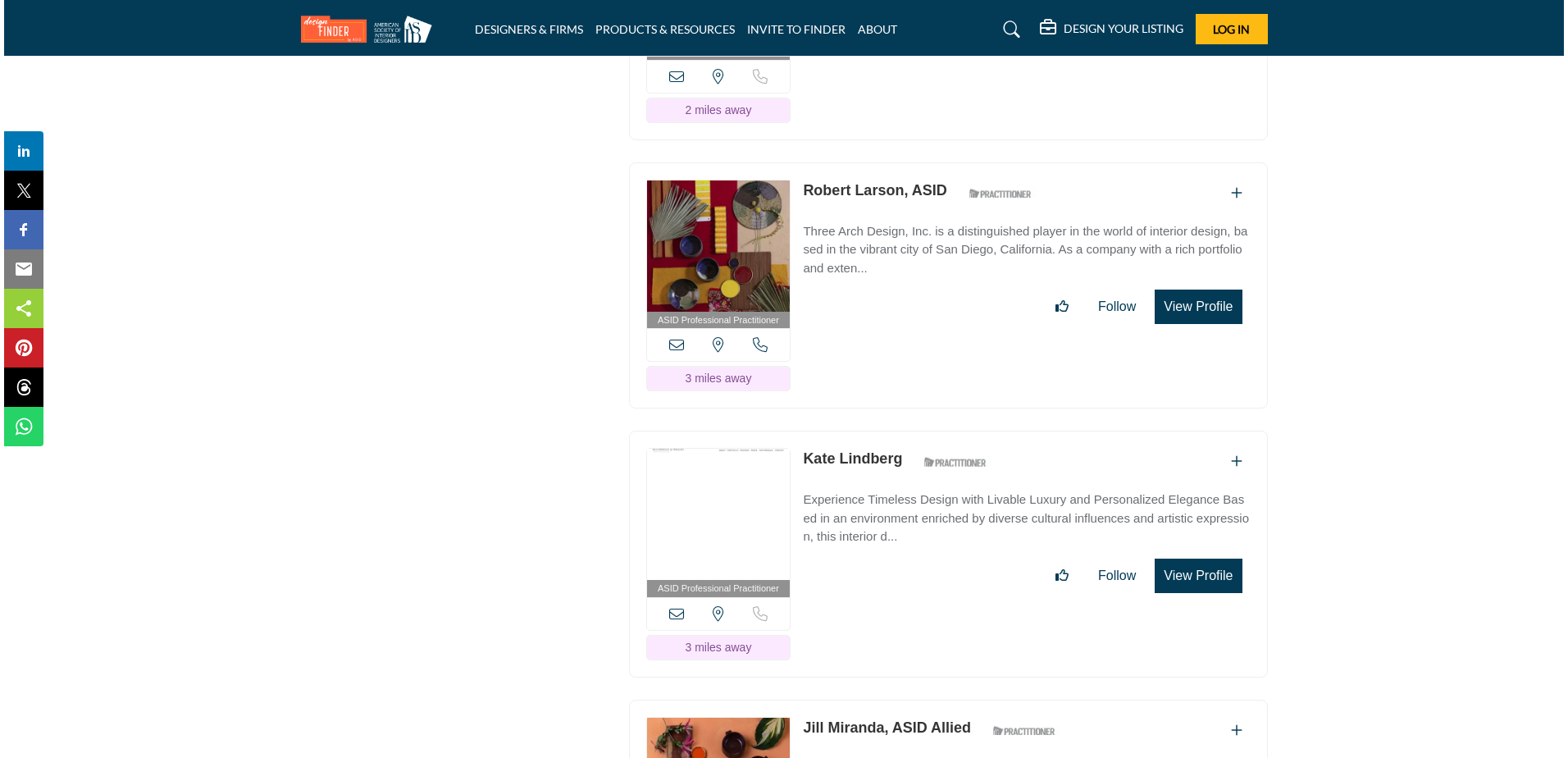 scroll, scrollTop: 3168, scrollLeft: 0, axis: vertical 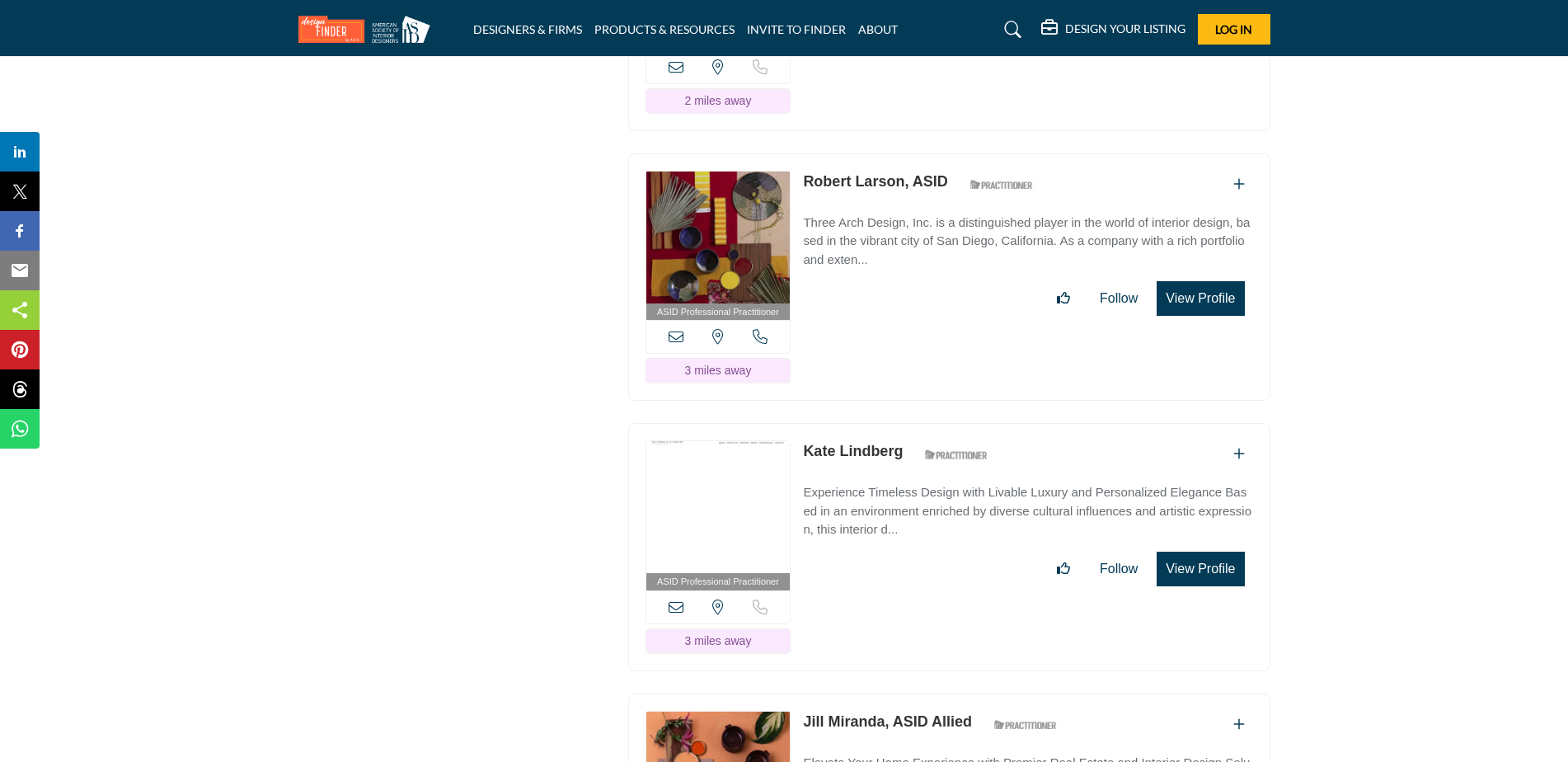 click on "View Profile" at bounding box center (1200, 299) 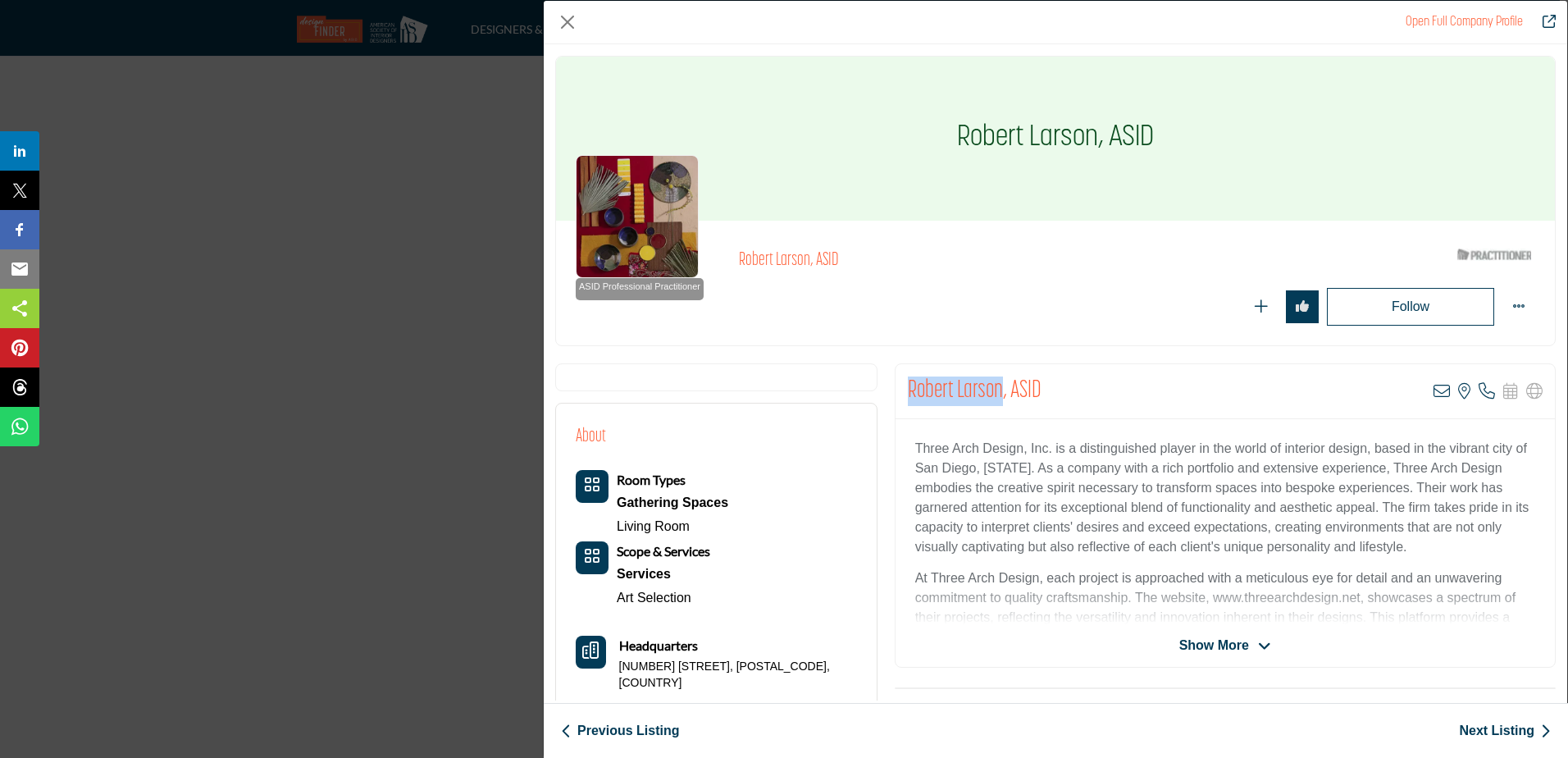 drag, startPoint x: 1001, startPoint y: 389, endPoint x: 900, endPoint y: 390, distance: 101.00495 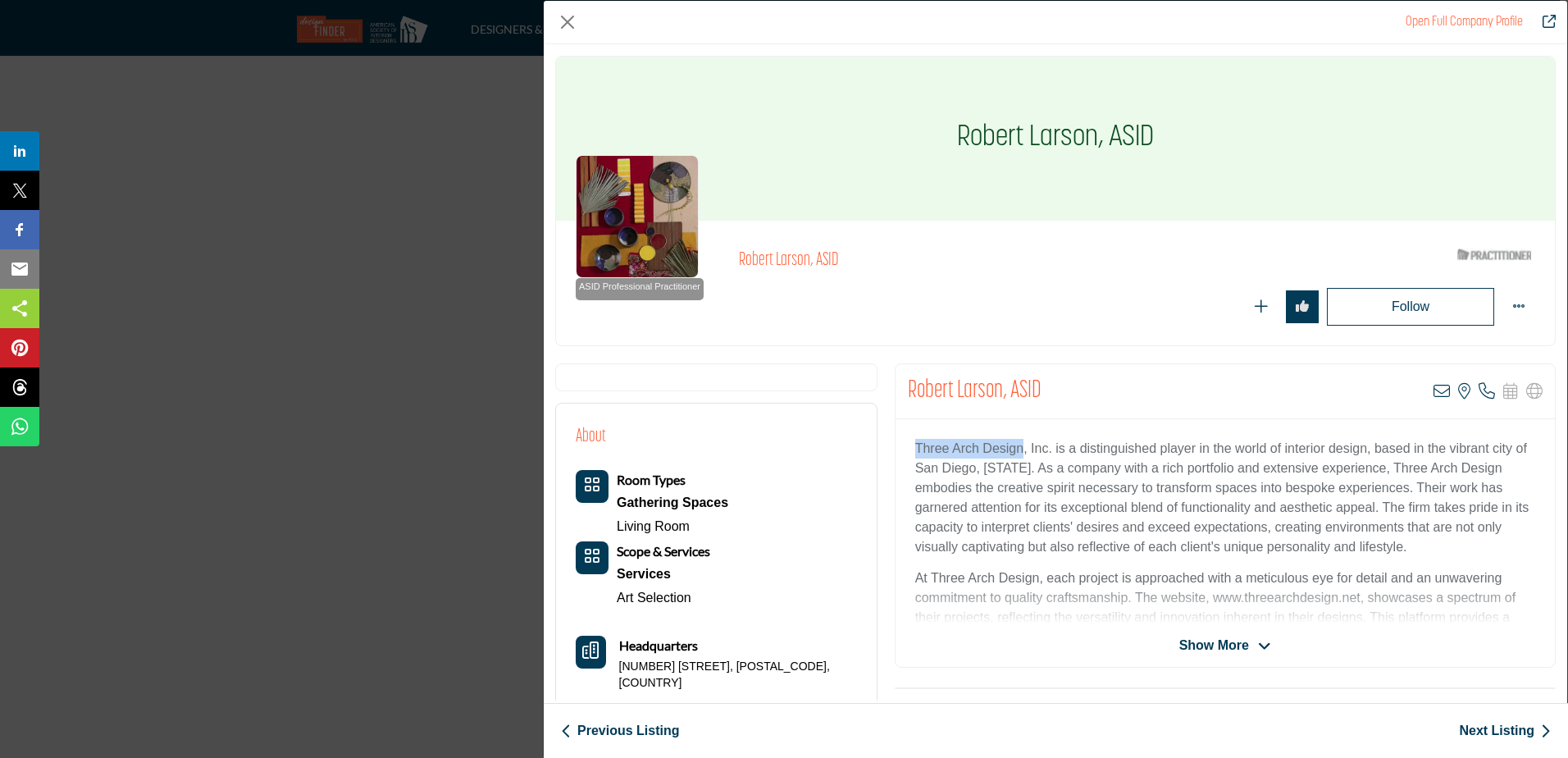 drag, startPoint x: 910, startPoint y: 444, endPoint x: 1019, endPoint y: 449, distance: 109.11462 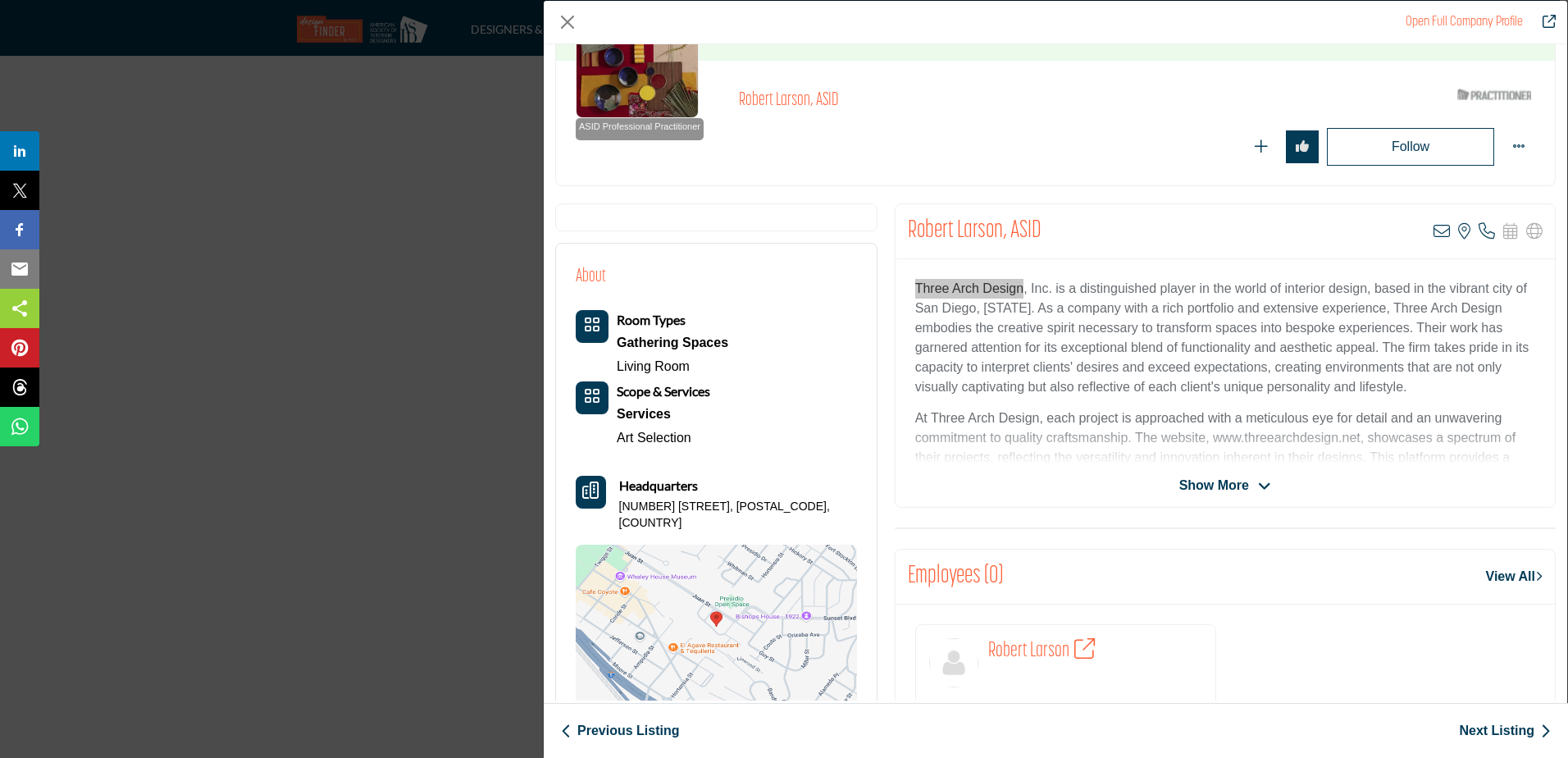 scroll, scrollTop: 164, scrollLeft: 0, axis: vertical 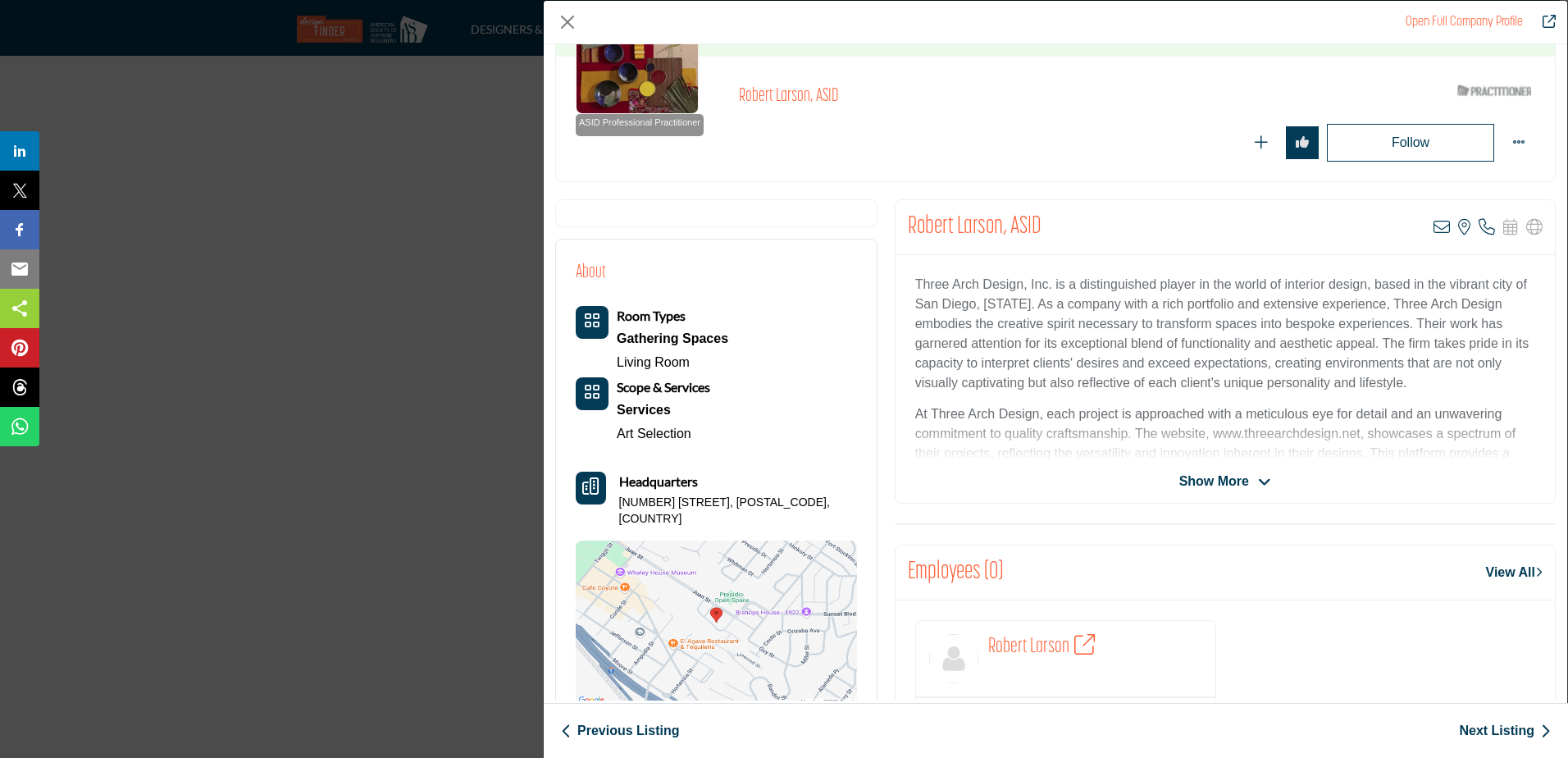 click on "Show More" at bounding box center (1214, 482) 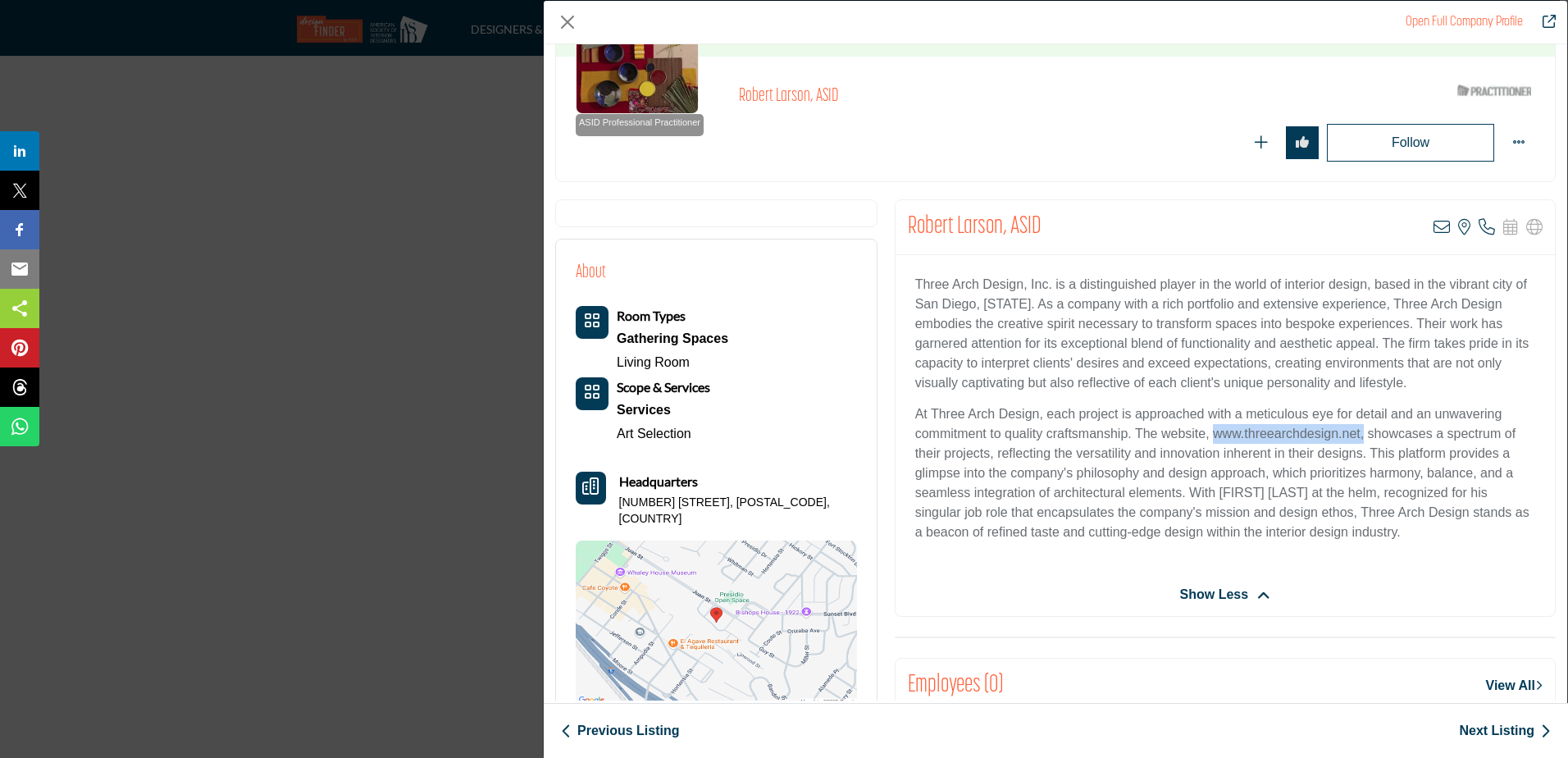drag, startPoint x: 1215, startPoint y: 433, endPoint x: 1366, endPoint y: 430, distance: 151.0298 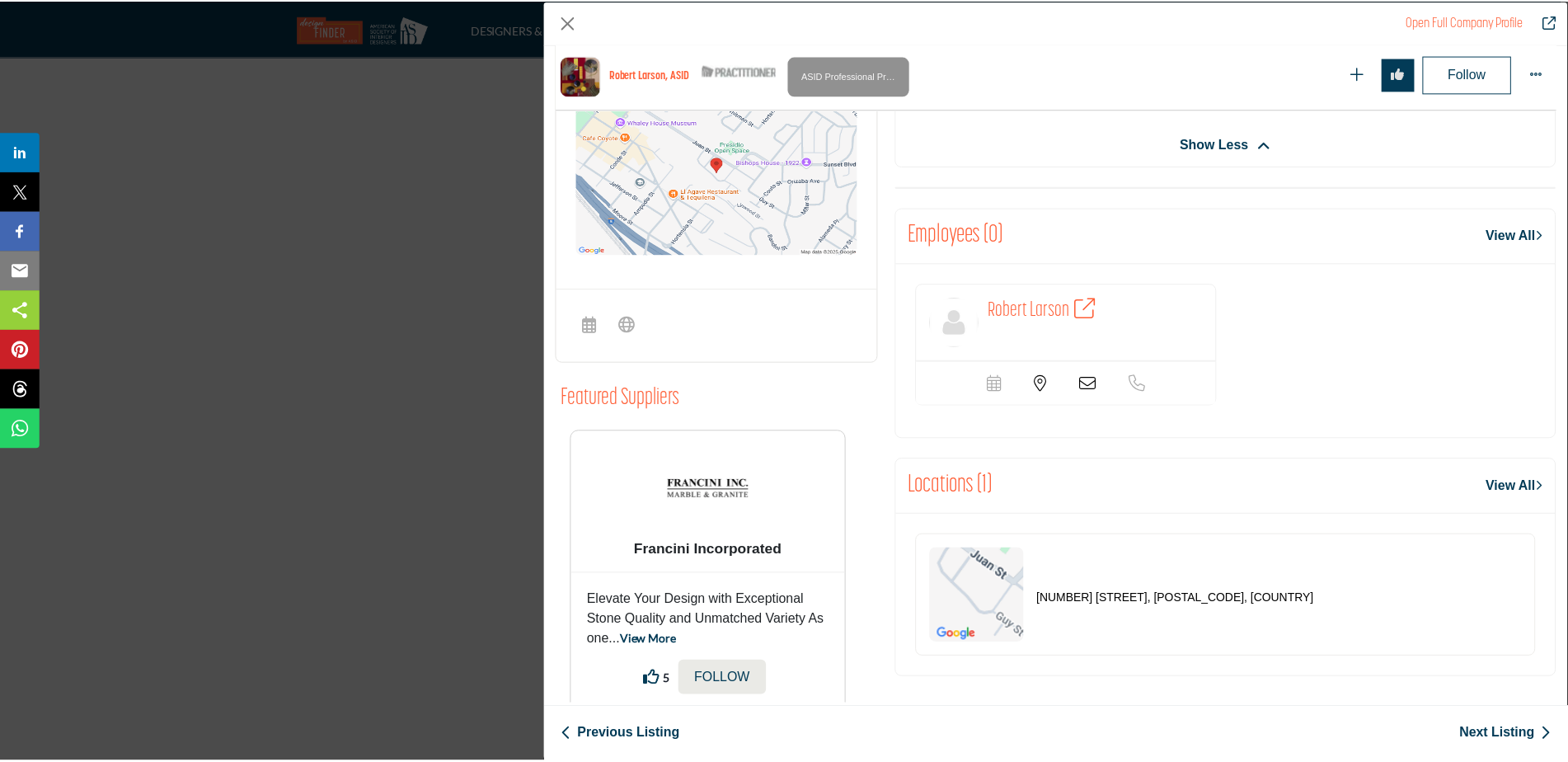 scroll, scrollTop: 707, scrollLeft: 0, axis: vertical 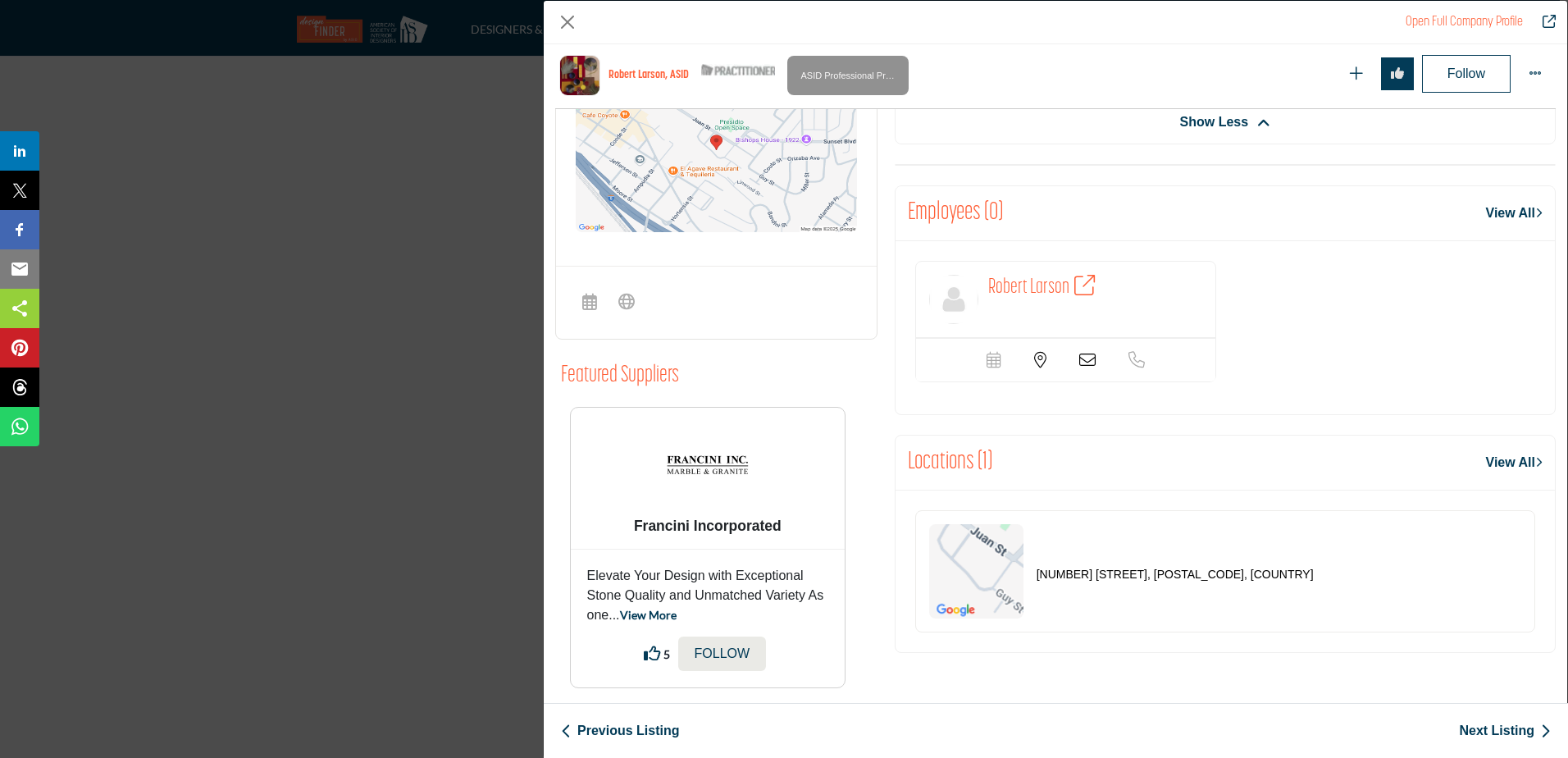 click on "Open Full Company Profile
Robert Larson, ASID
ASID Qualified Practitioner who validates work and experience to hold an ASID designation." at bounding box center [784, 379] 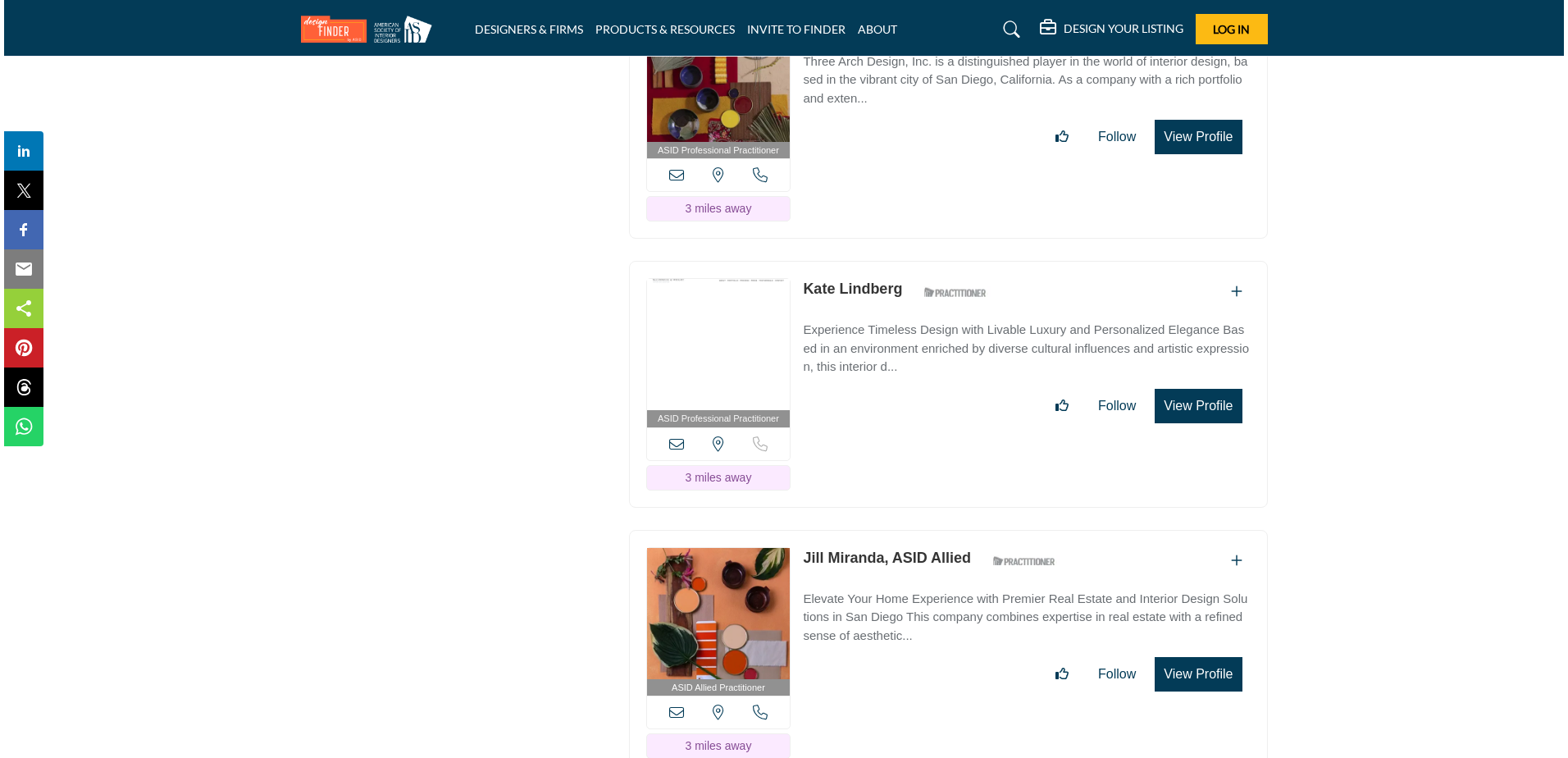 scroll, scrollTop: 3332, scrollLeft: 0, axis: vertical 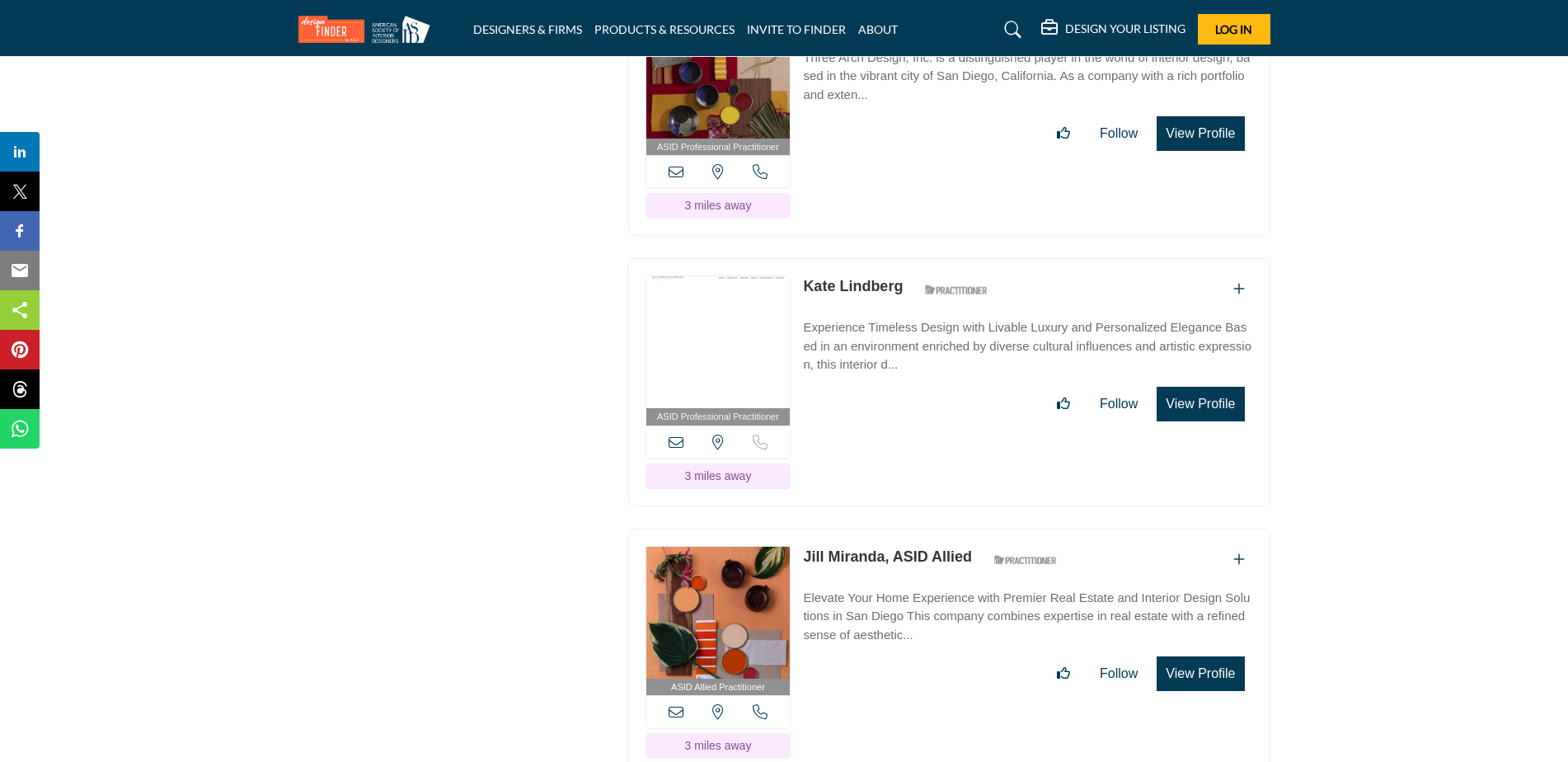 click on "View Profile" at bounding box center (1200, 404) 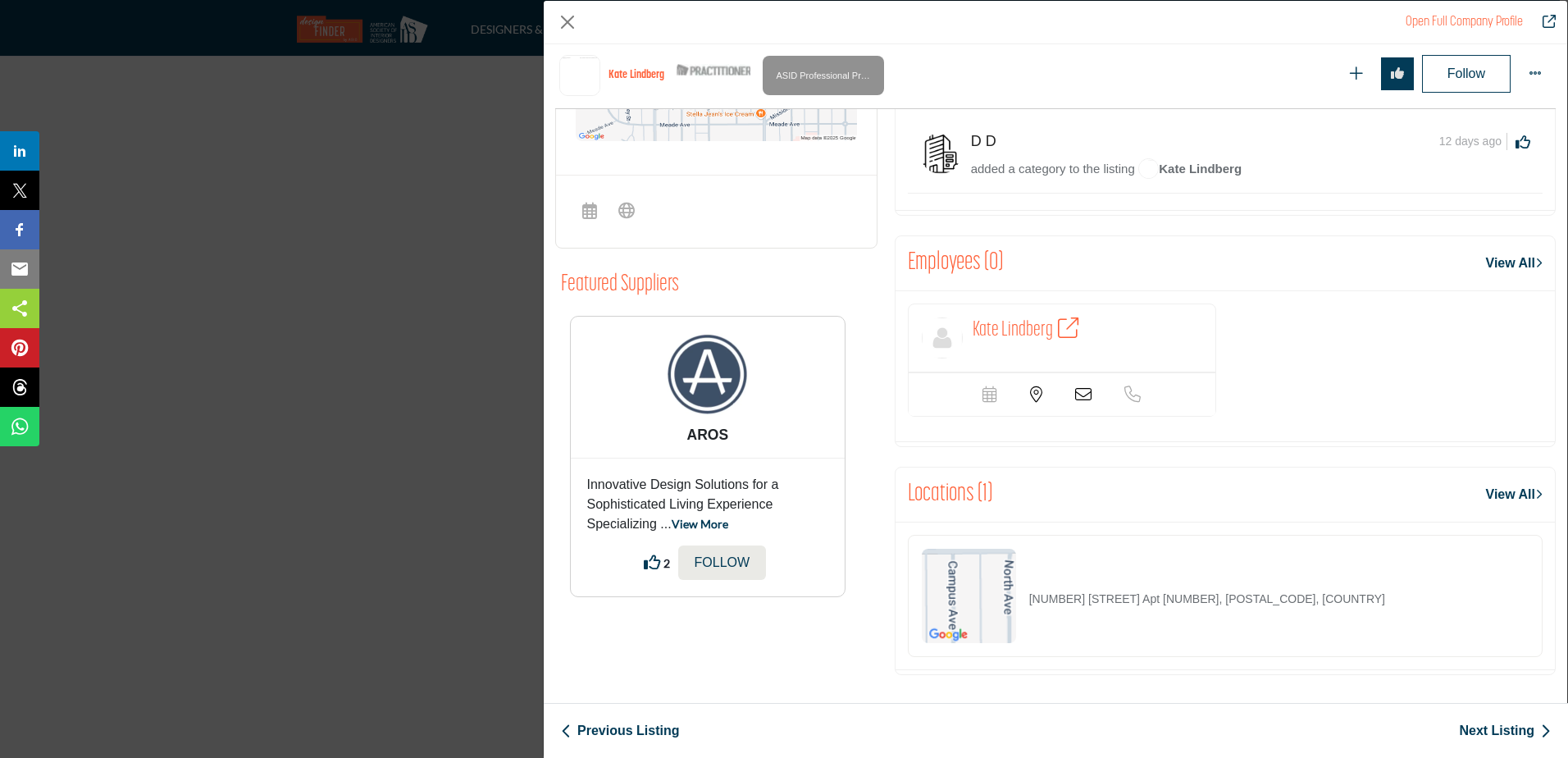 scroll, scrollTop: 728, scrollLeft: 0, axis: vertical 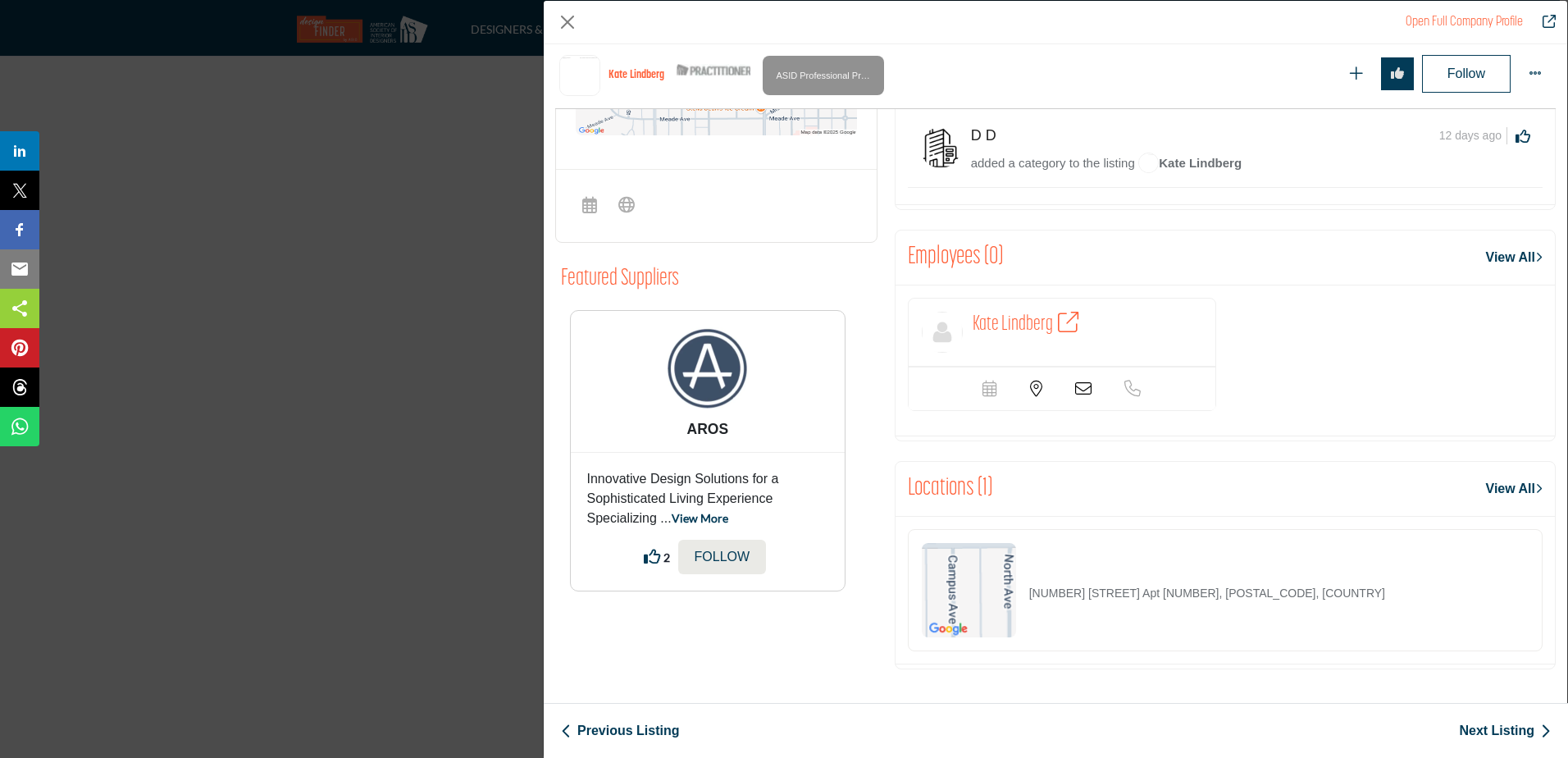 click on "4553 Campus Ave Apt 3, 92116-1162, USA" at bounding box center (1207, 593) 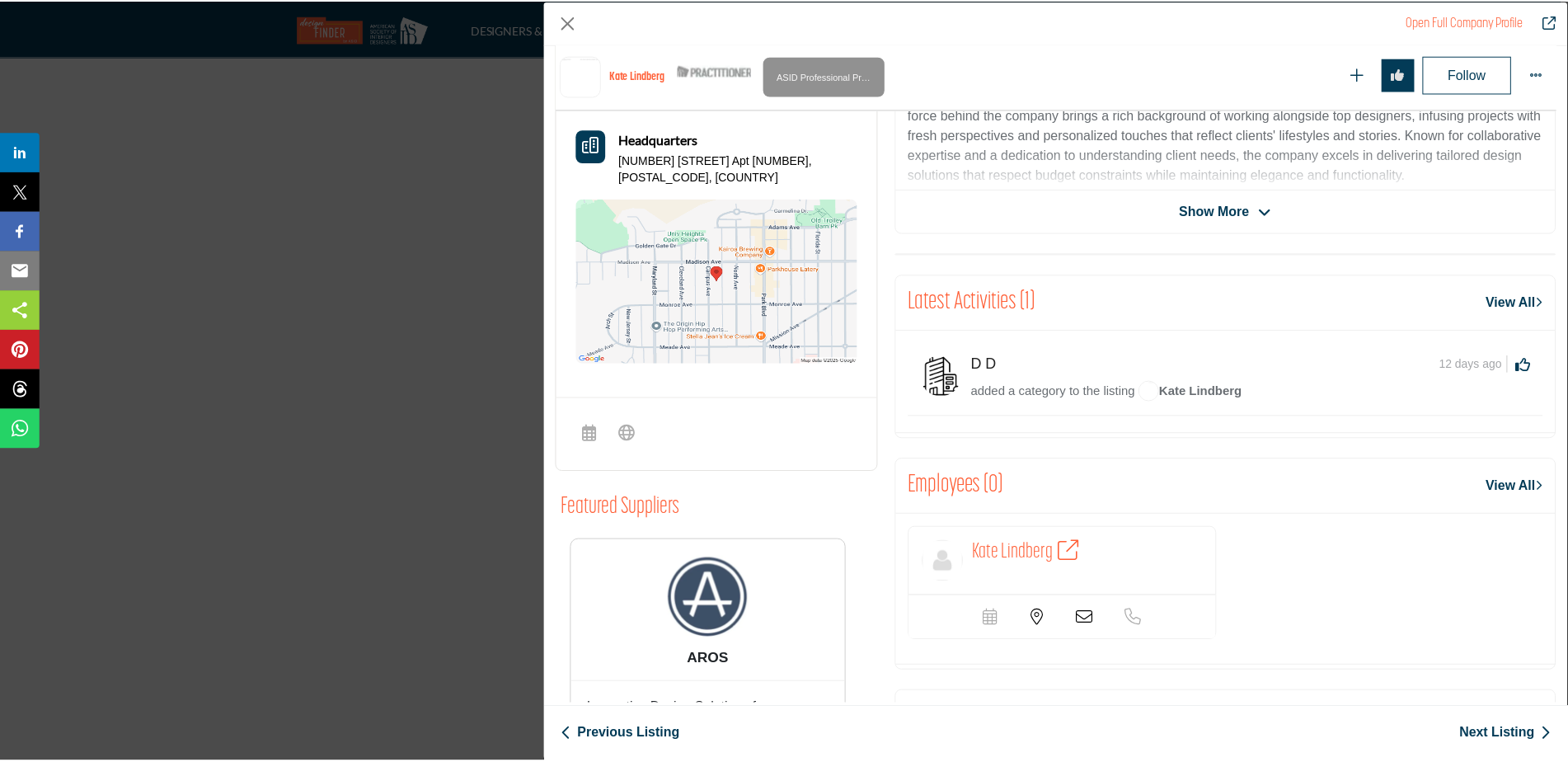 scroll, scrollTop: 171, scrollLeft: 0, axis: vertical 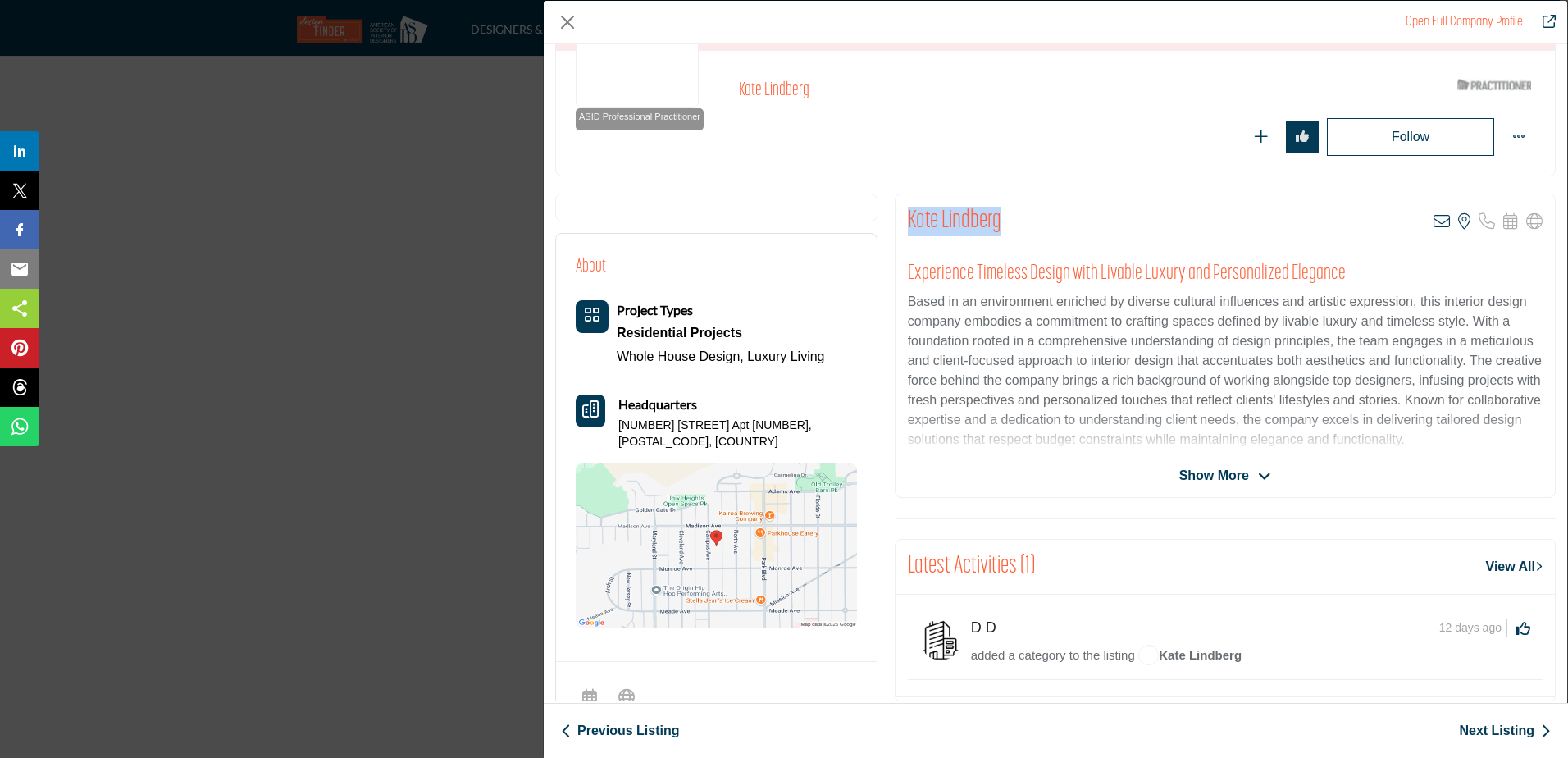 drag, startPoint x: 1040, startPoint y: 226, endPoint x: 907, endPoint y: 223, distance: 133.03383 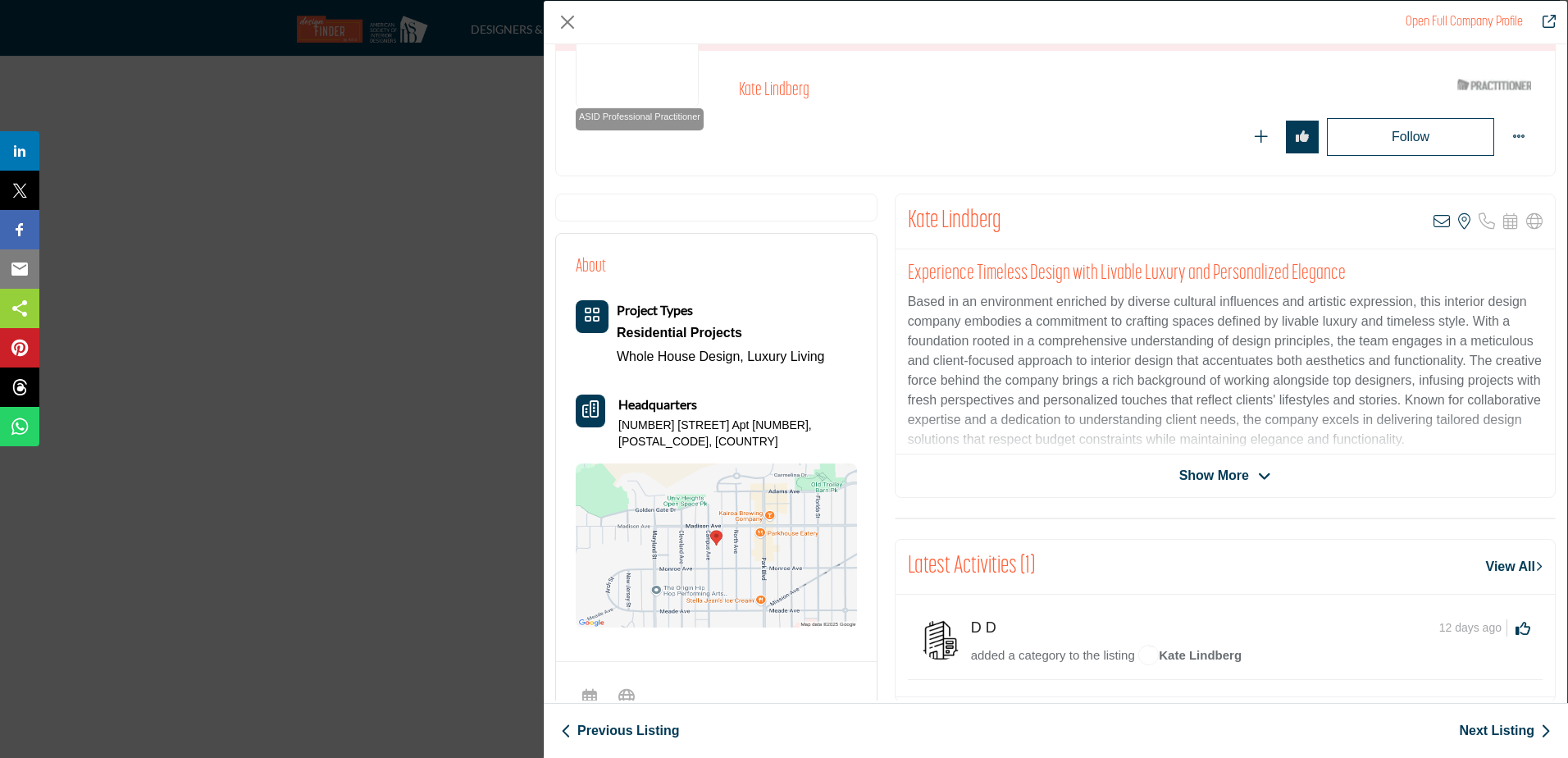 click on "Open Full Company Profile
Kate Lindberg
ASID Qualified Practitioner who validates work and experience to hold an ASID designation." at bounding box center [784, 379] 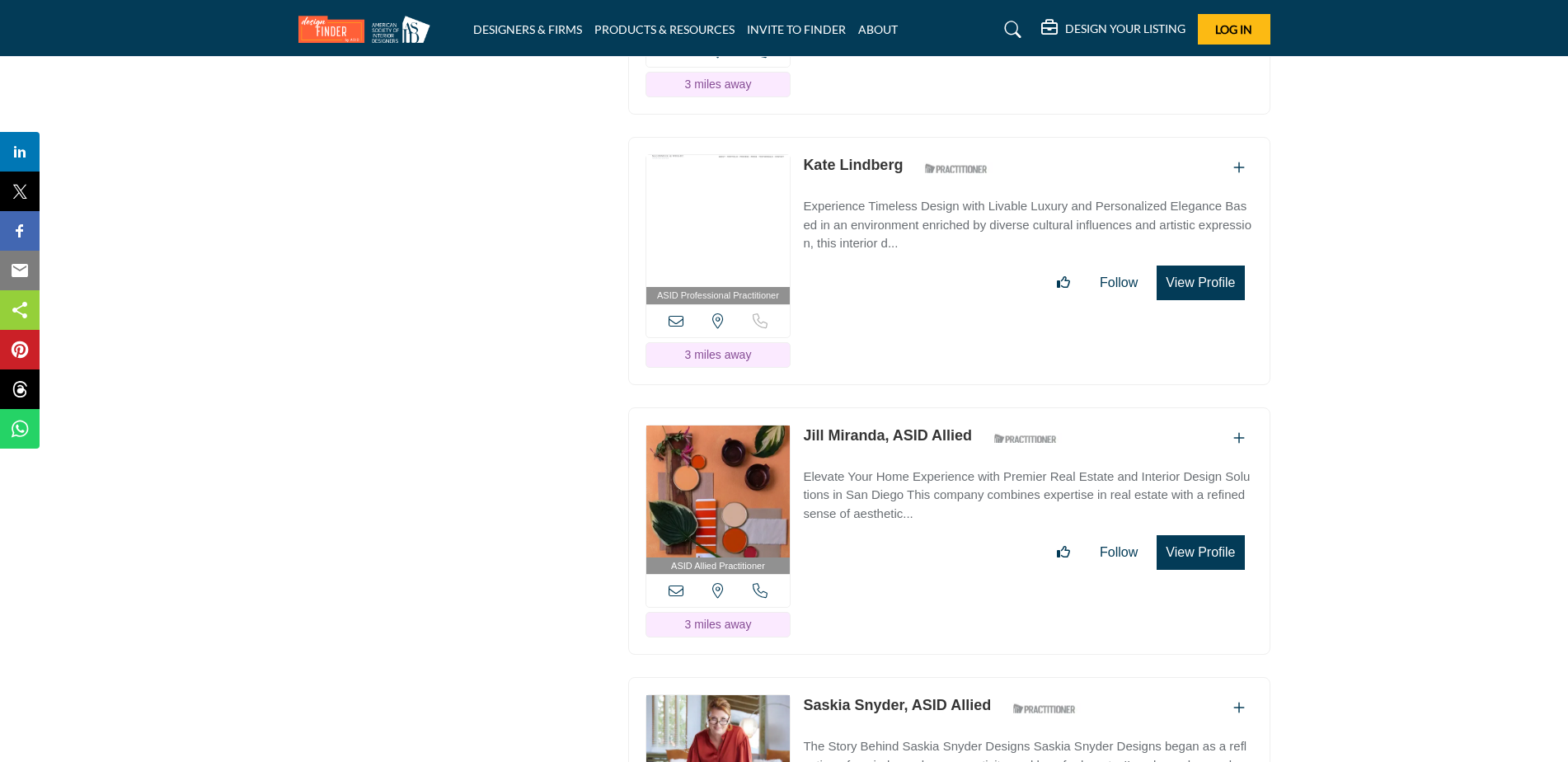 scroll, scrollTop: 3515, scrollLeft: 0, axis: vertical 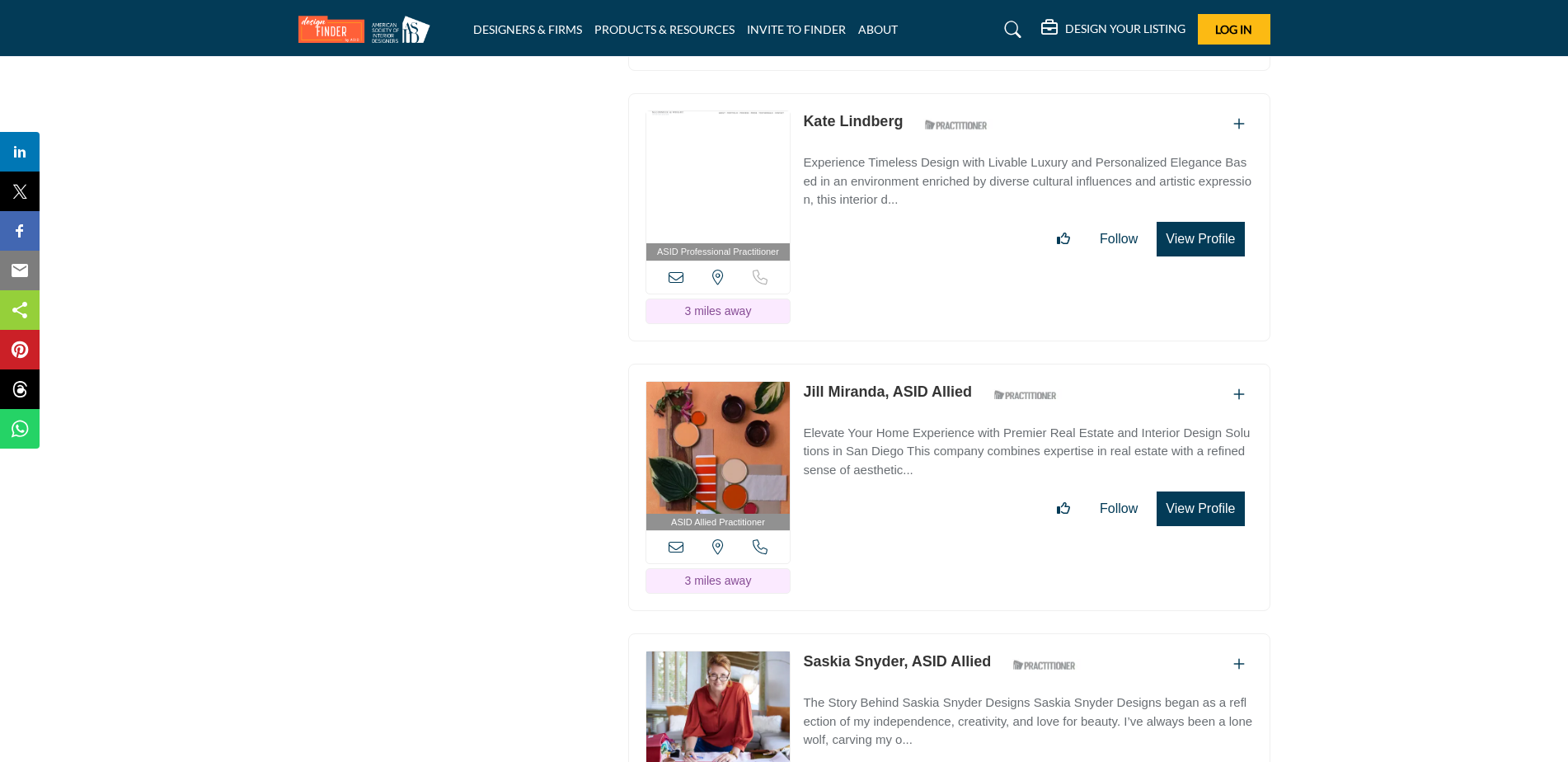 click on "Jill Miranda, ASID Allied" at bounding box center (887, 392) 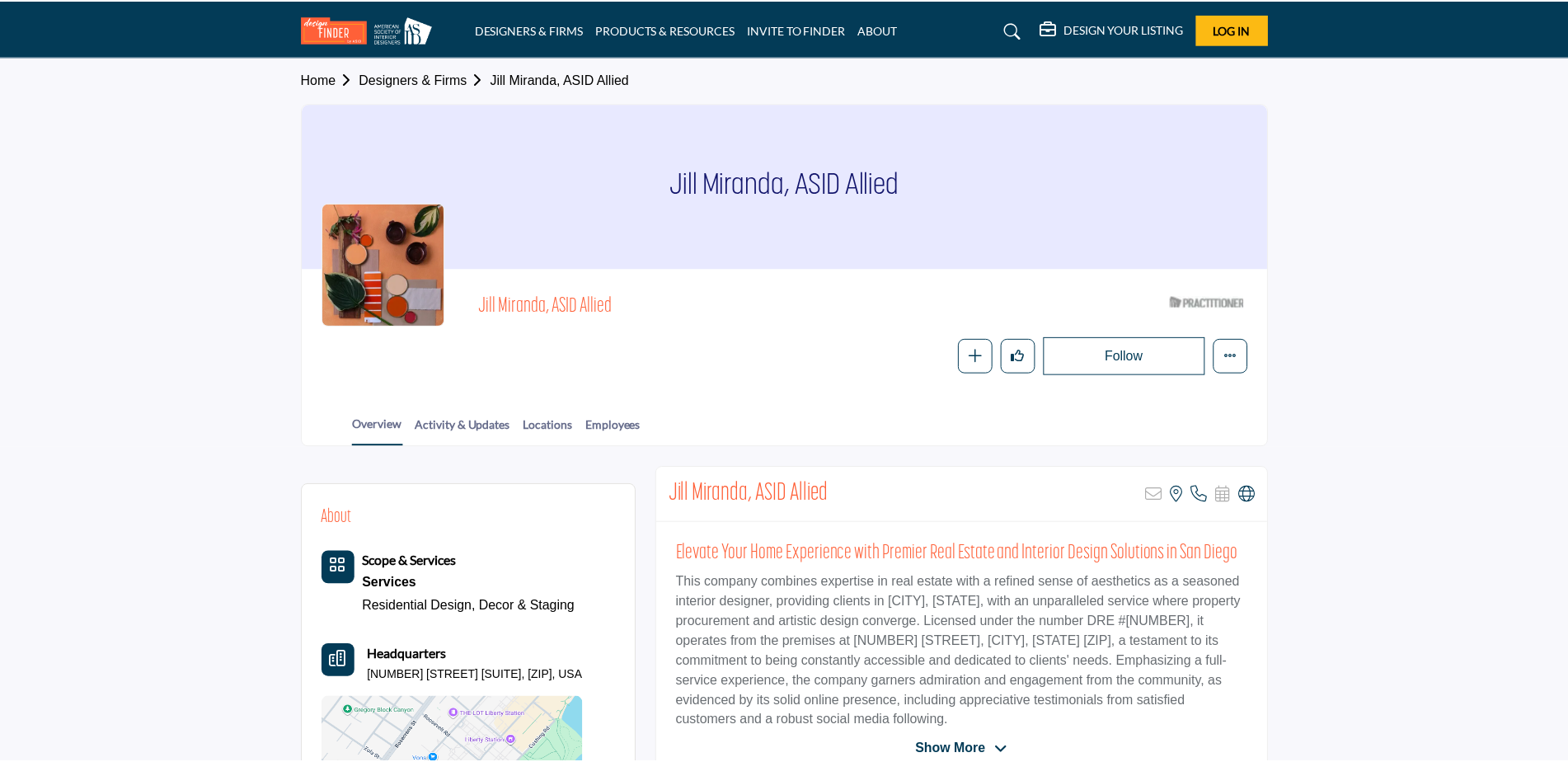 scroll, scrollTop: 0, scrollLeft: 0, axis: both 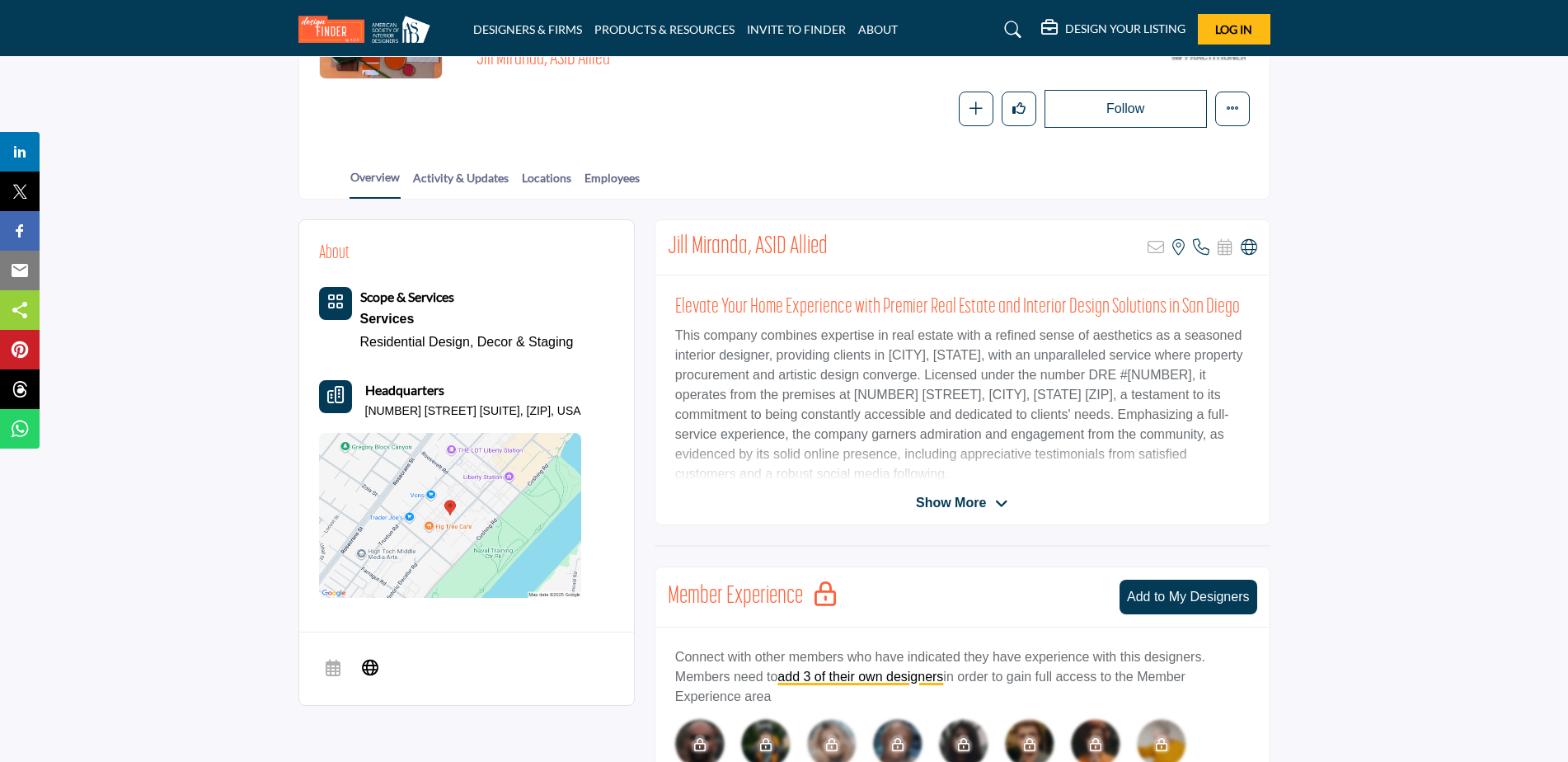 click on "Show More" at bounding box center [951, 503] 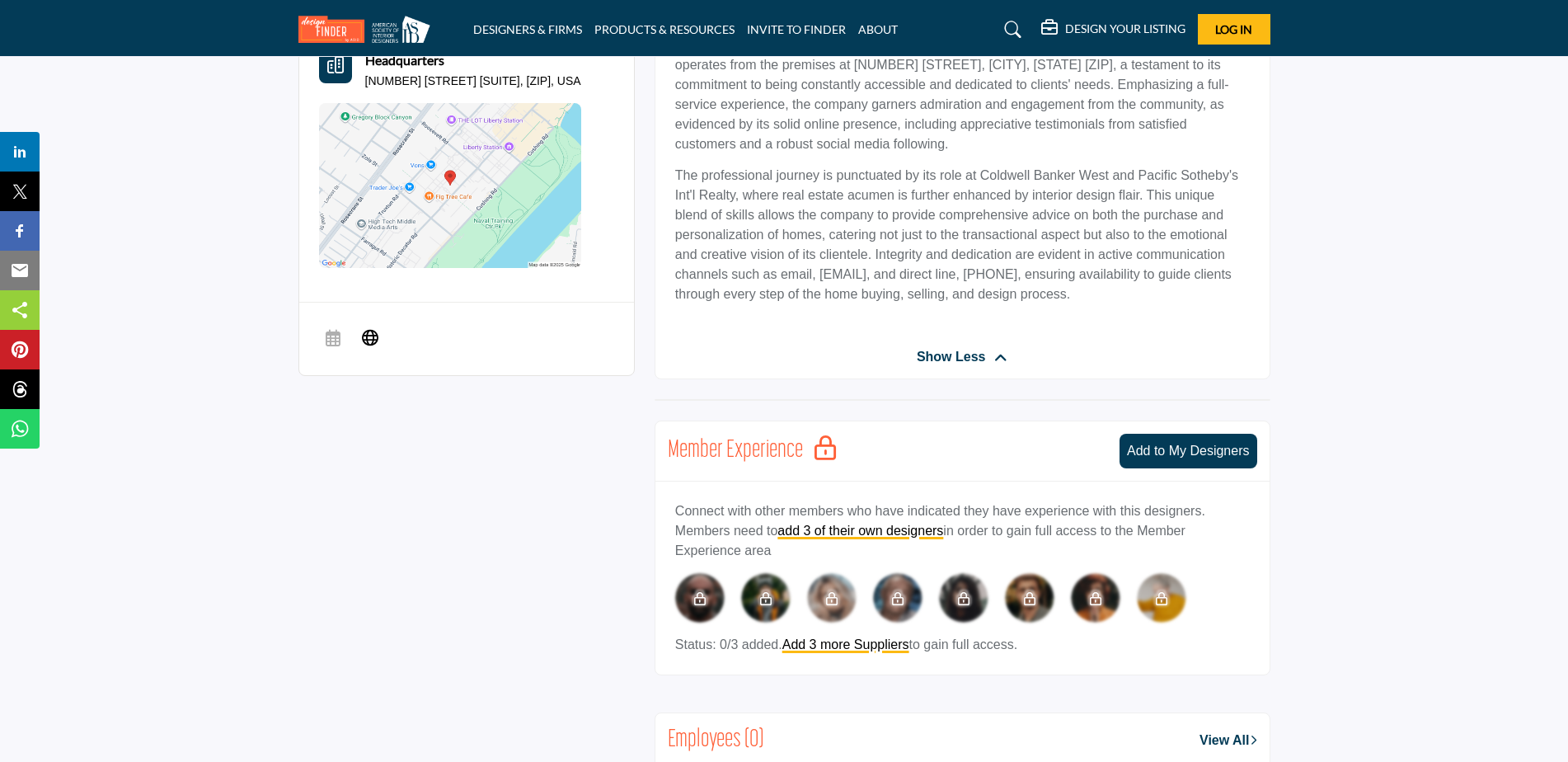 scroll, scrollTop: 330, scrollLeft: 0, axis: vertical 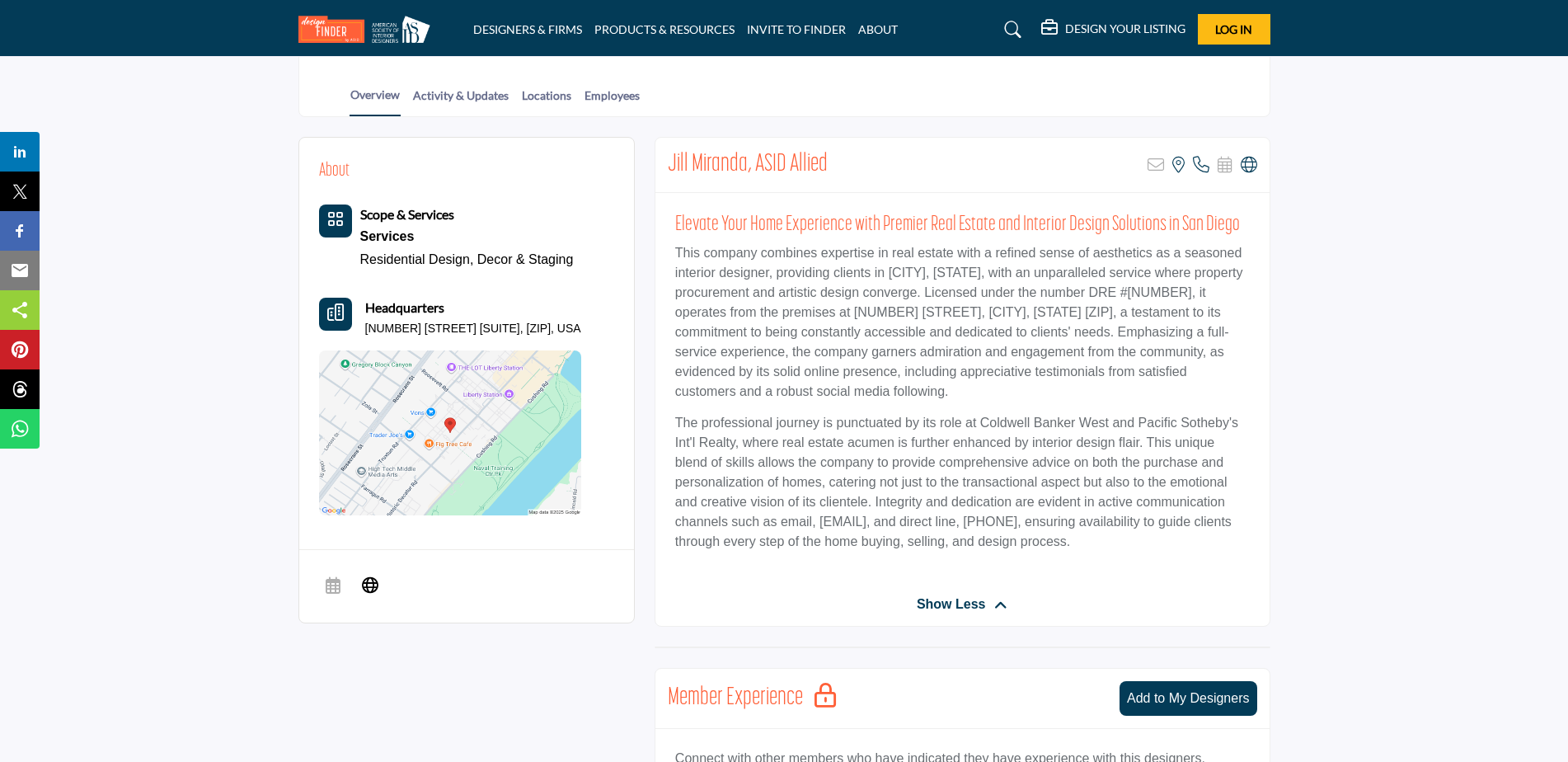 drag, startPoint x: 359, startPoint y: 330, endPoint x: 394, endPoint y: 339, distance: 36.13862 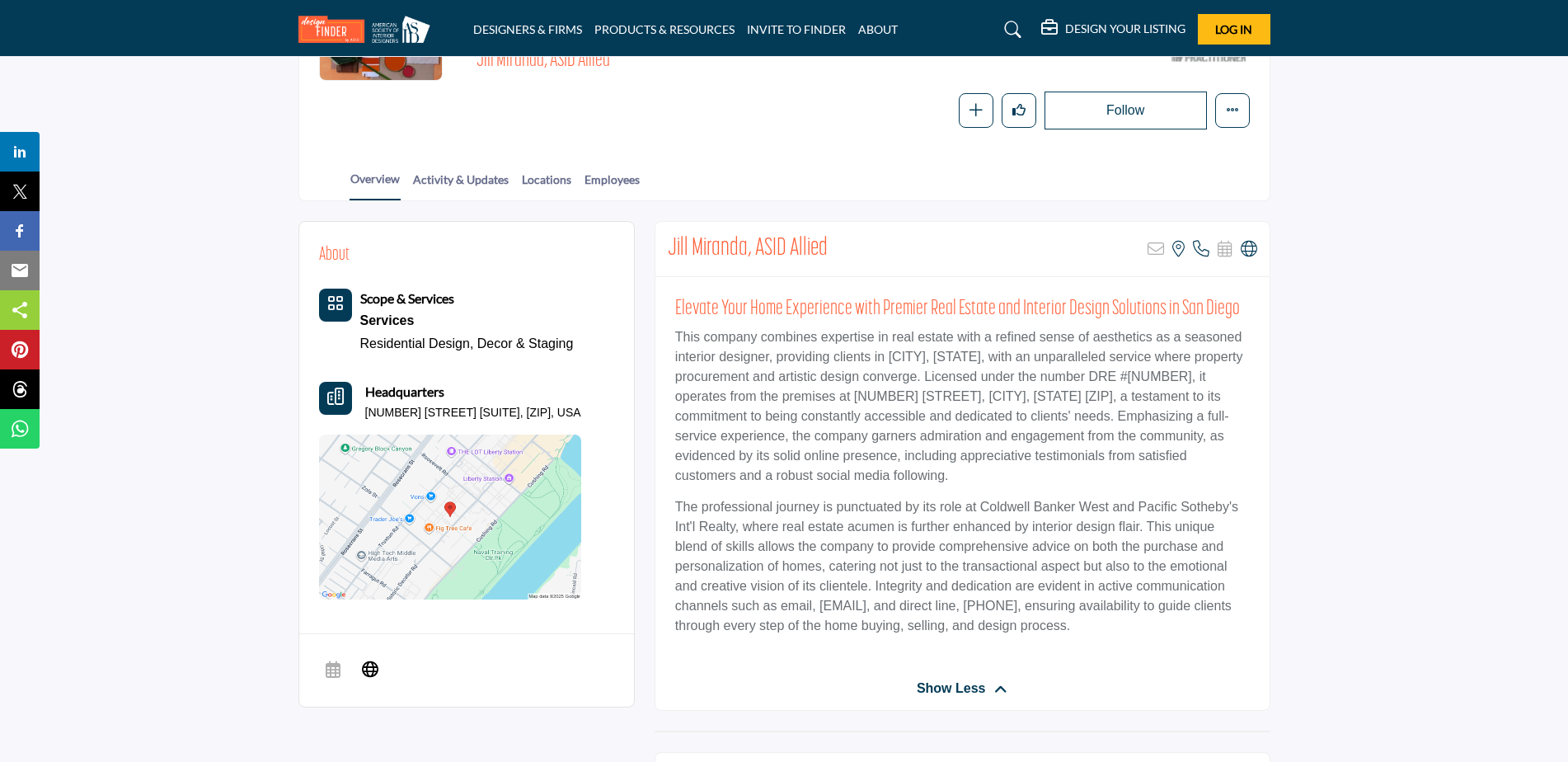 scroll, scrollTop: 0, scrollLeft: 0, axis: both 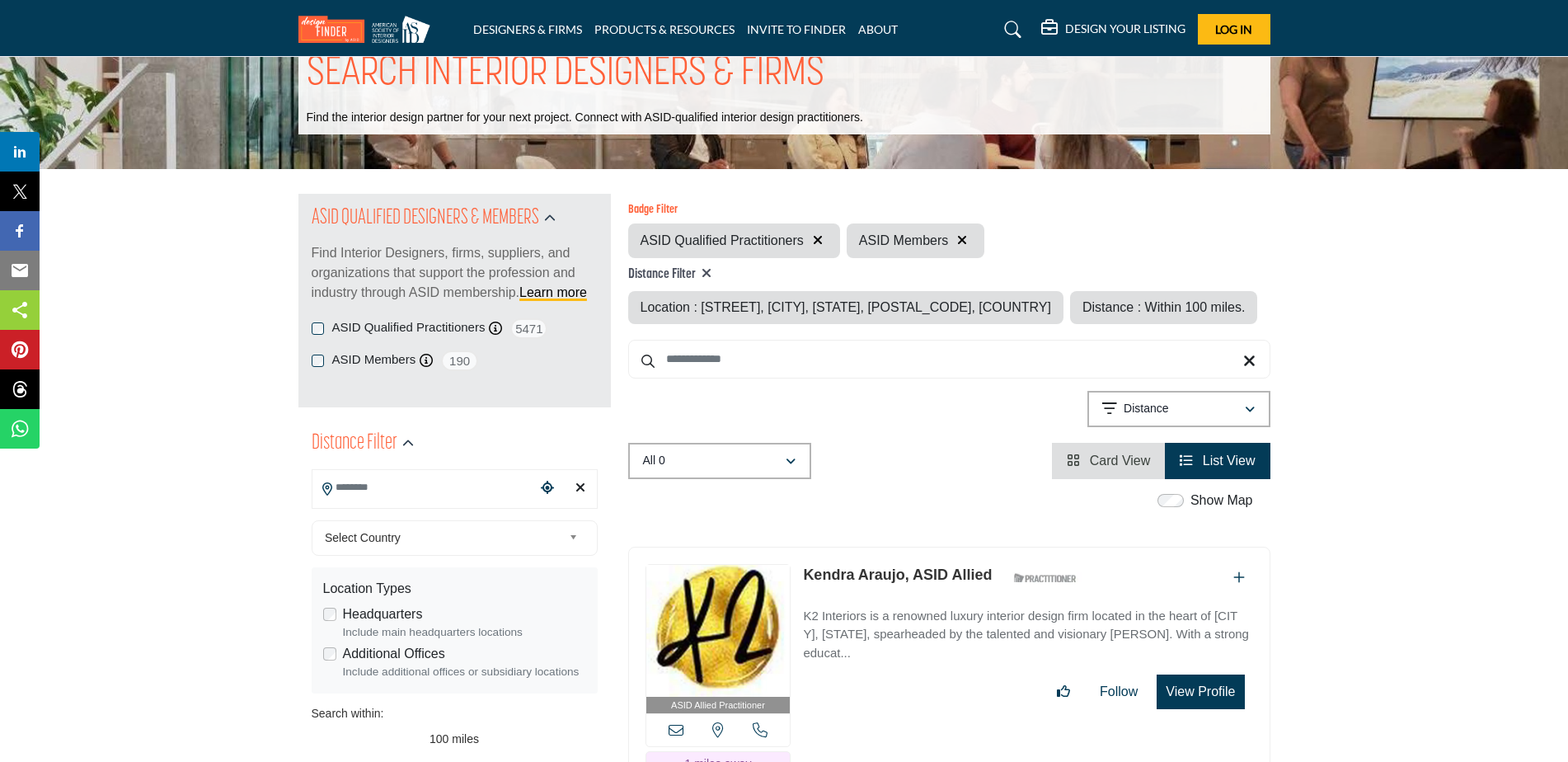 type on "**********" 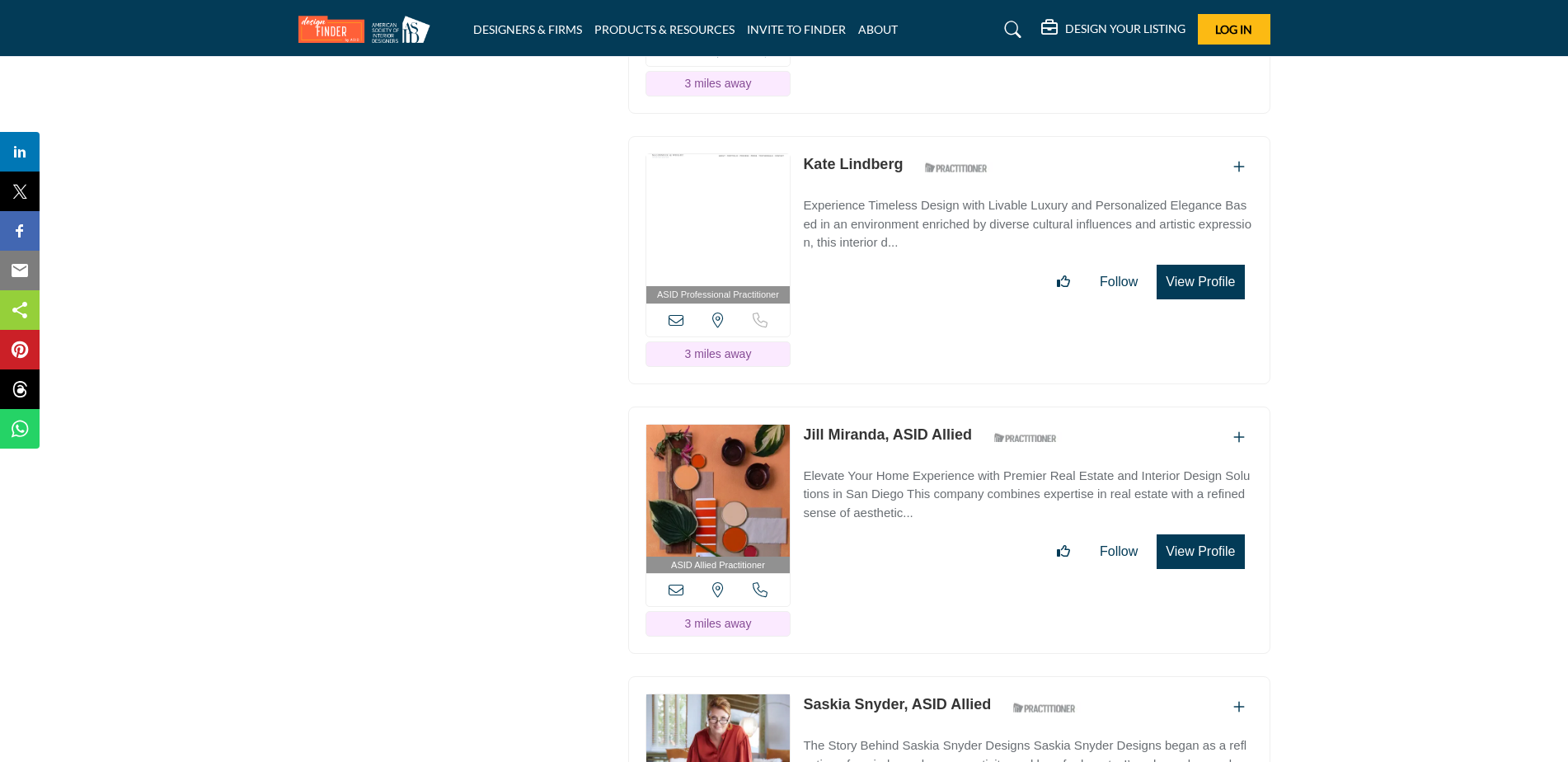 scroll, scrollTop: 3762, scrollLeft: 0, axis: vertical 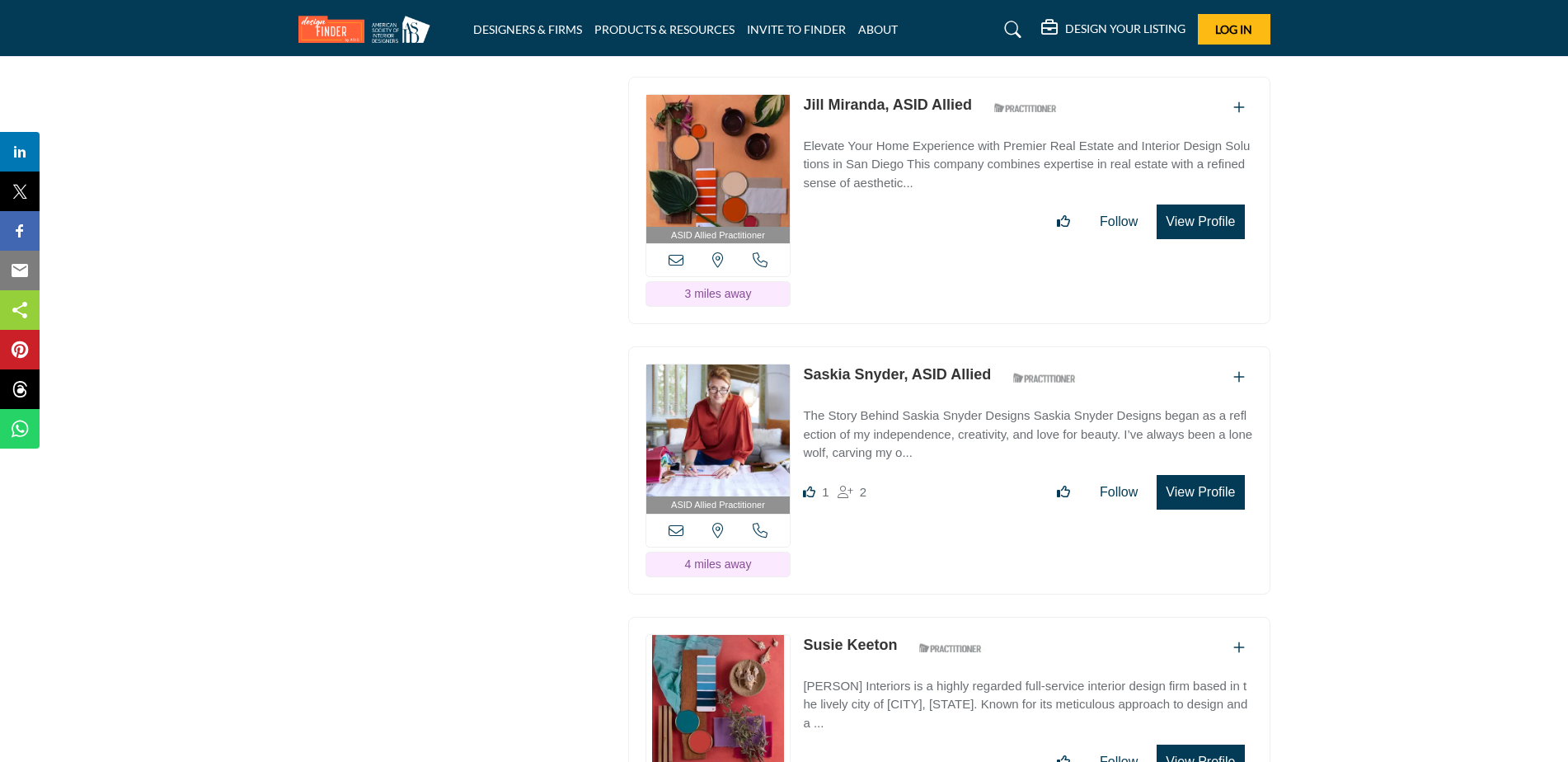 click on "Saskia Snyder, ASID Allied" at bounding box center (897, 374) 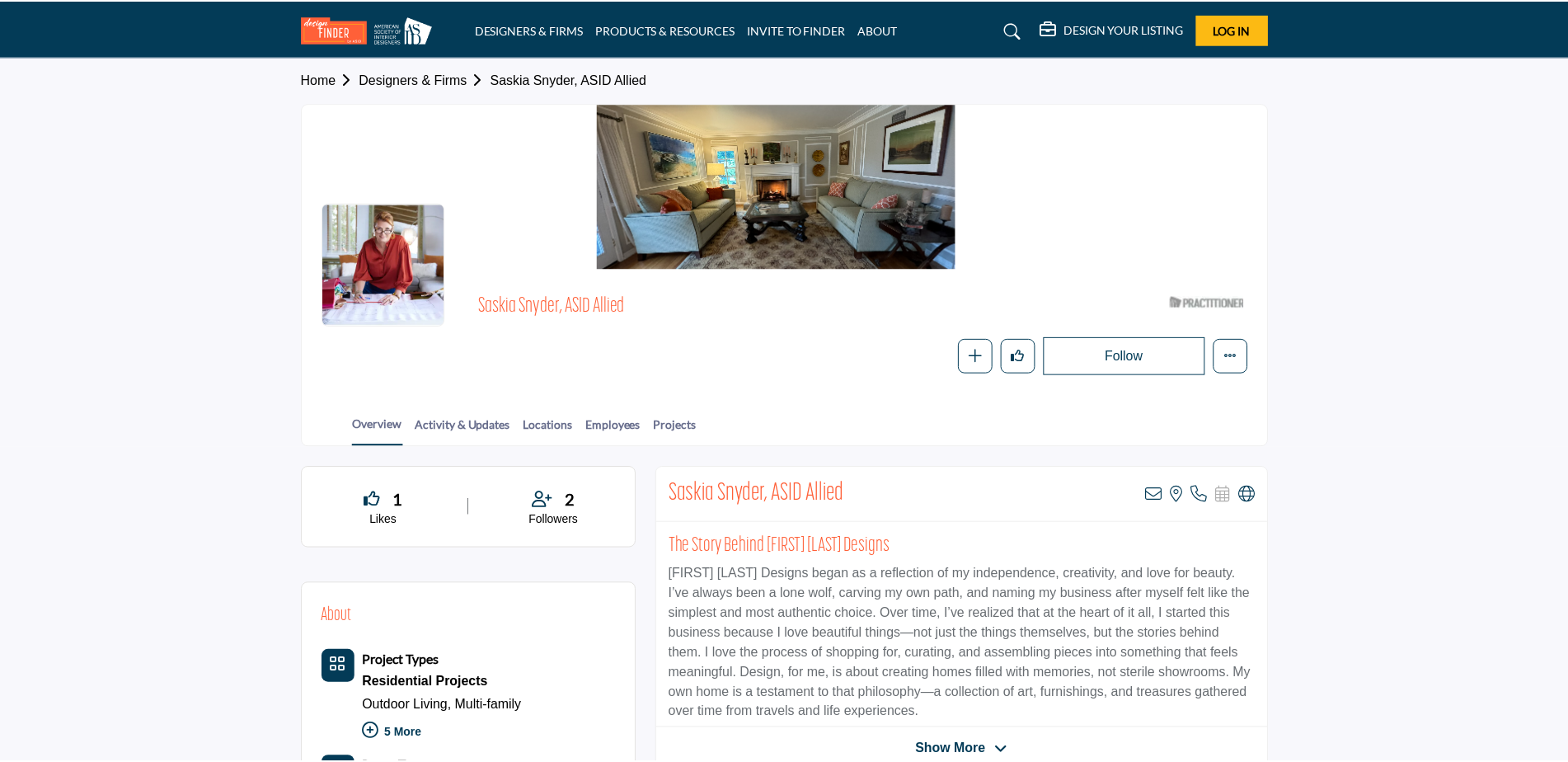 scroll, scrollTop: 0, scrollLeft: 0, axis: both 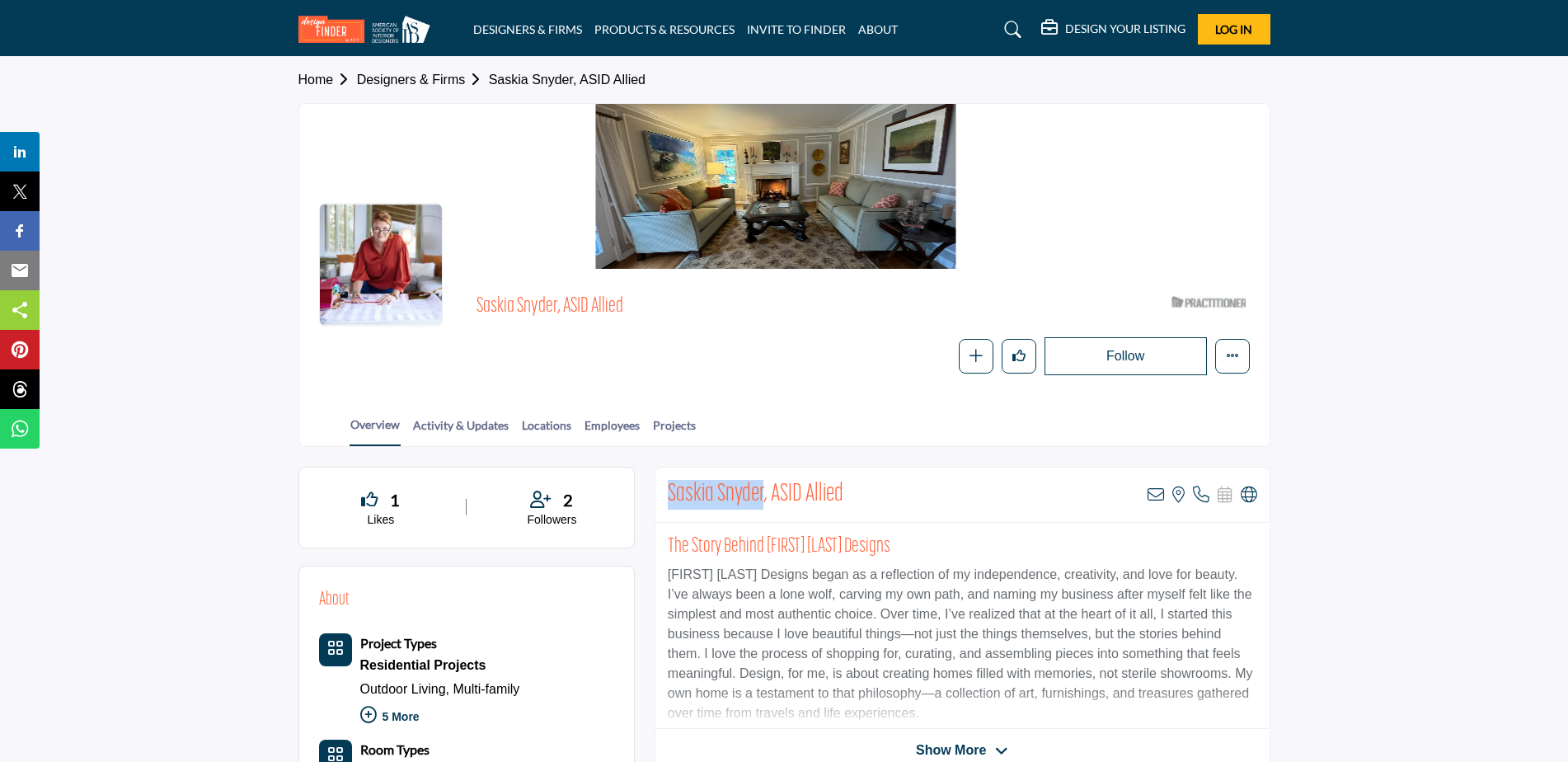 drag, startPoint x: 673, startPoint y: 495, endPoint x: 764, endPoint y: 495, distance: 91 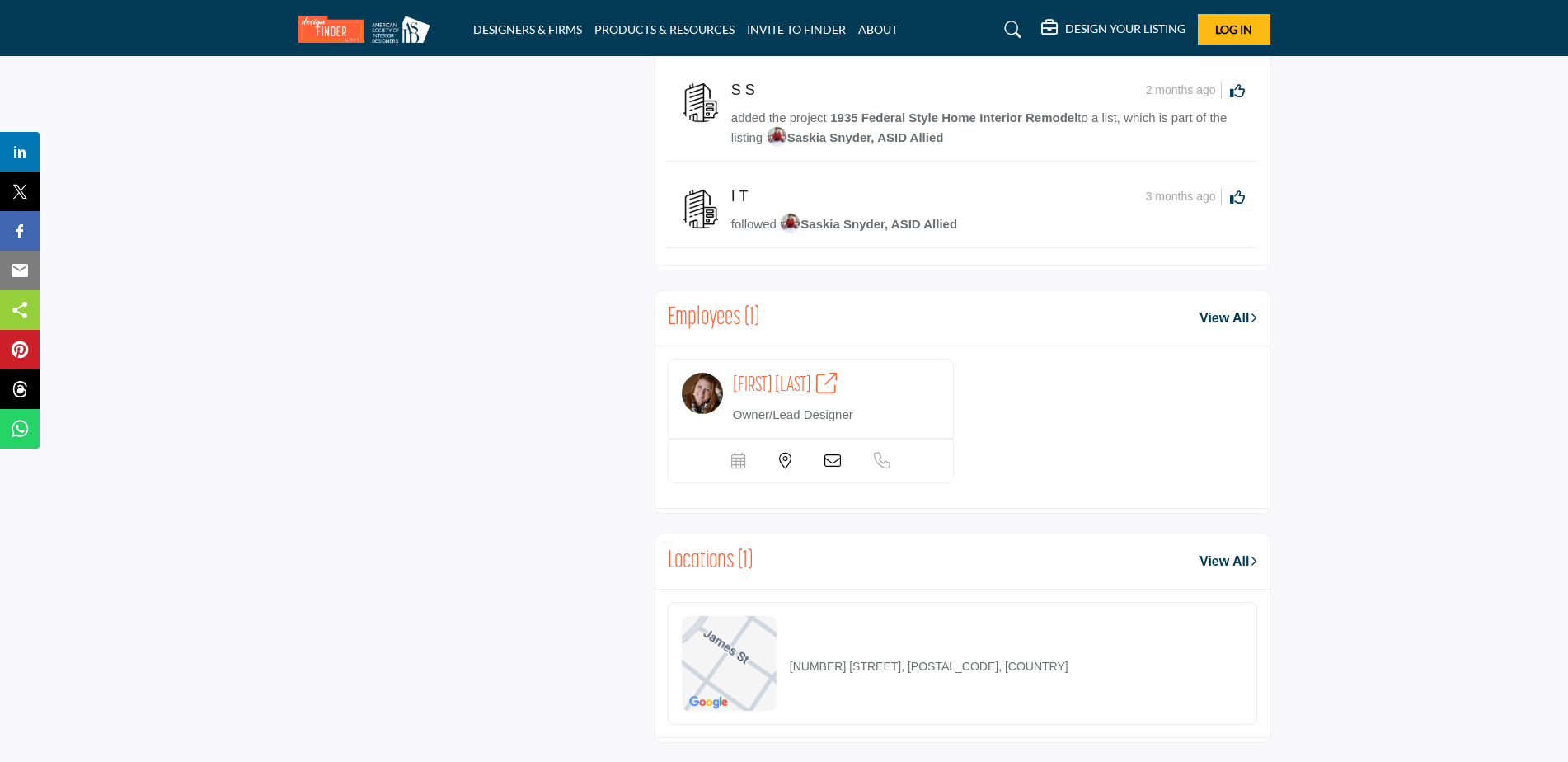 scroll, scrollTop: 1992, scrollLeft: 0, axis: vertical 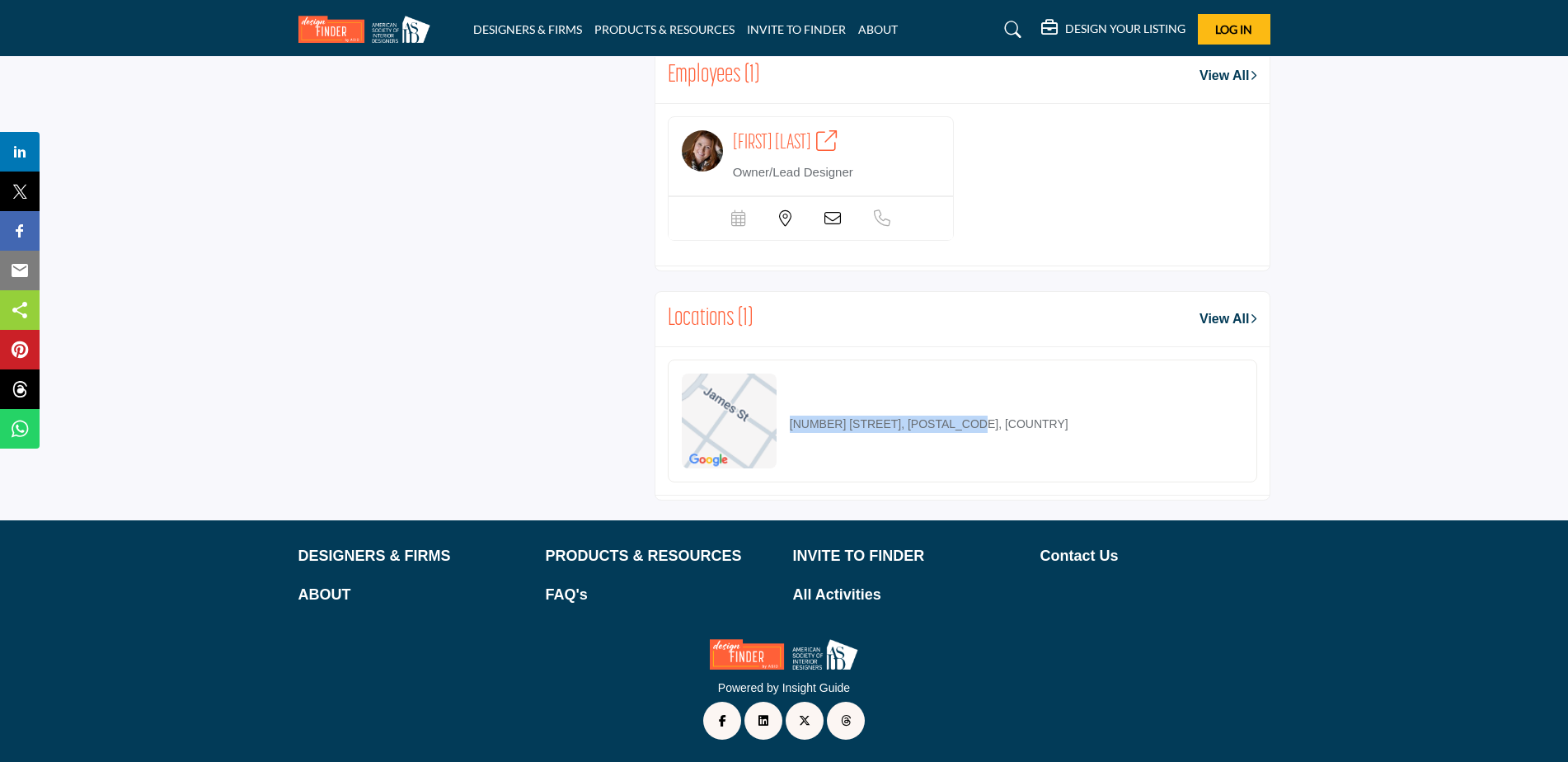 drag, startPoint x: 1052, startPoint y: 418, endPoint x: 792, endPoint y: 418, distance: 260 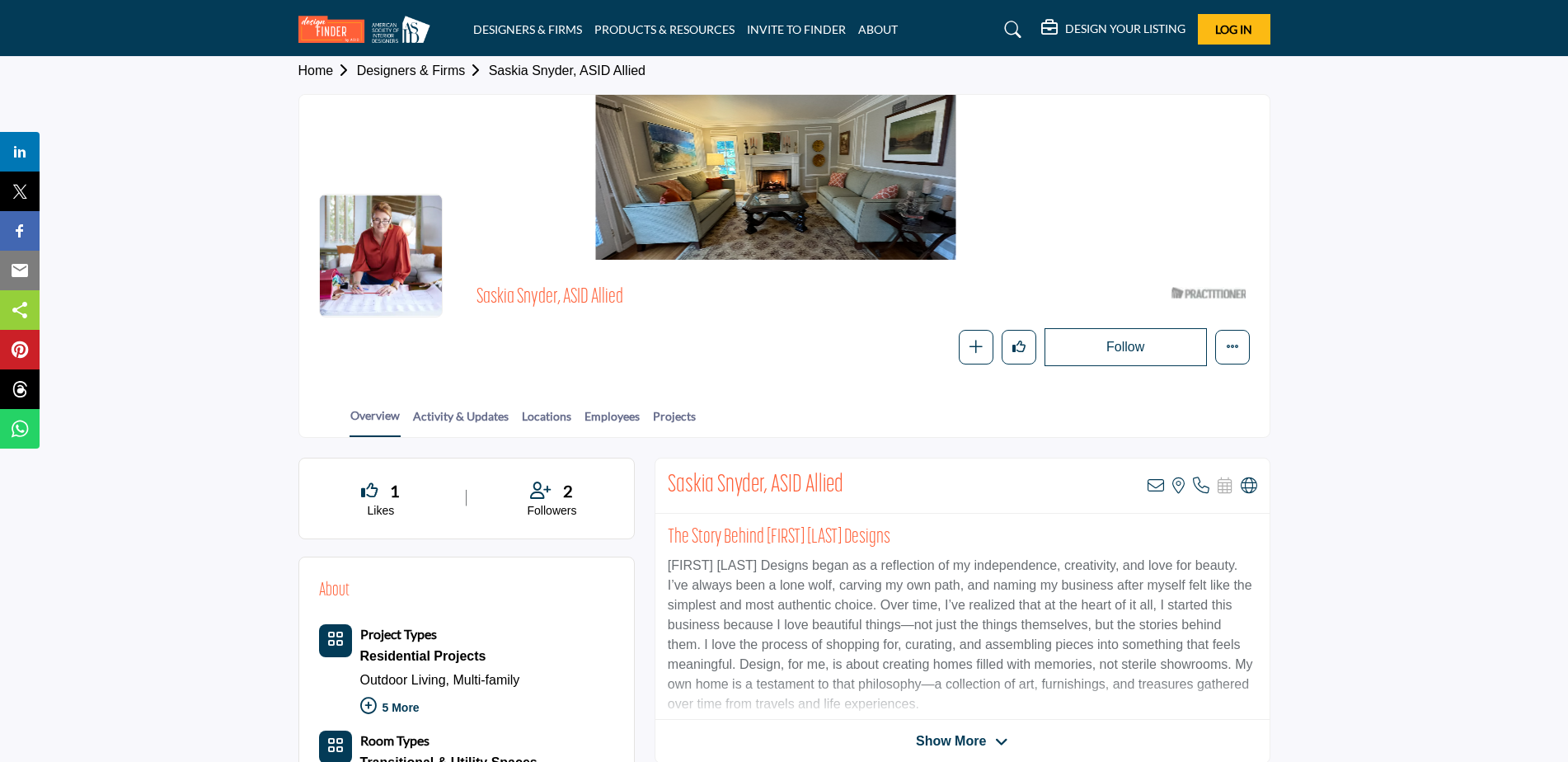 scroll, scrollTop: 0, scrollLeft: 0, axis: both 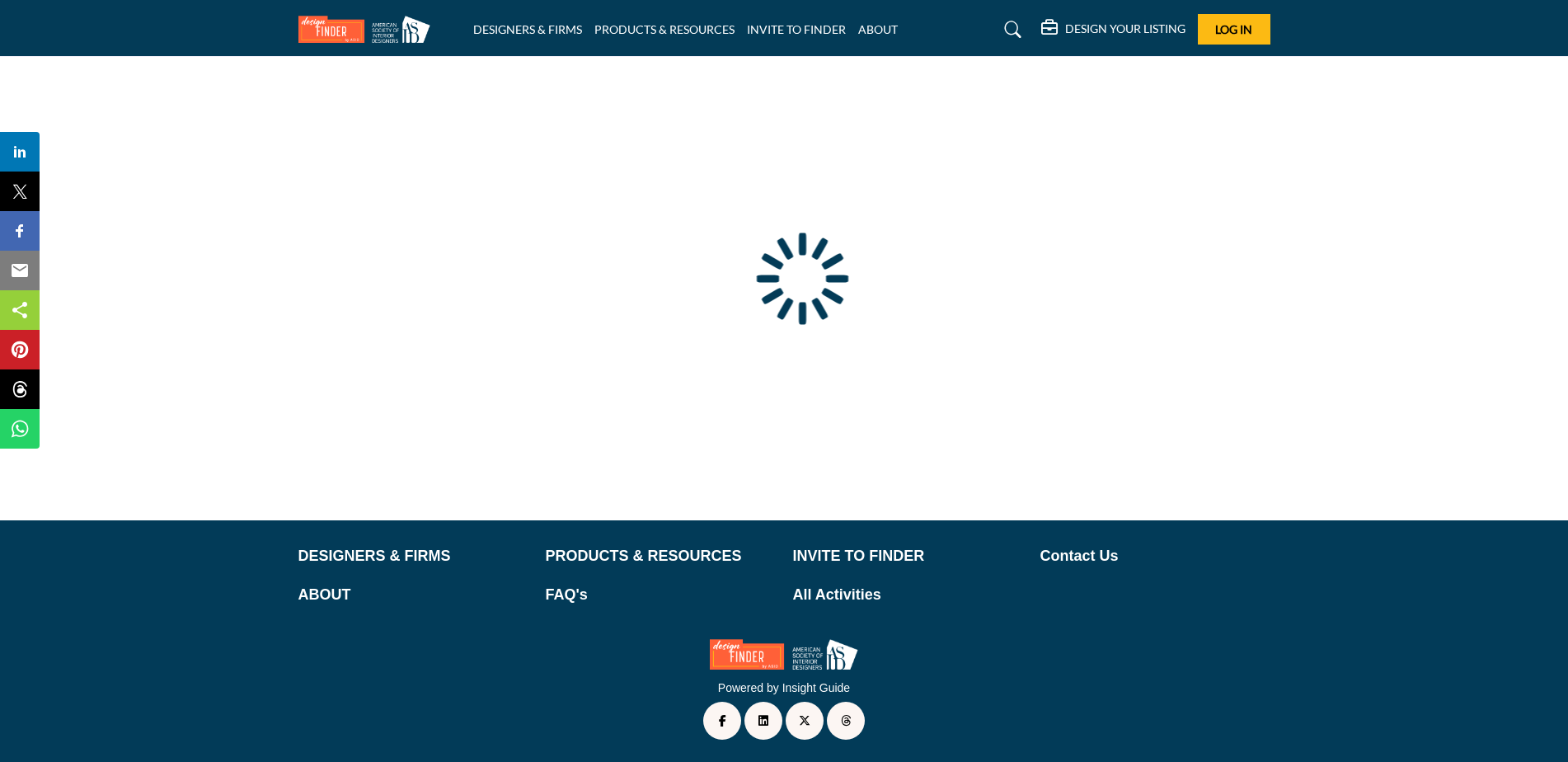 type on "**********" 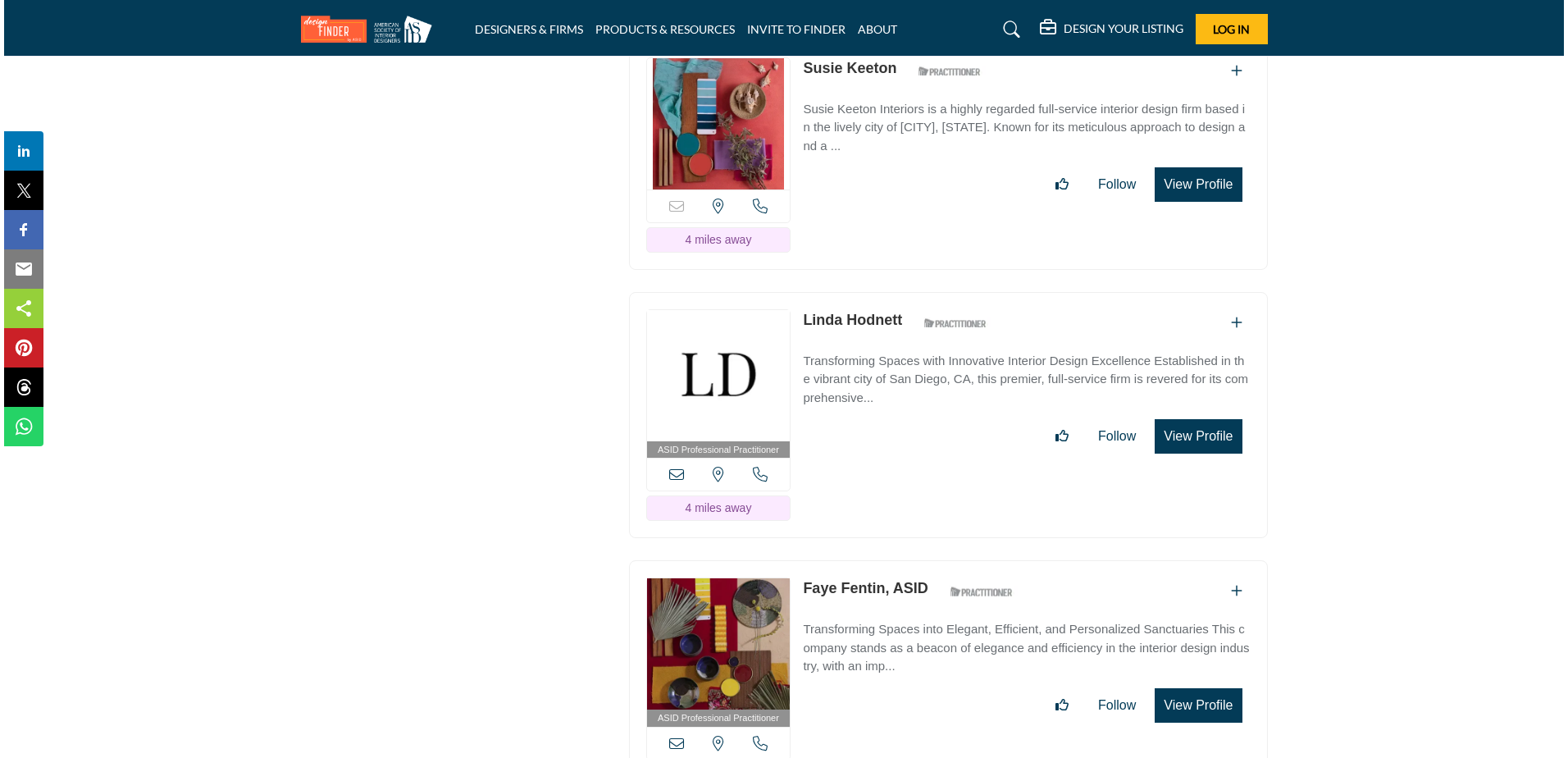 scroll, scrollTop: 4317, scrollLeft: 0, axis: vertical 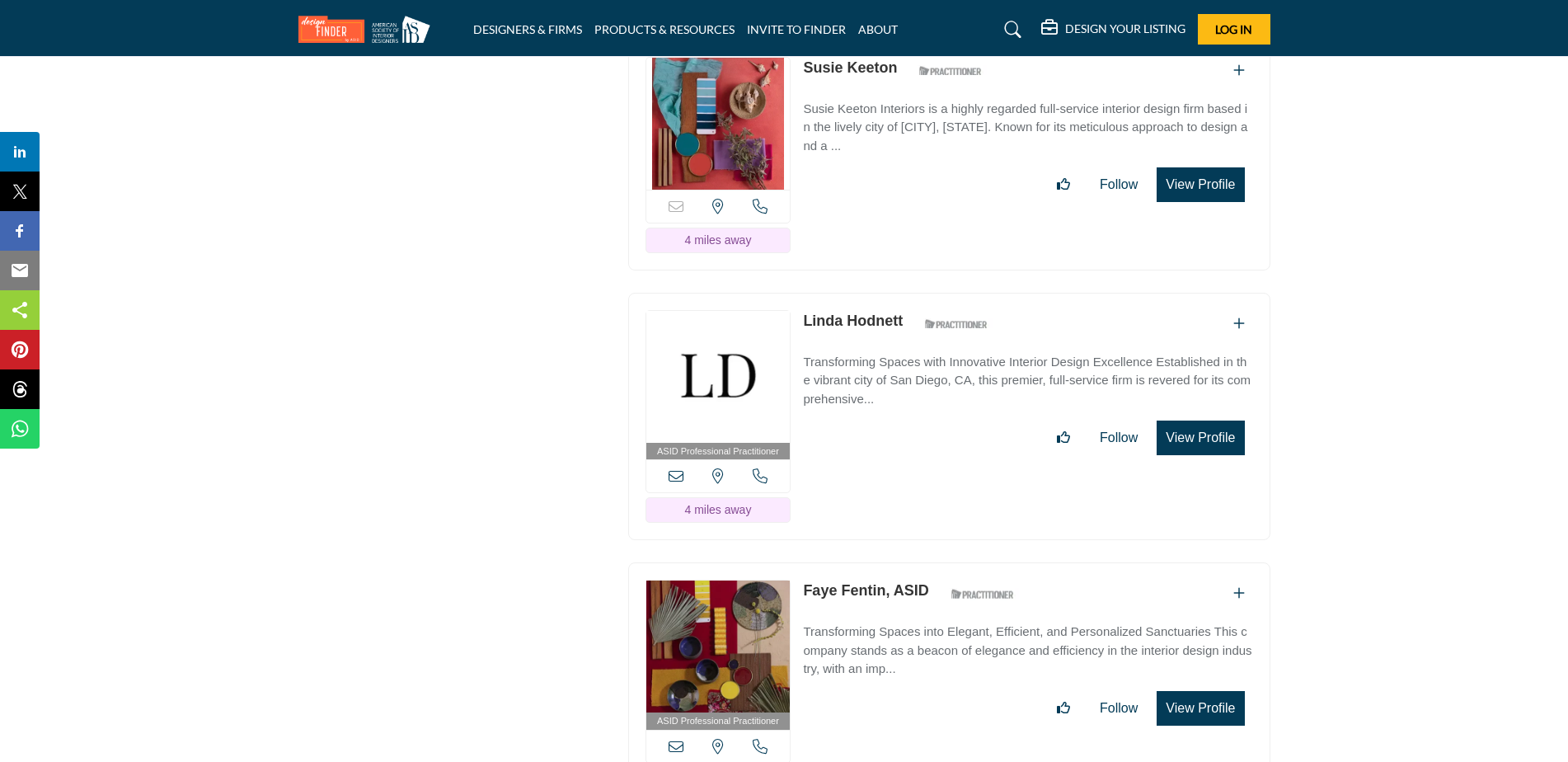click on "View Profile" at bounding box center [1200, 438] 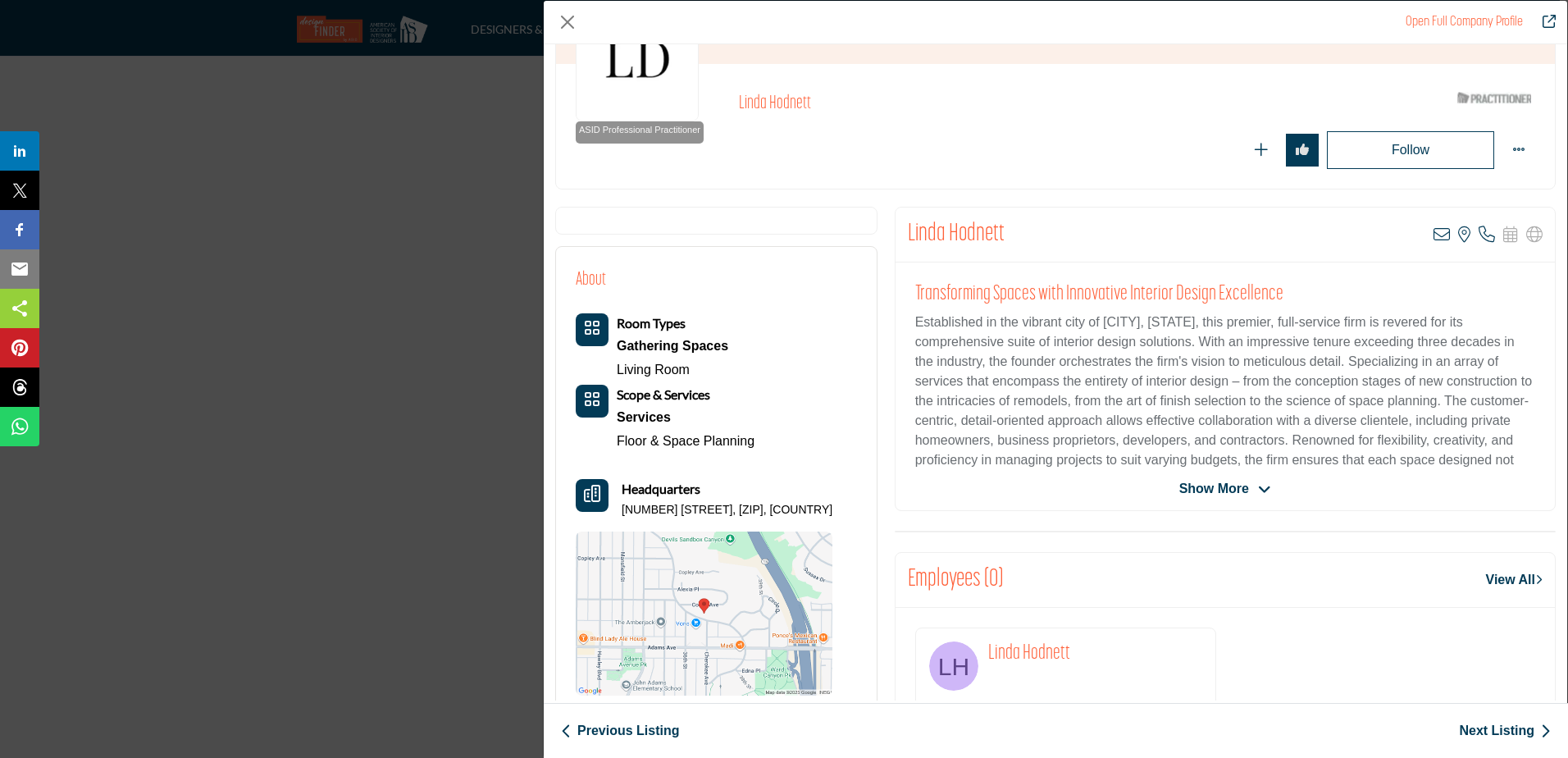 scroll, scrollTop: 246, scrollLeft: 0, axis: vertical 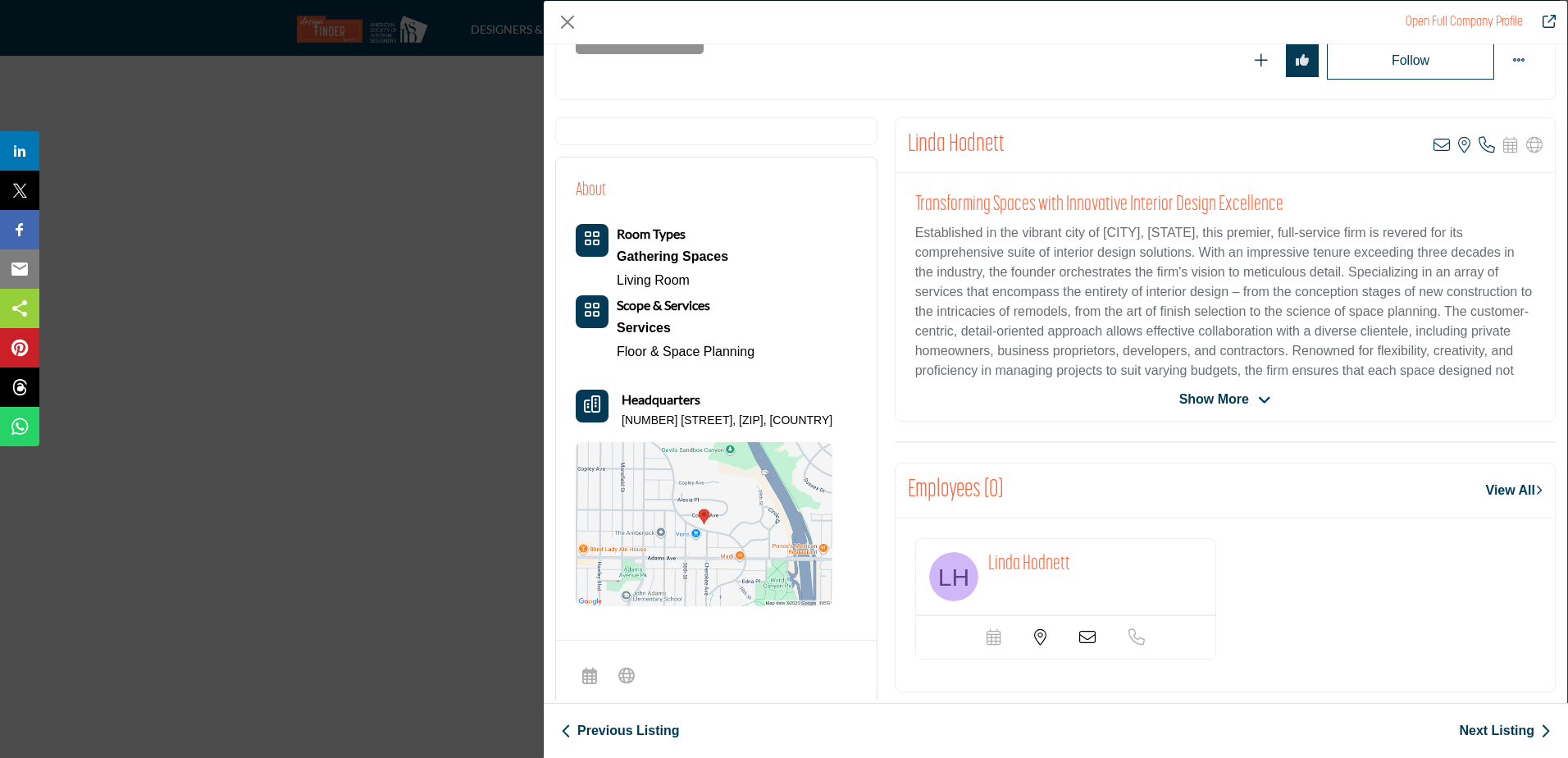 click on "Show More" at bounding box center (1214, 400) 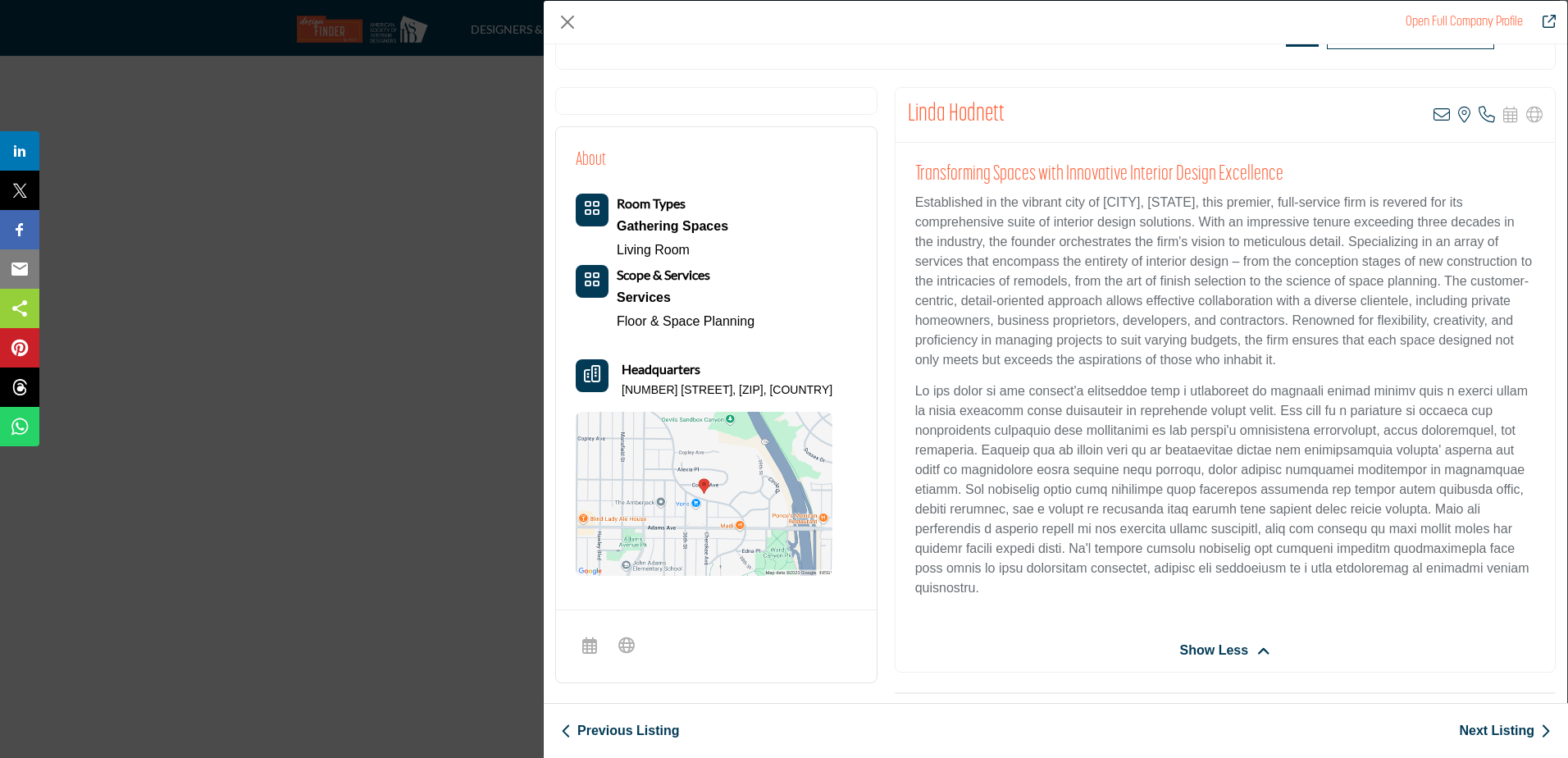 scroll, scrollTop: 0, scrollLeft: 0, axis: both 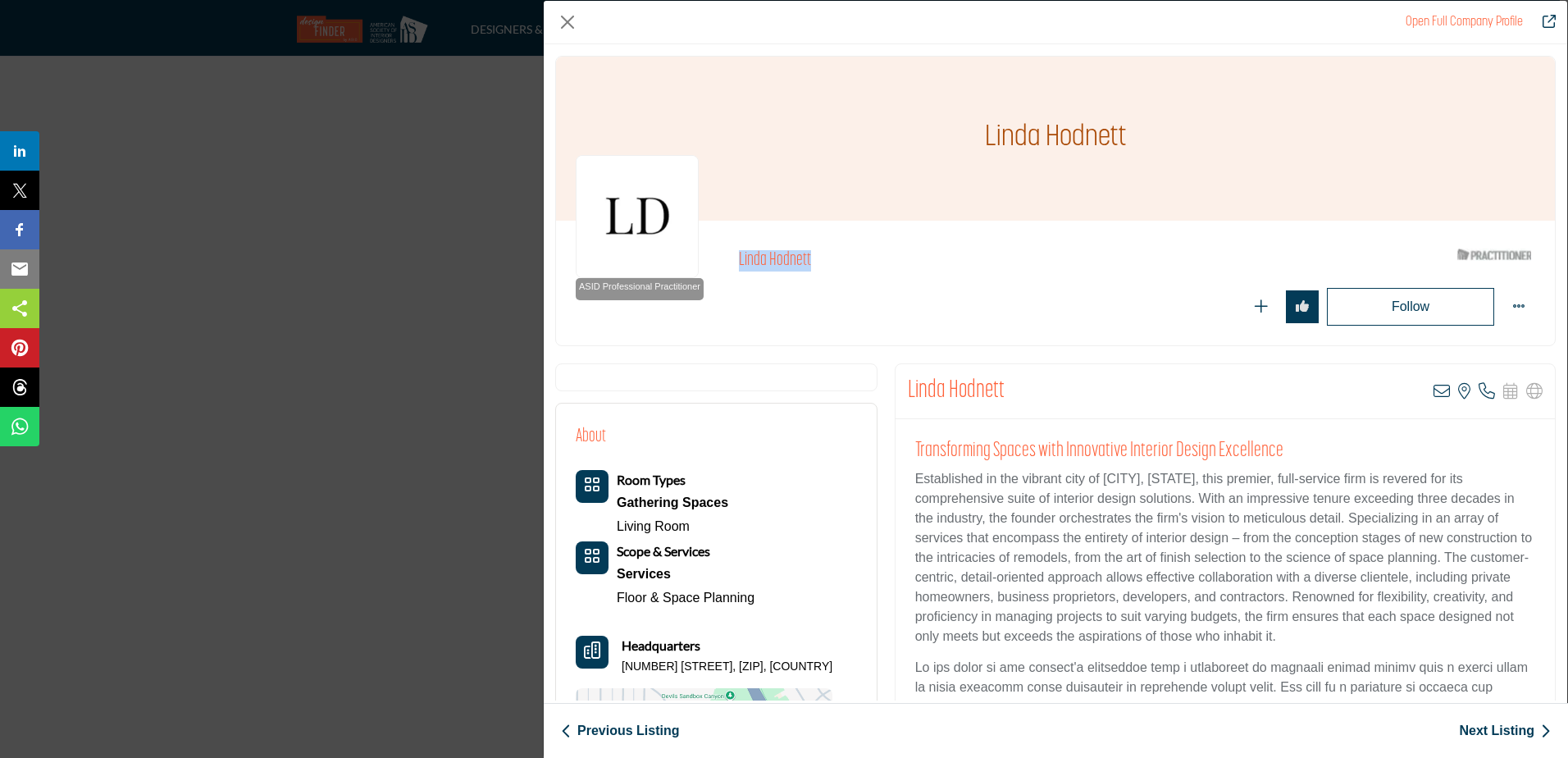 drag, startPoint x: 846, startPoint y: 258, endPoint x: 736, endPoint y: 253, distance: 110.11358 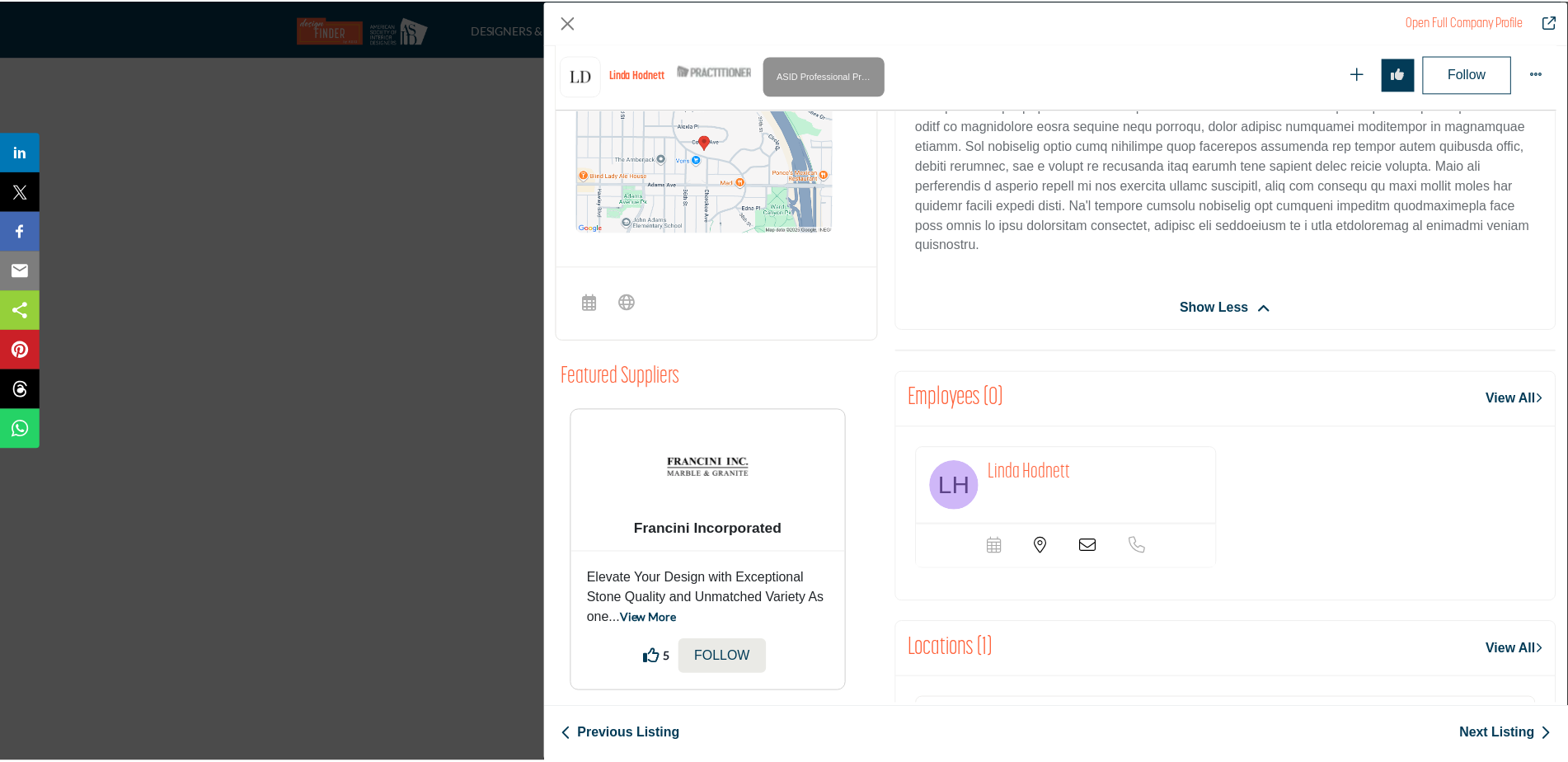 scroll, scrollTop: 840, scrollLeft: 0, axis: vertical 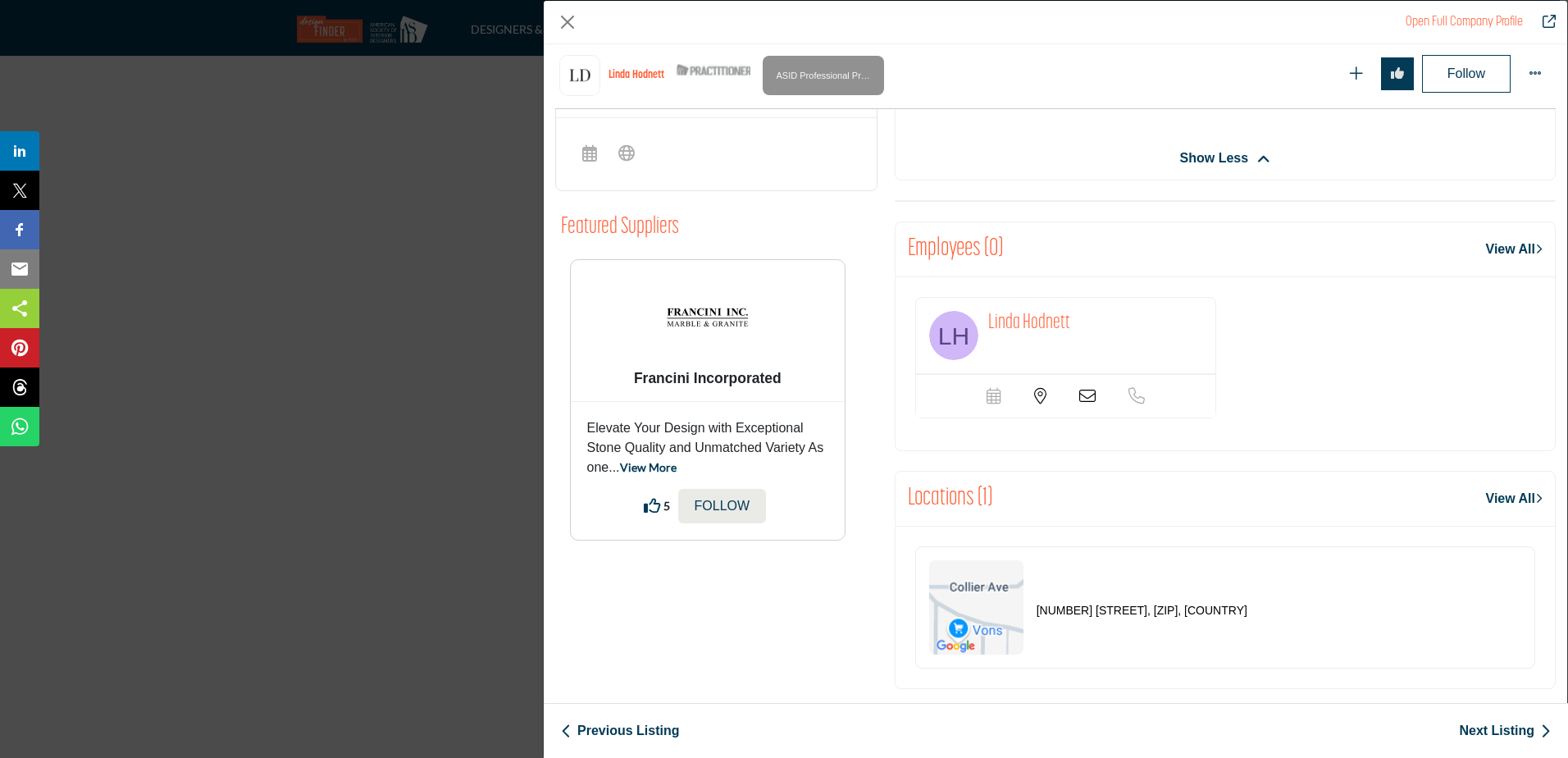 drag, startPoint x: 1333, startPoint y: 584, endPoint x: 1019, endPoint y: 591, distance: 314.07802 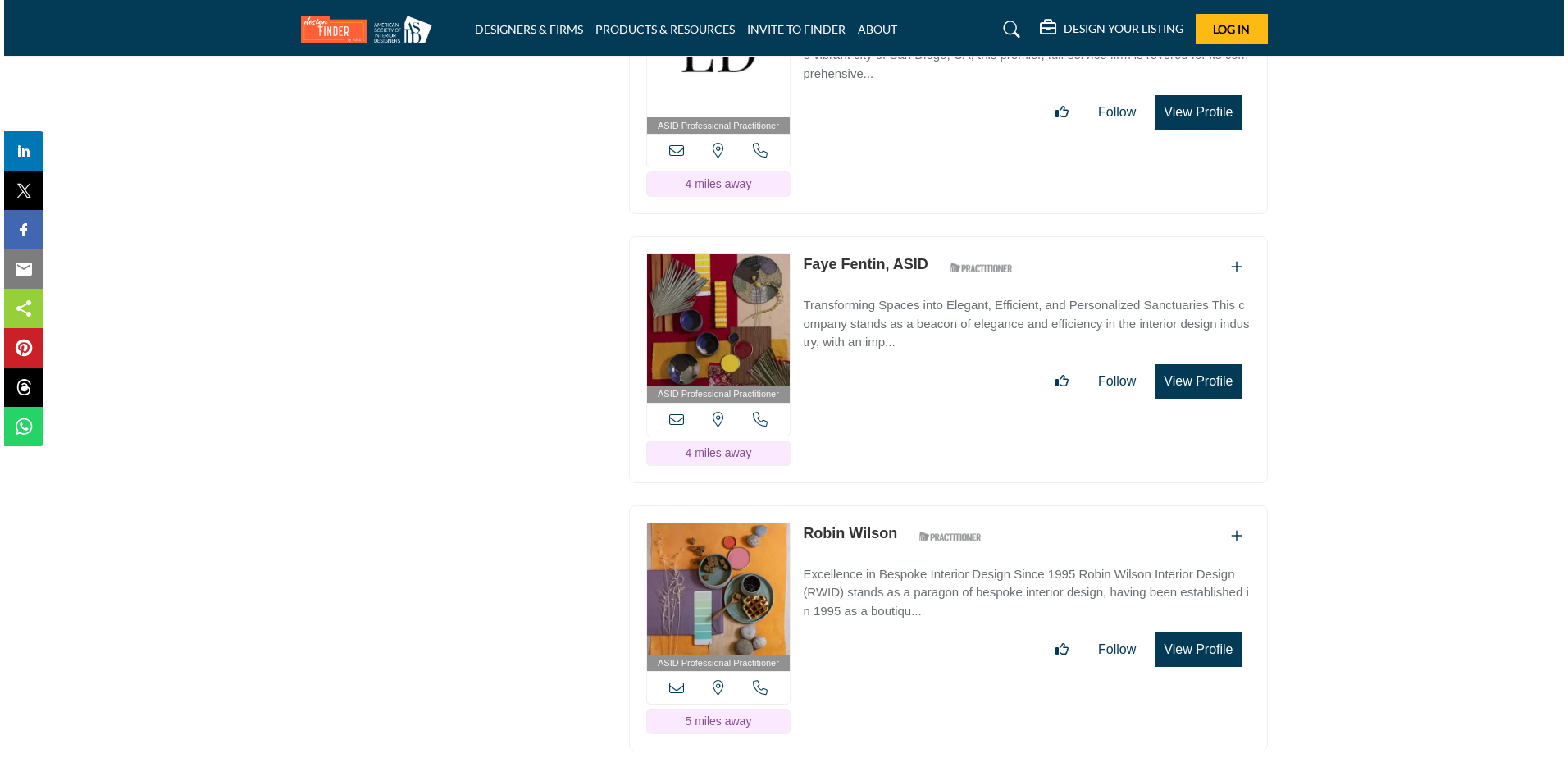 scroll, scrollTop: 4645, scrollLeft: 0, axis: vertical 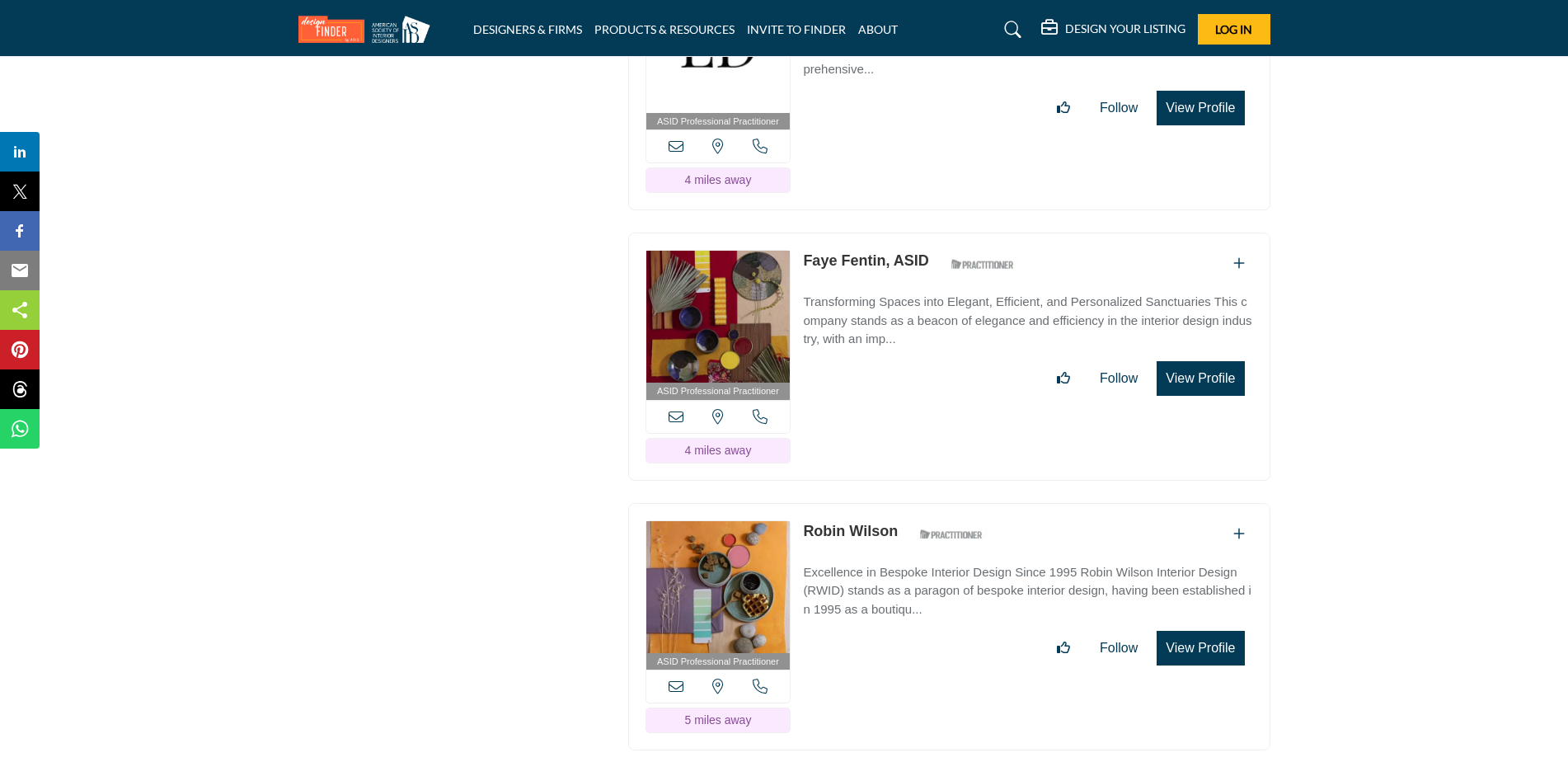 click on "View Profile" at bounding box center (1200, 379) 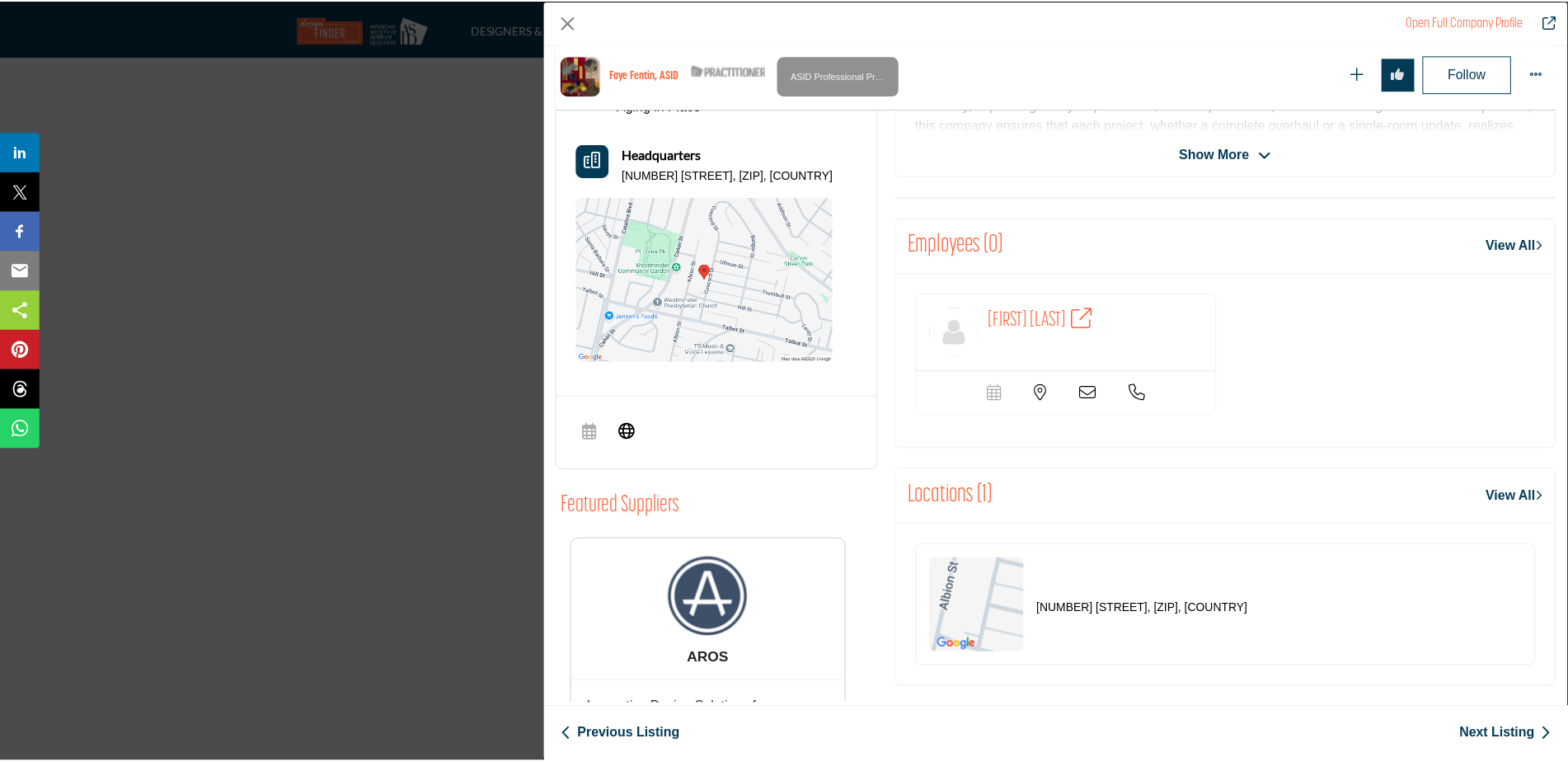 scroll, scrollTop: 707, scrollLeft: 0, axis: vertical 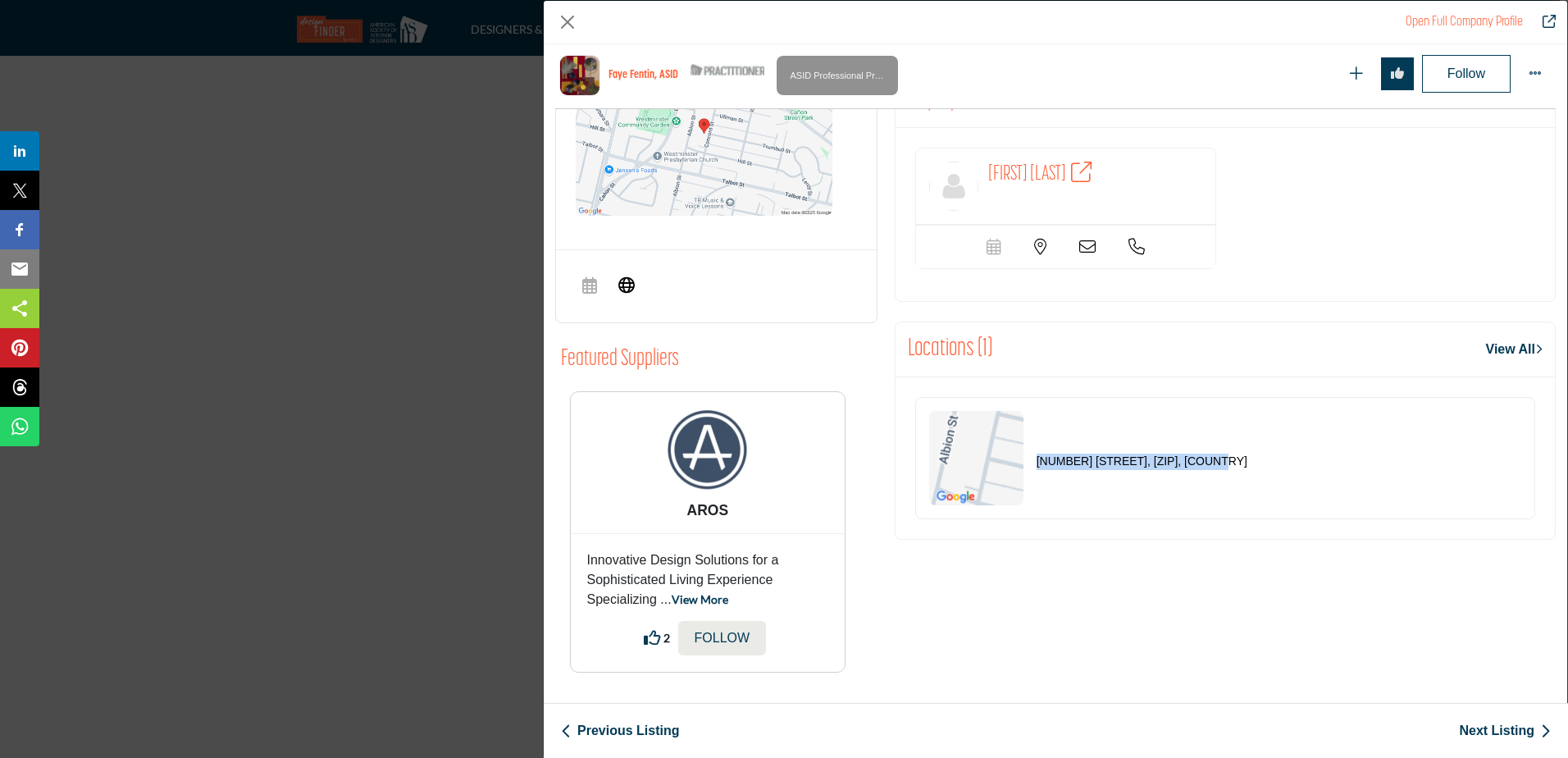 drag, startPoint x: 1247, startPoint y: 466, endPoint x: 1035, endPoint y: 459, distance: 212.11553 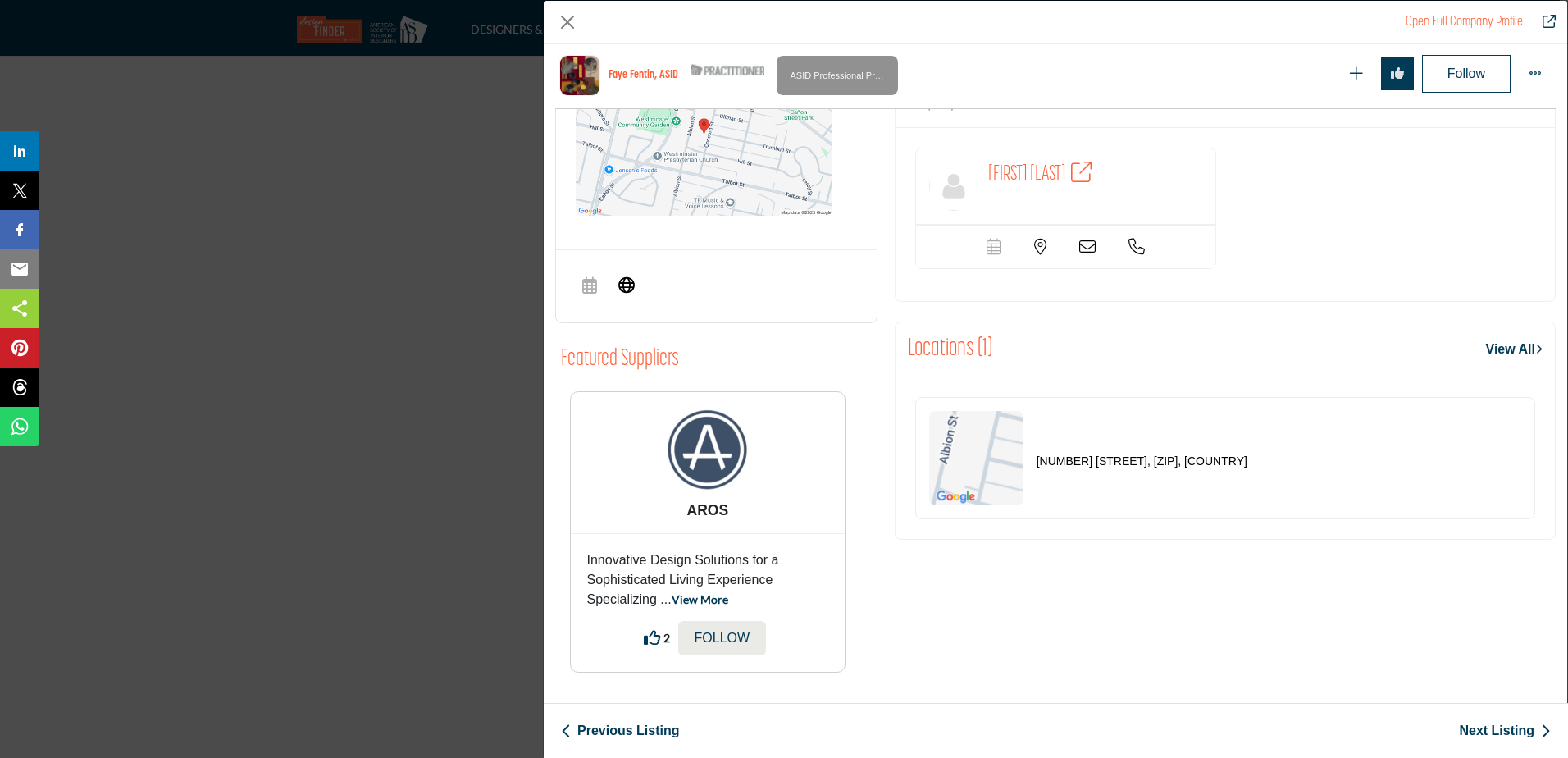 click on "Open Full Company Profile
Faye Fentin, ASID
ASID Qualified Practitioner who validates work and experience to hold an ASID designation." at bounding box center (784, 379) 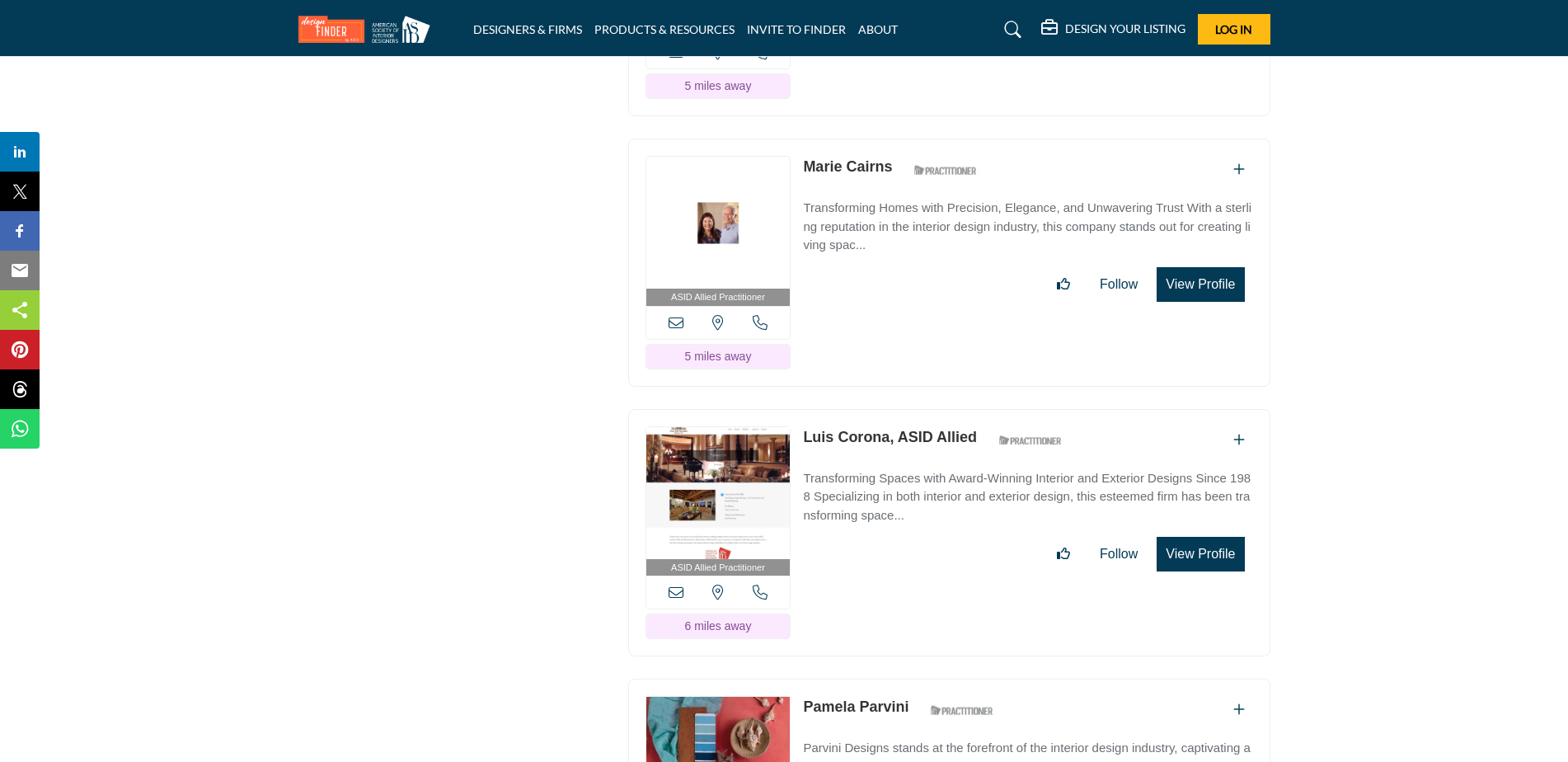 scroll, scrollTop: 5494, scrollLeft: 0, axis: vertical 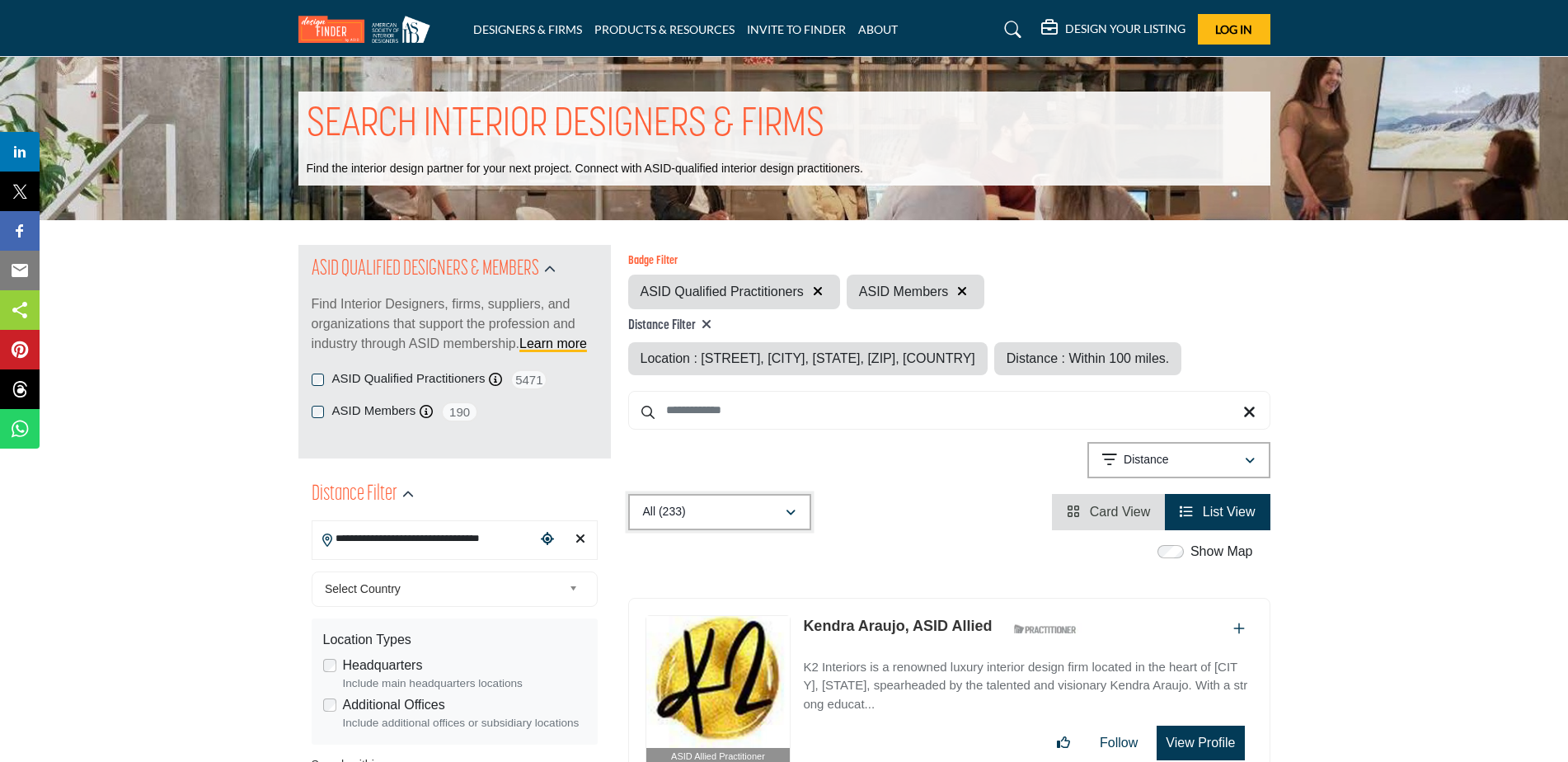 click on "All (233)" at bounding box center [714, 512] 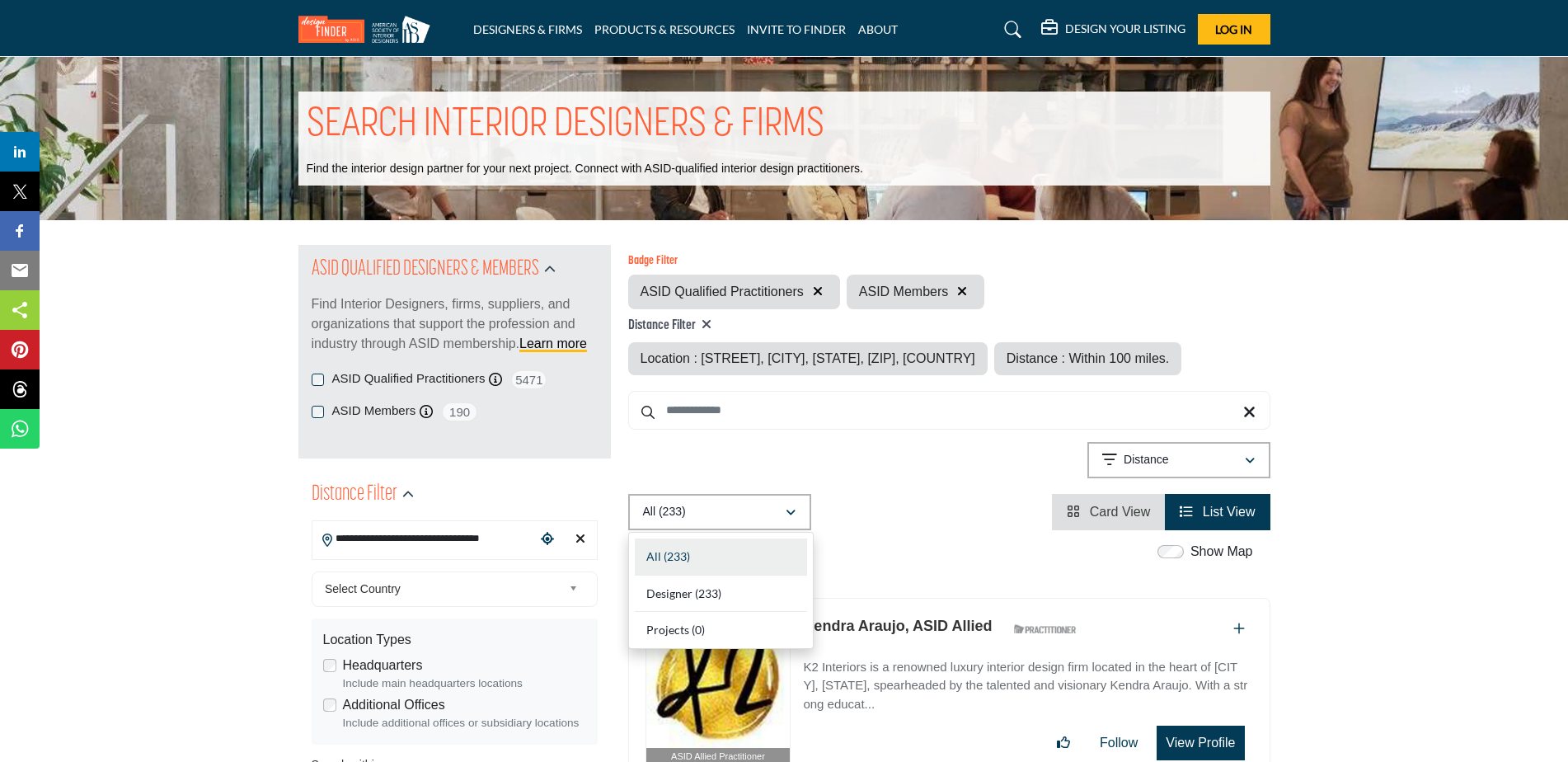 click on "**********" at bounding box center [949, 463] 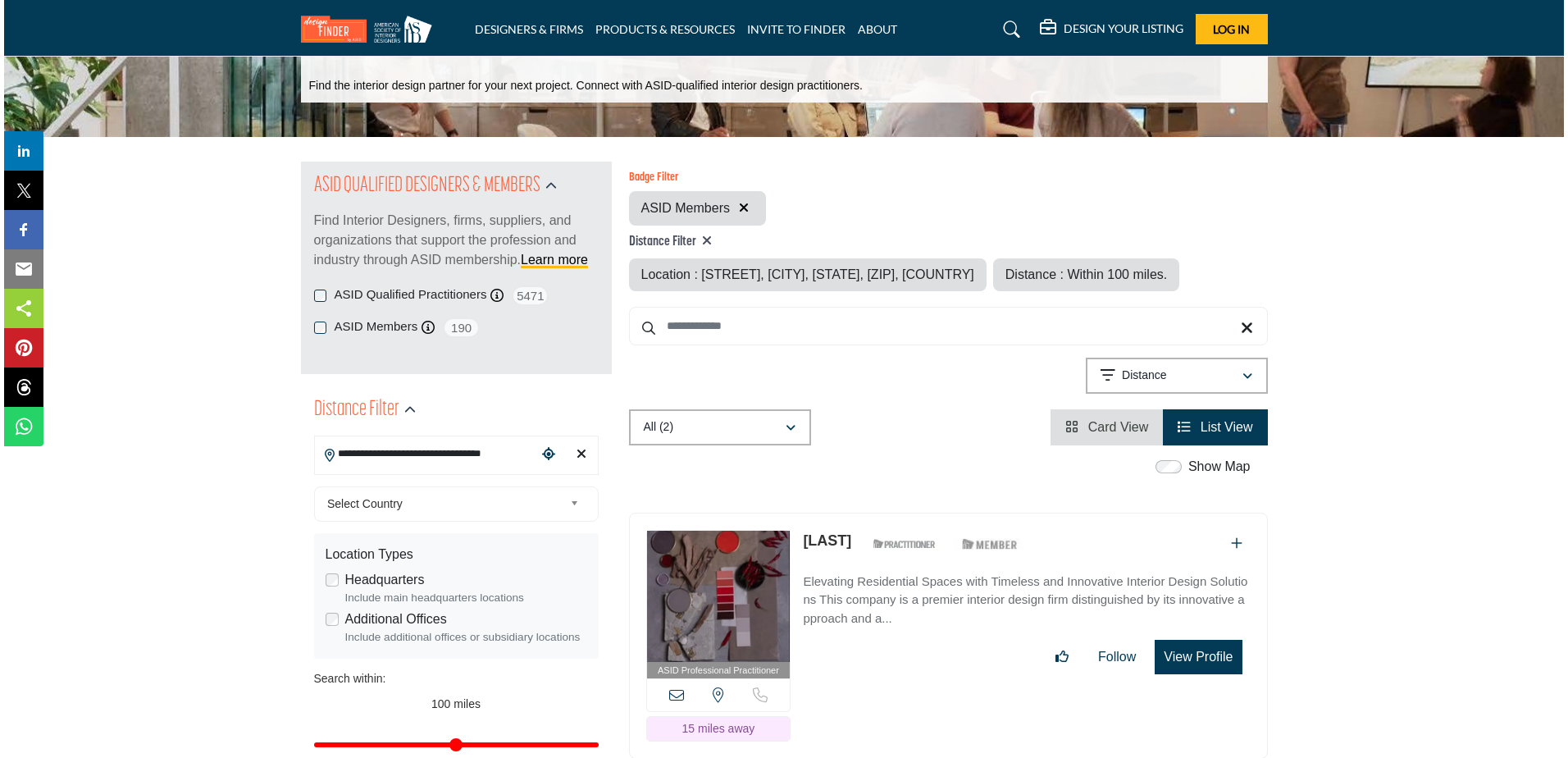 scroll, scrollTop: 328, scrollLeft: 0, axis: vertical 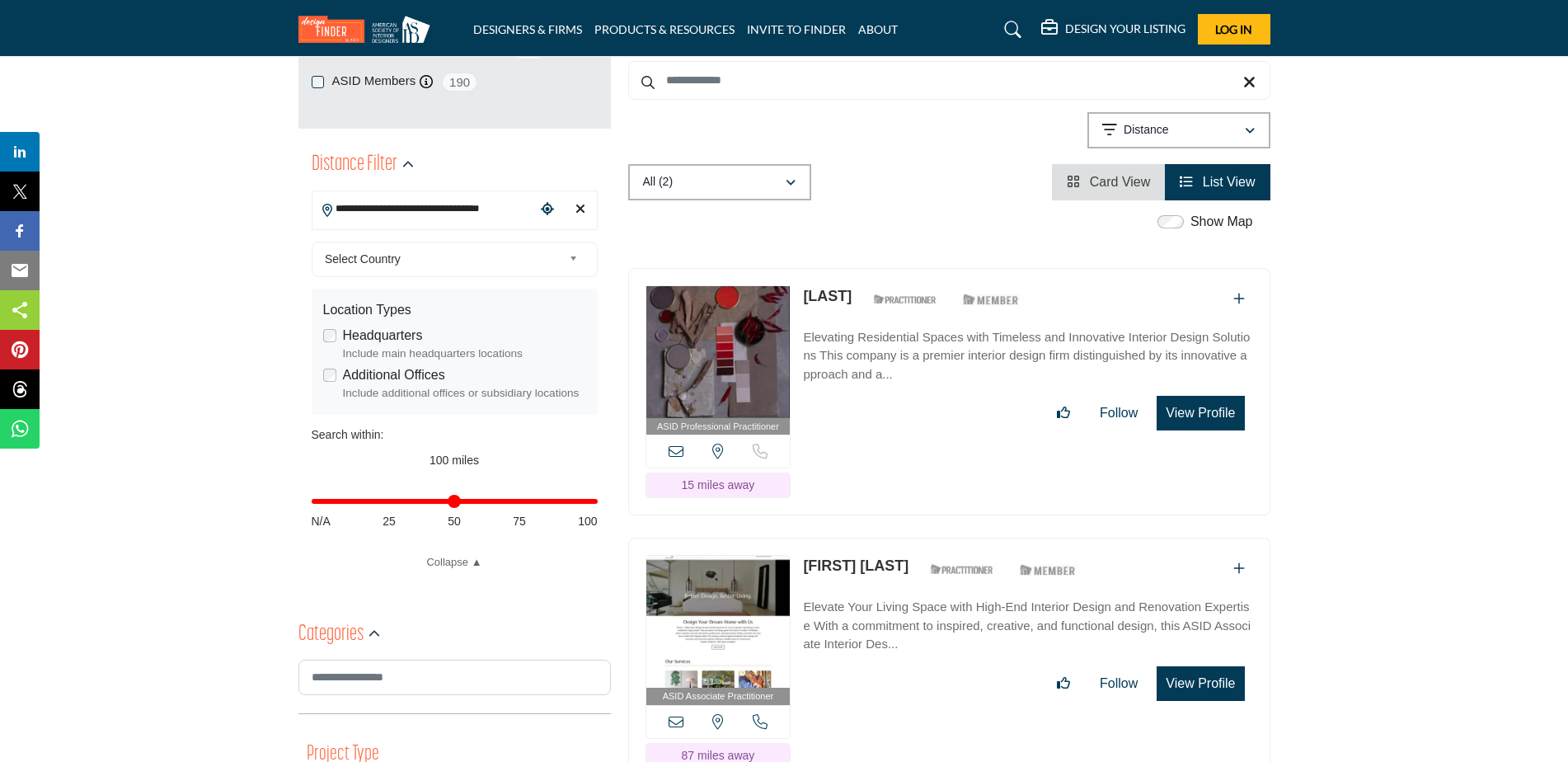 click on "View Profile" at bounding box center (1200, 413) 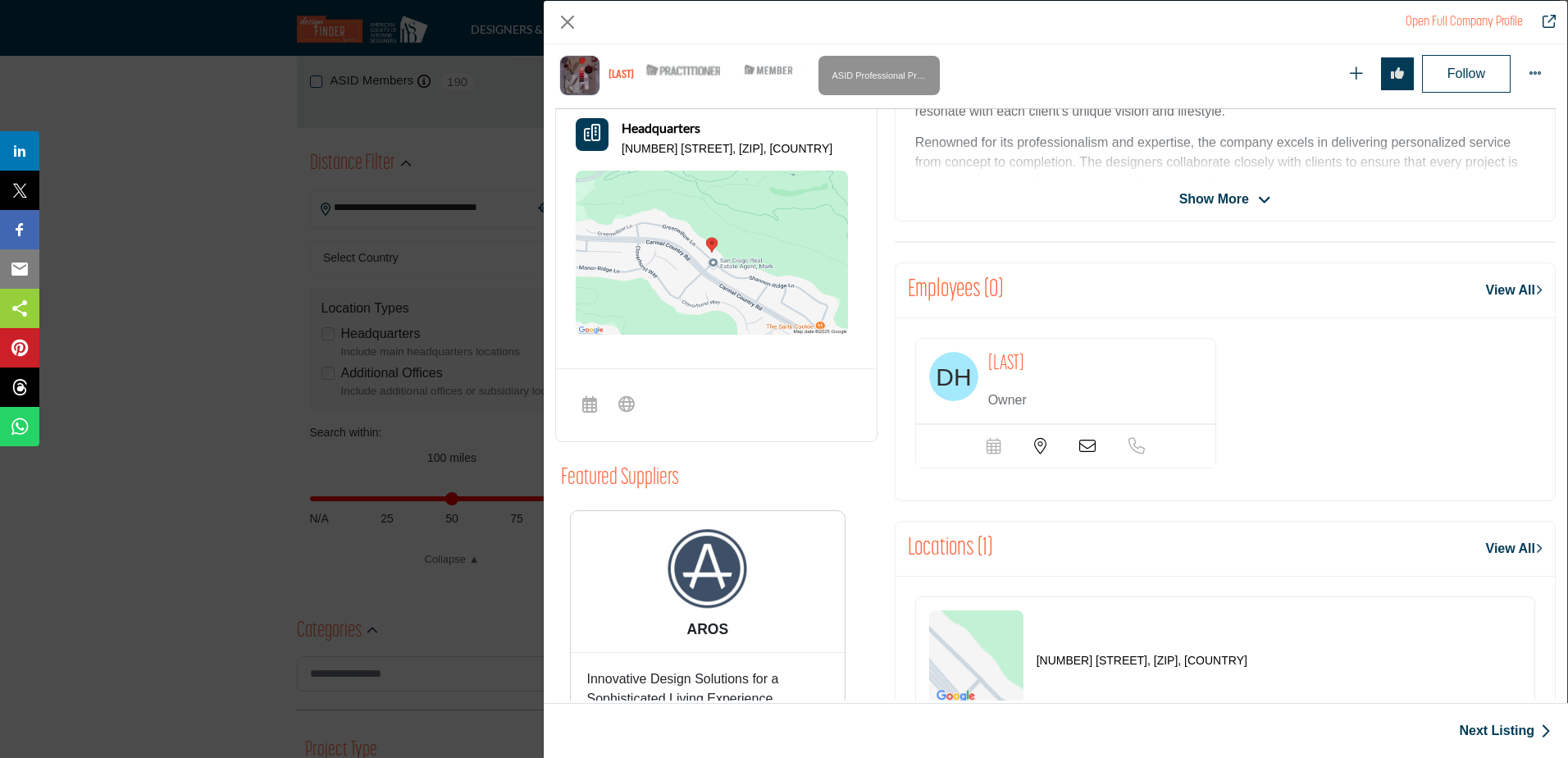 scroll, scrollTop: 632, scrollLeft: 0, axis: vertical 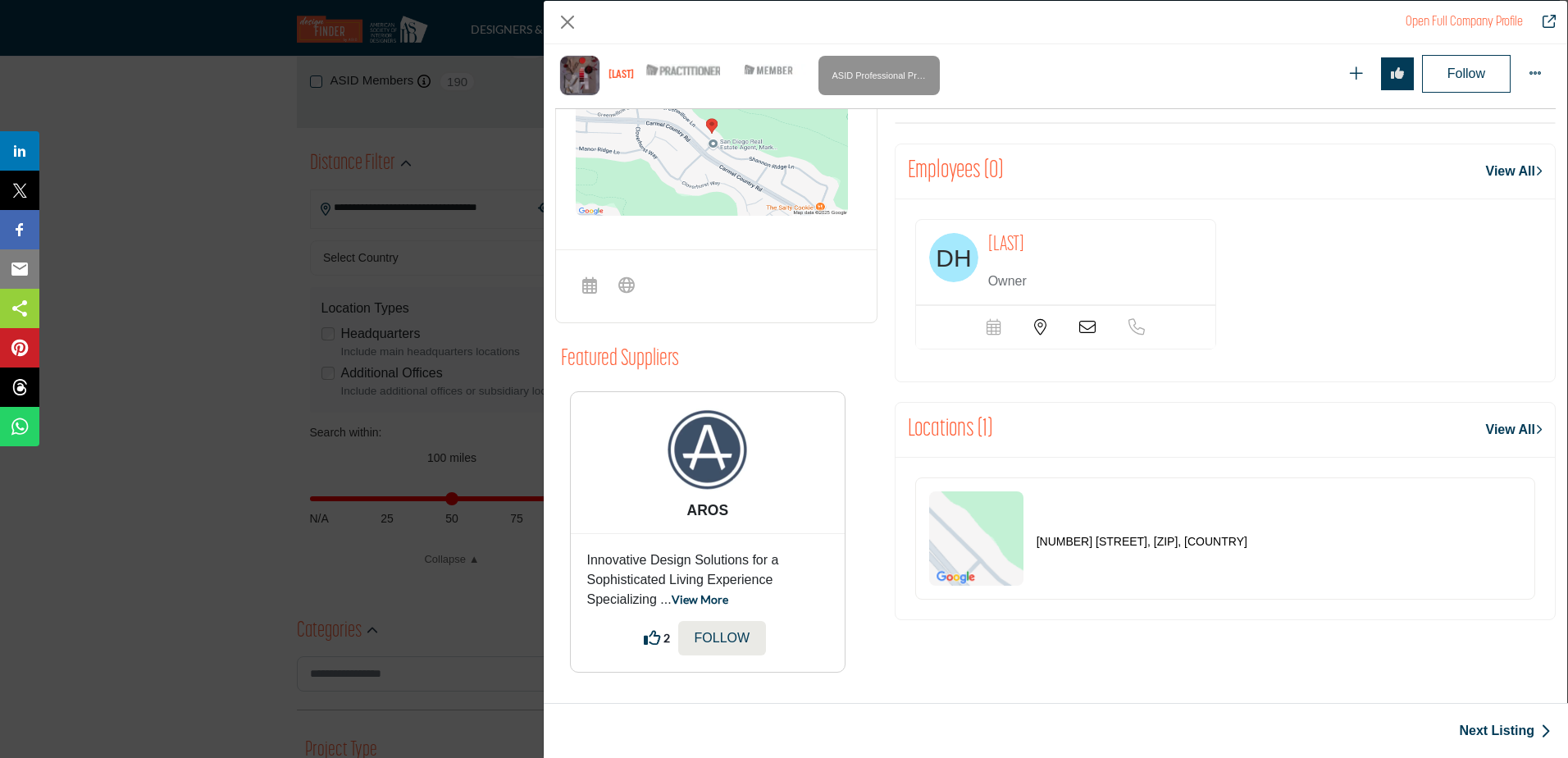 drag, startPoint x: 1280, startPoint y: 533, endPoint x: 1032, endPoint y: 538, distance: 248.0504 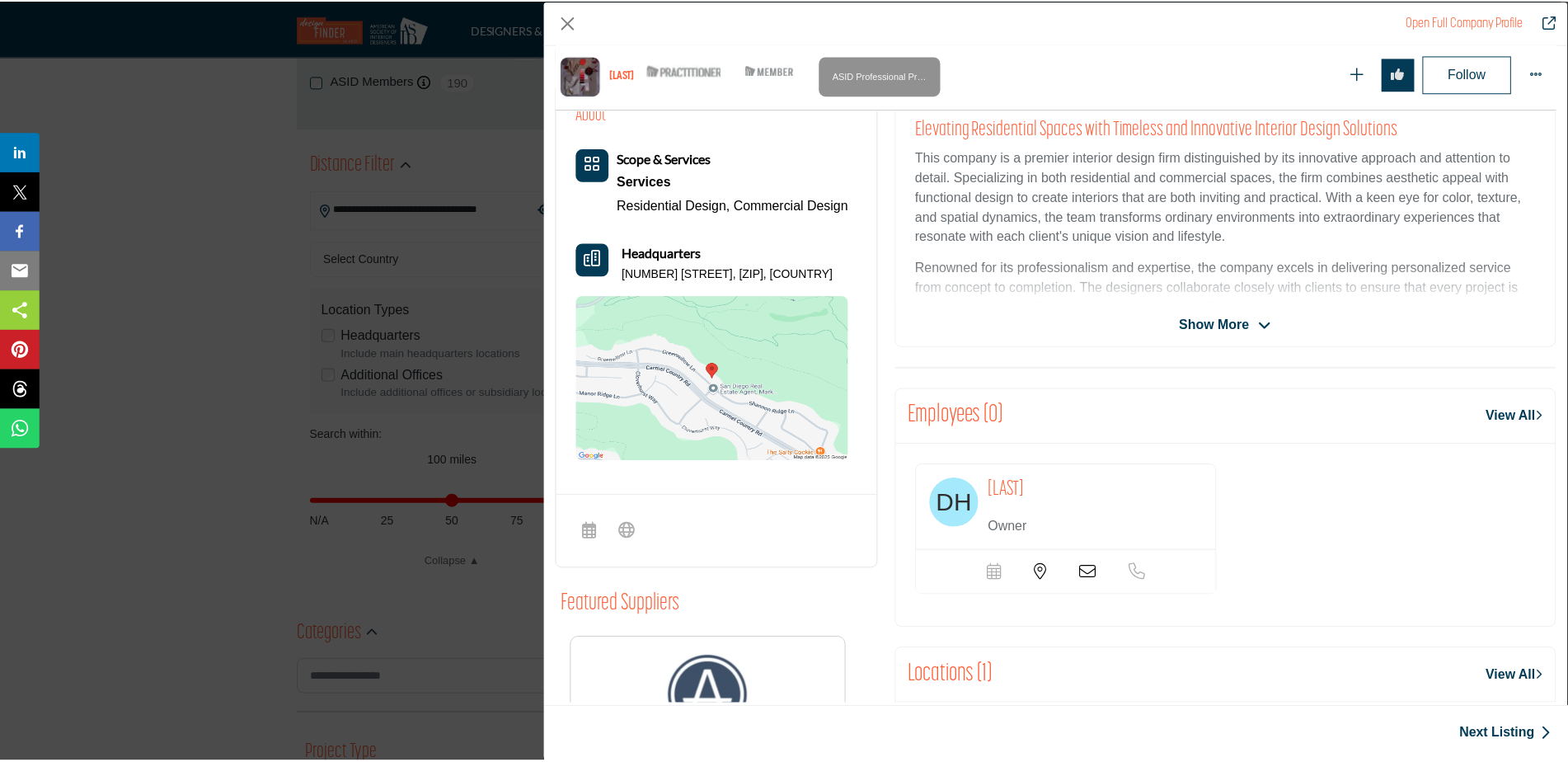 scroll, scrollTop: 156, scrollLeft: 0, axis: vertical 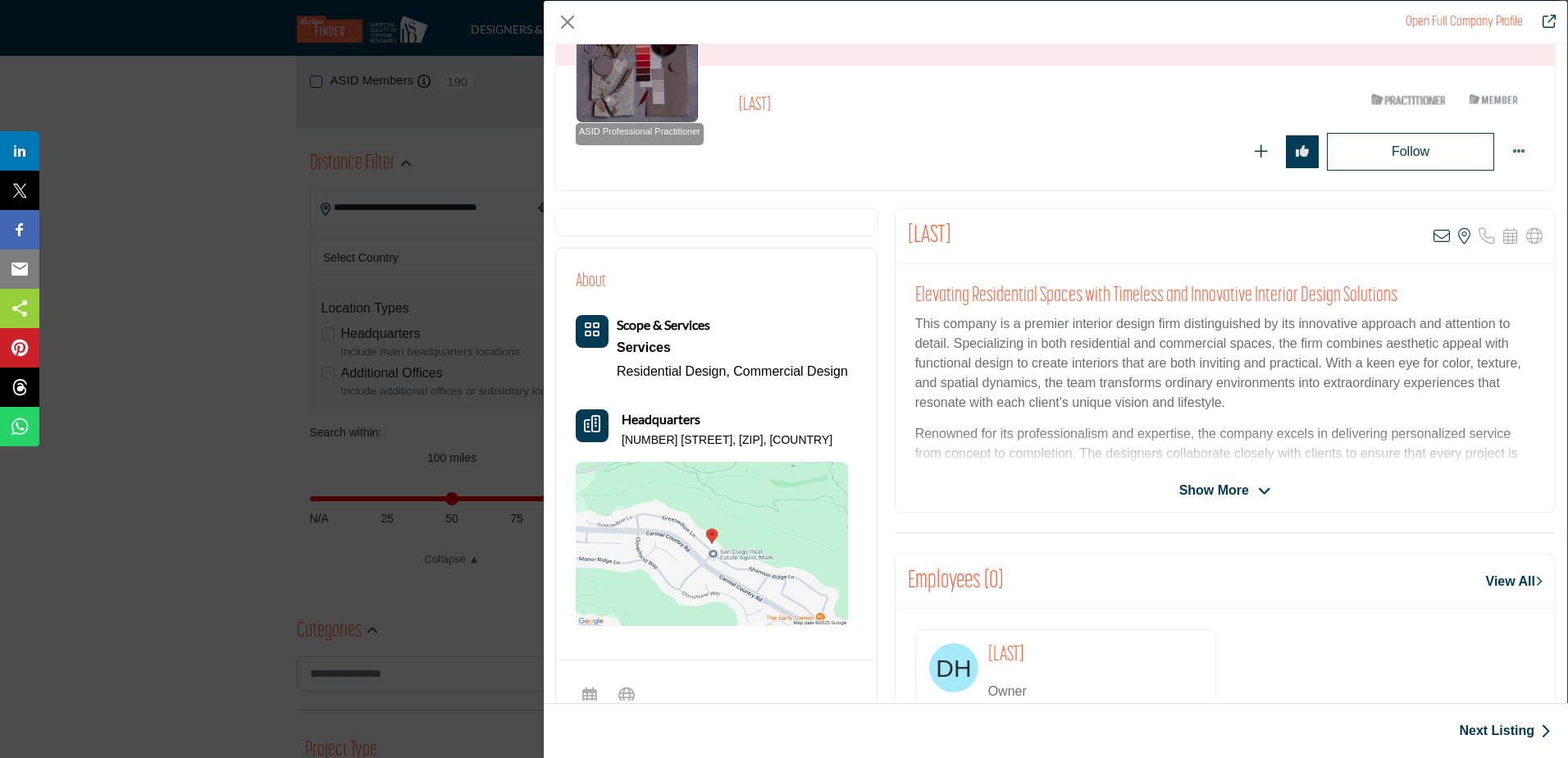 drag, startPoint x: 1099, startPoint y: 247, endPoint x: 908, endPoint y: 231, distance: 191.66899 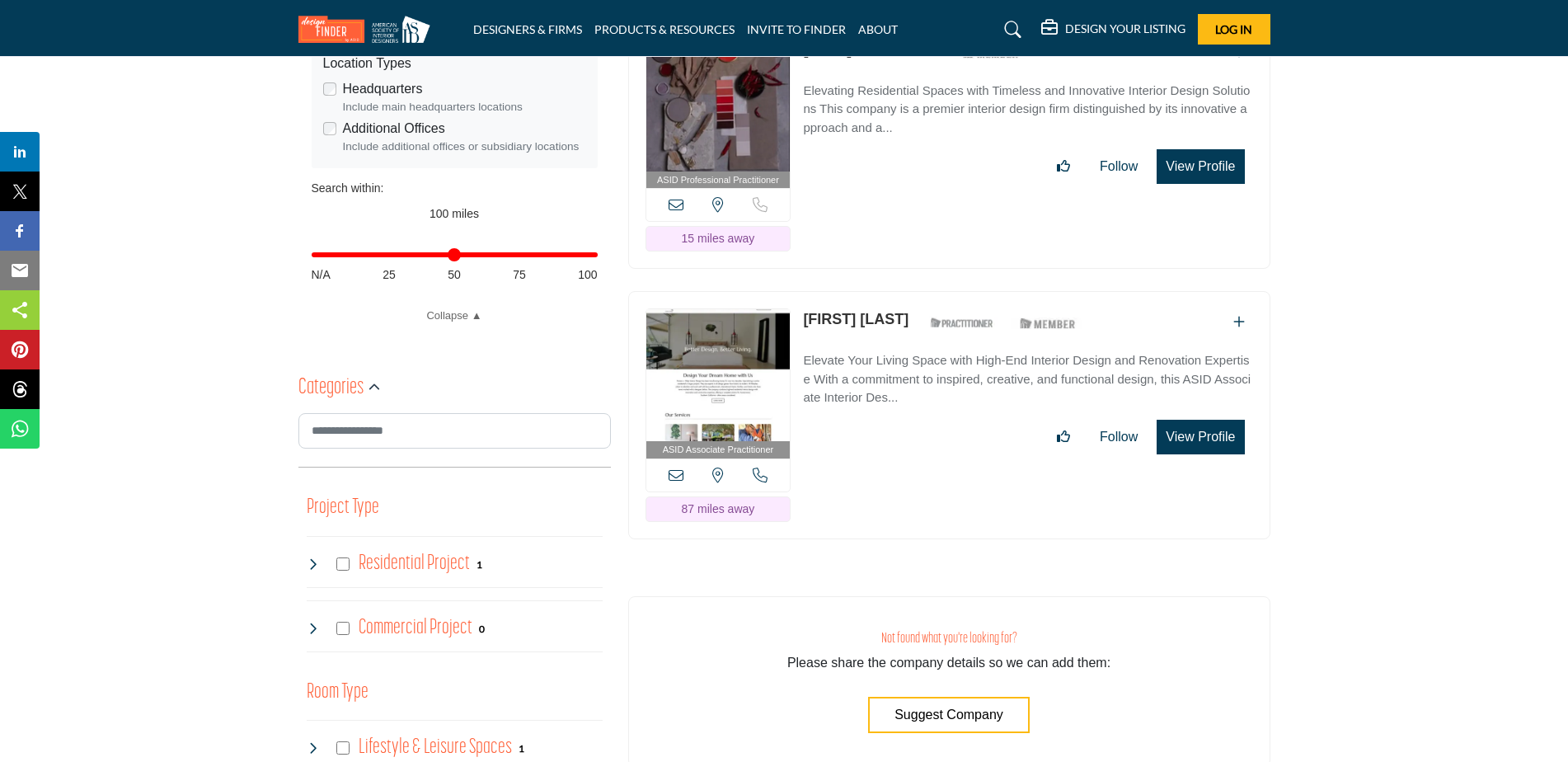 scroll, scrollTop: 577, scrollLeft: 0, axis: vertical 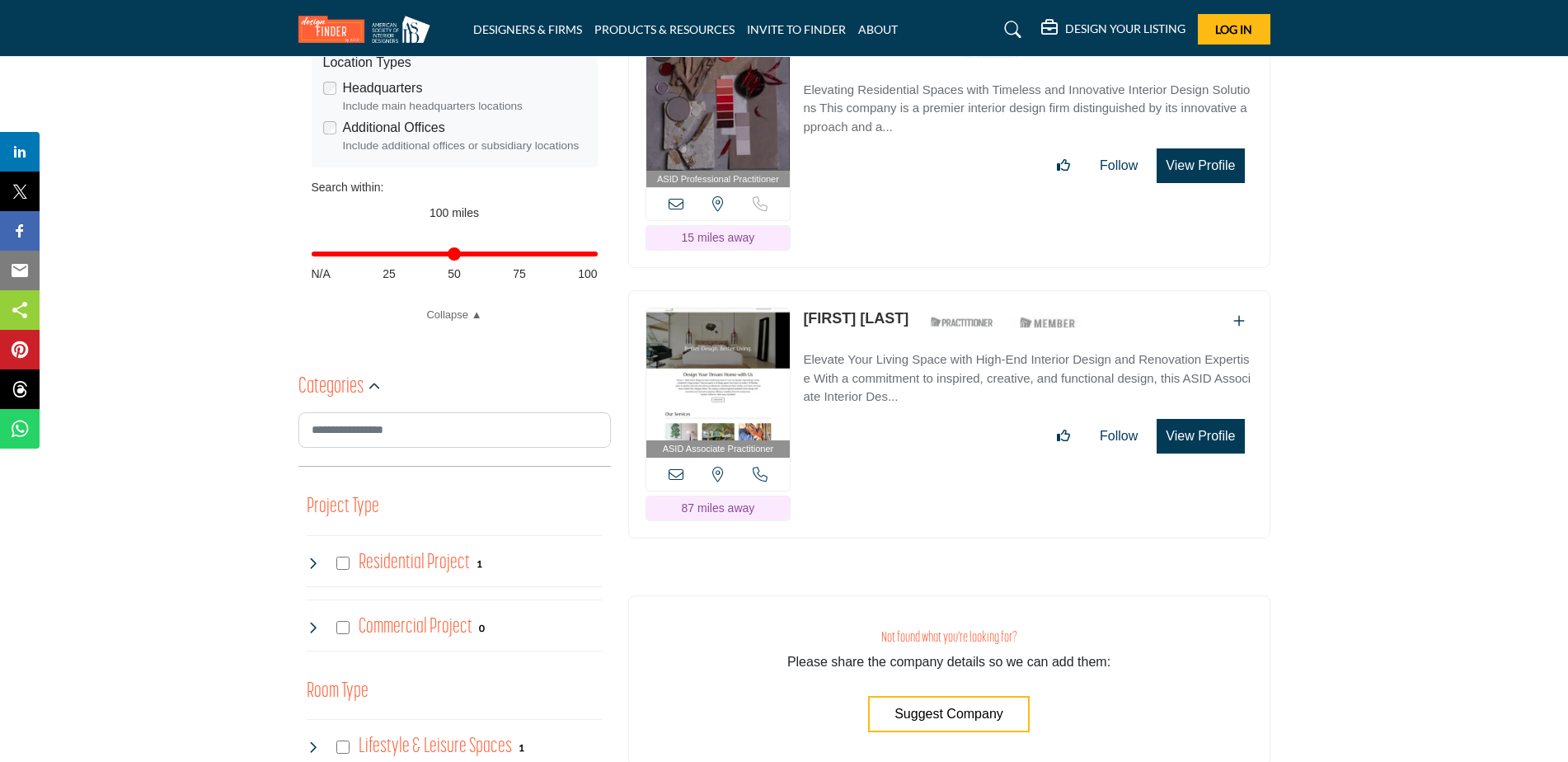click on "[FIRST] [LAST]" at bounding box center [856, 318] 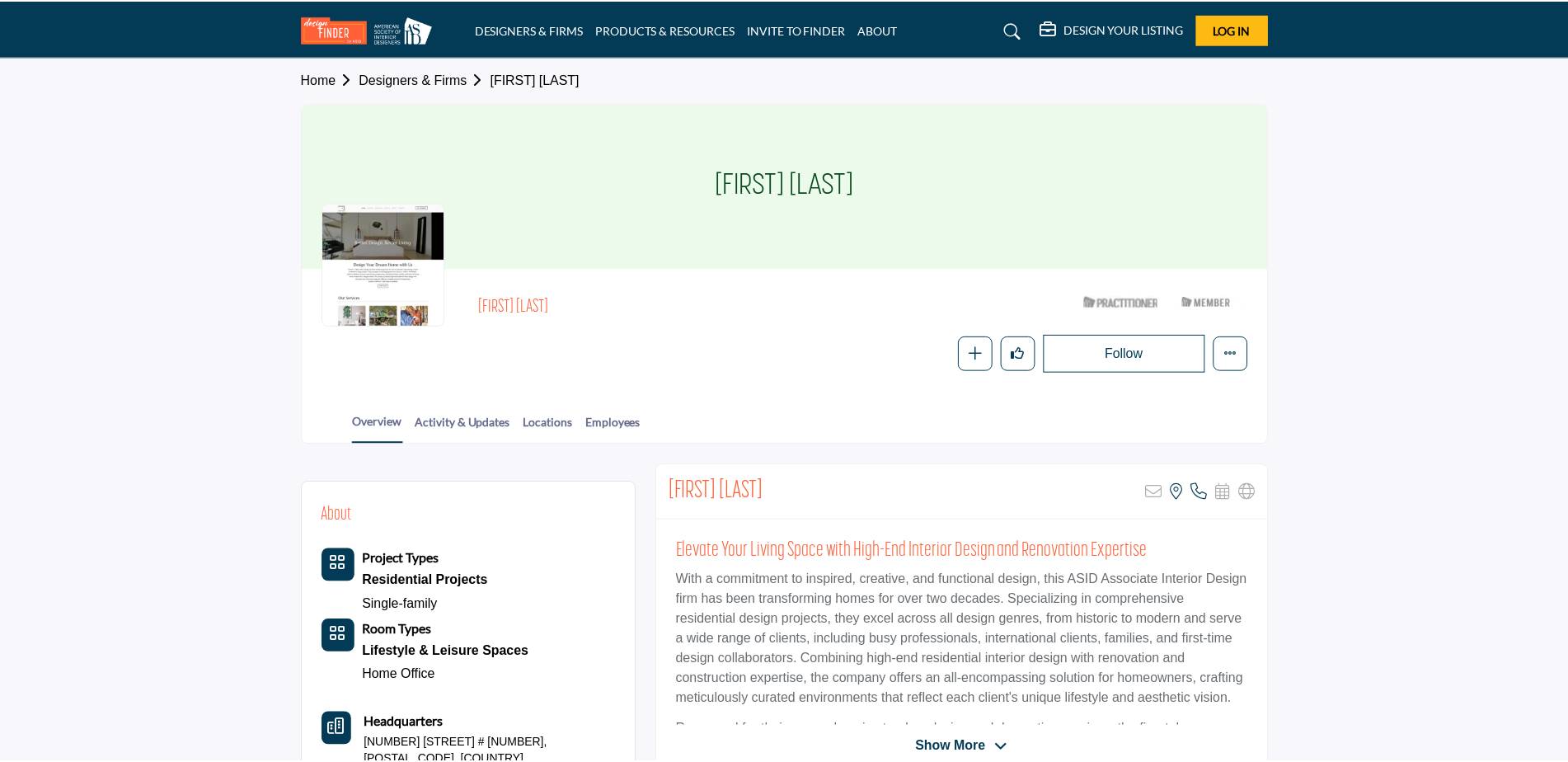 scroll, scrollTop: 0, scrollLeft: 0, axis: both 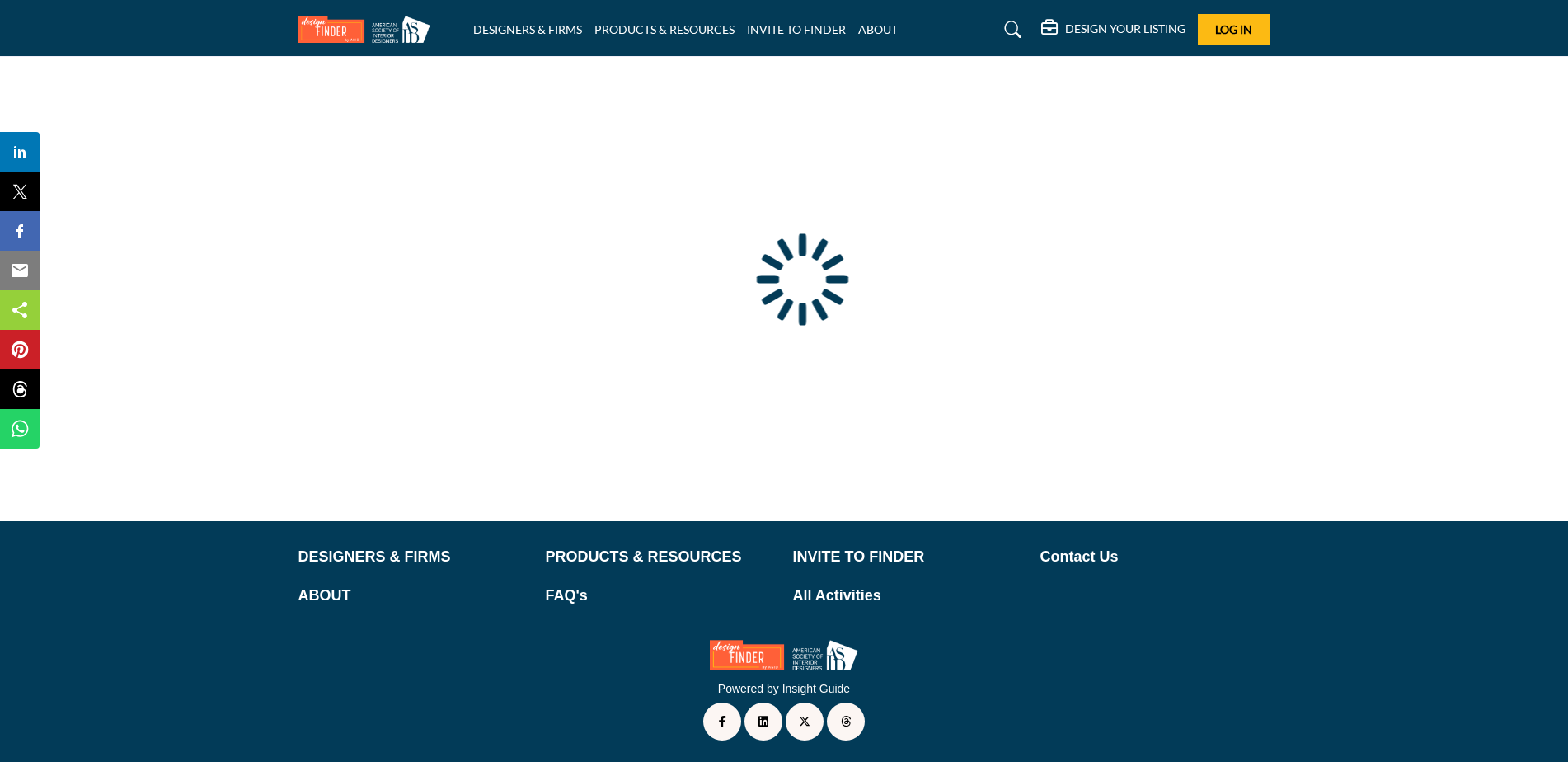 type on "**********" 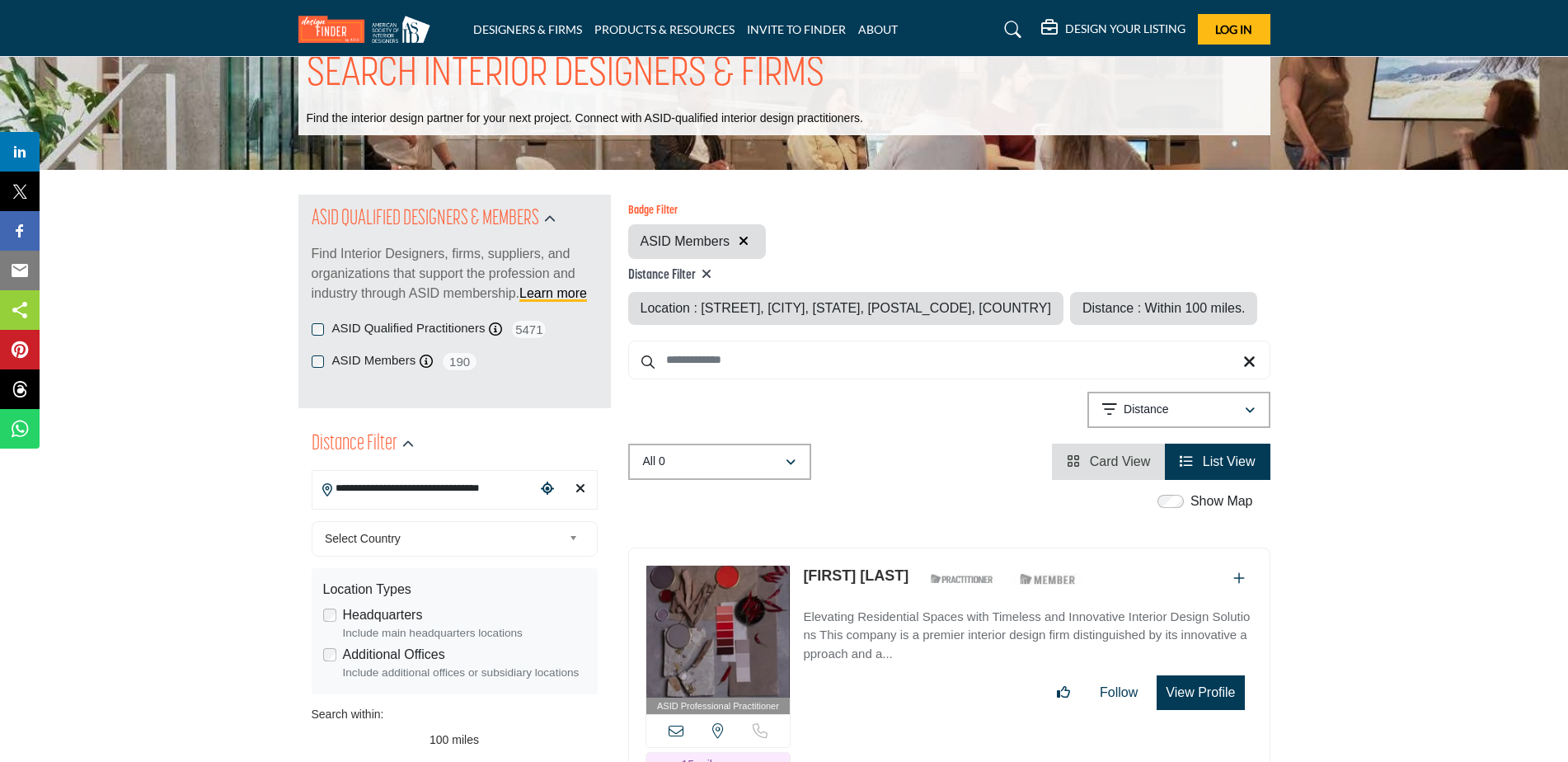 scroll, scrollTop: 51, scrollLeft: 0, axis: vertical 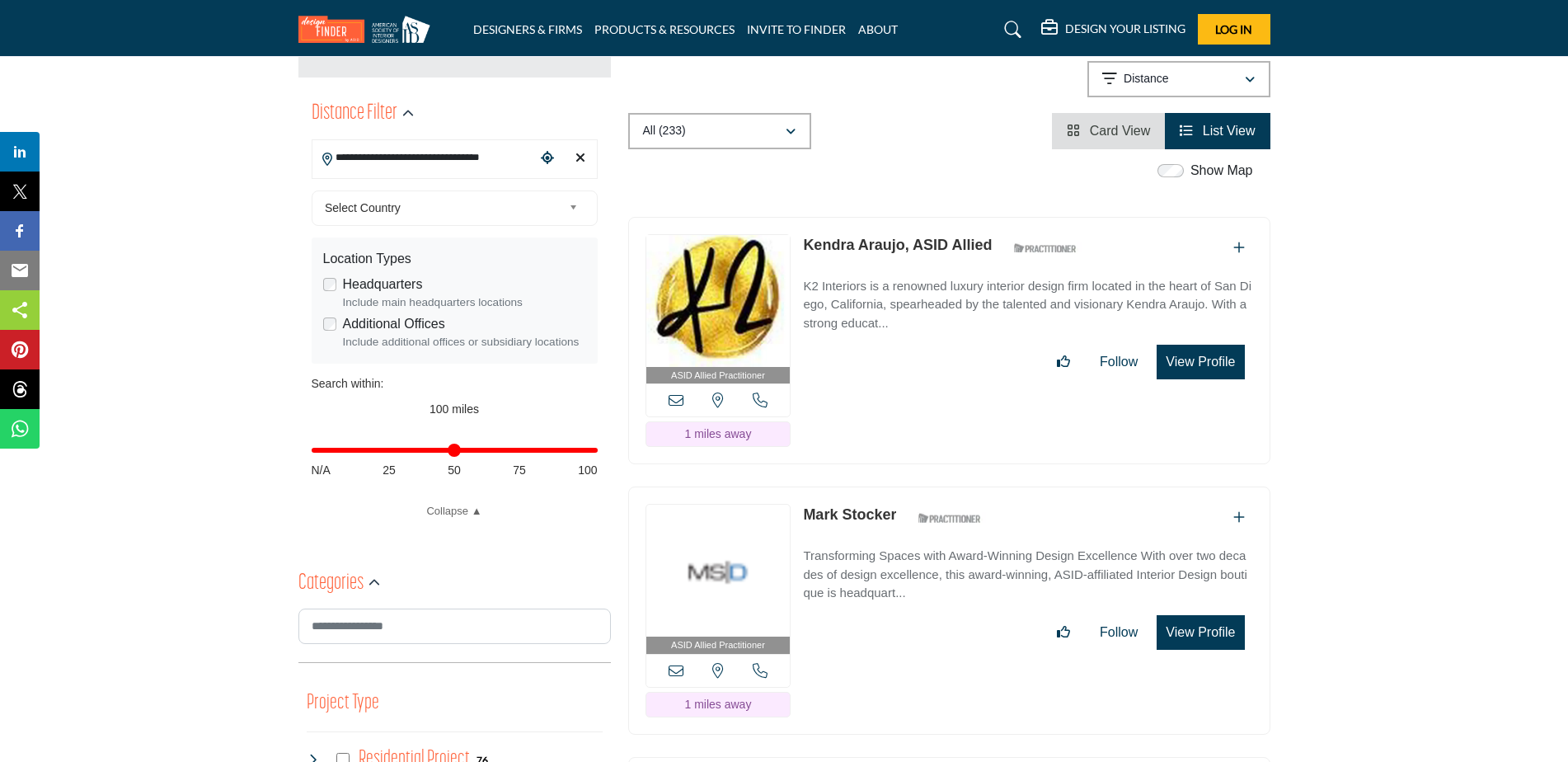 type on "**" 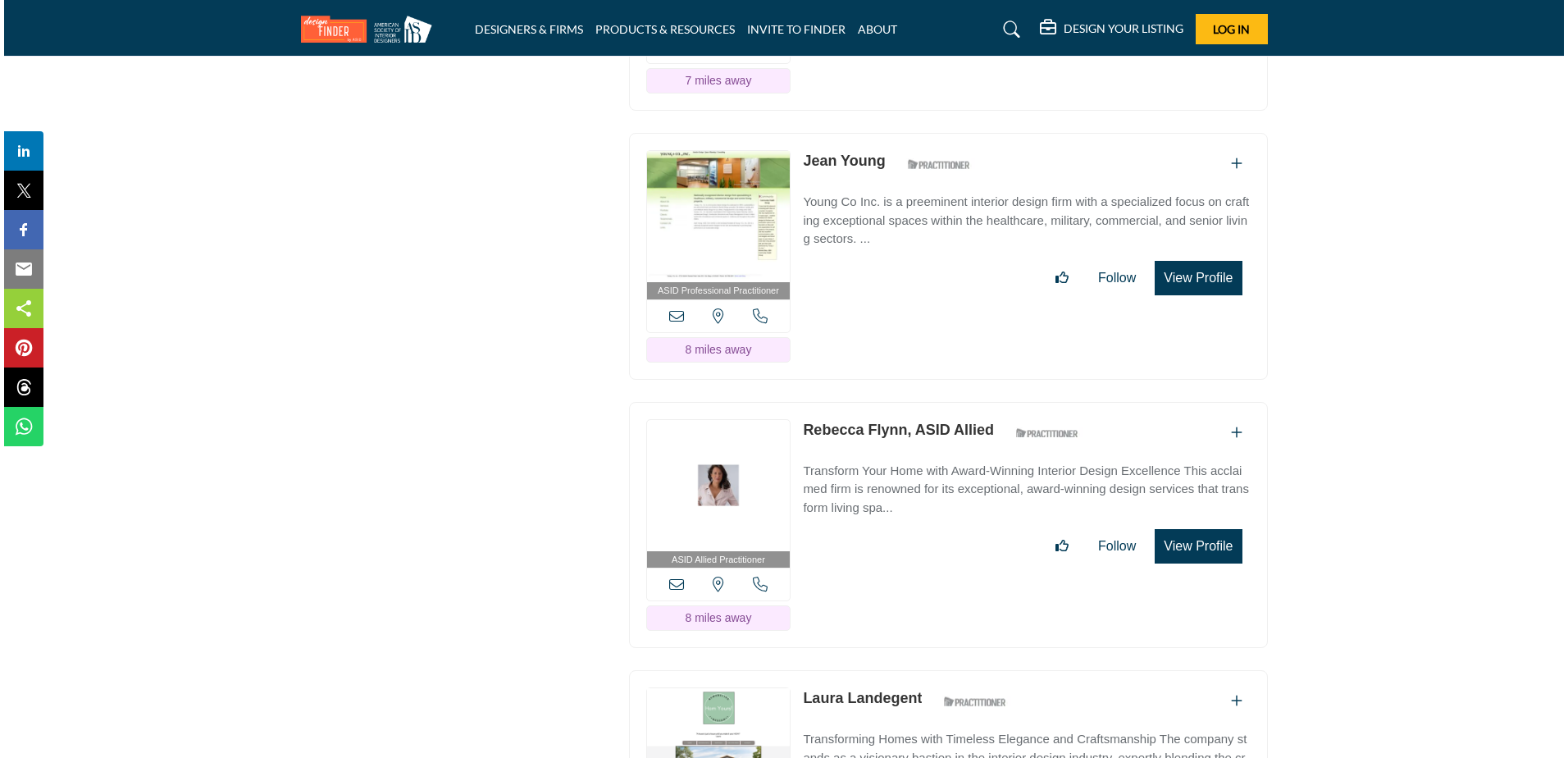 scroll, scrollTop: 6368, scrollLeft: 0, axis: vertical 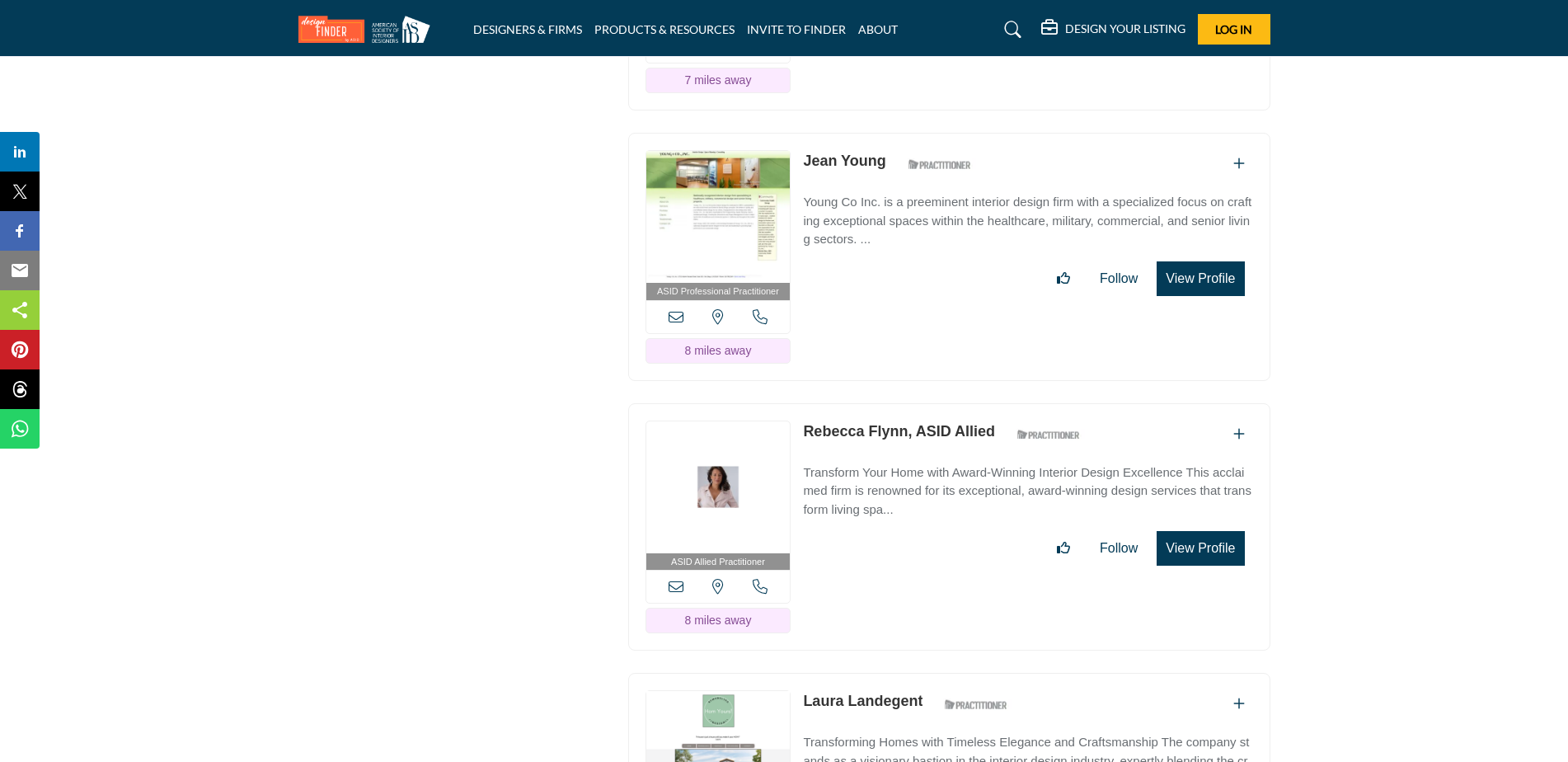 click on "View Profile" at bounding box center [1200, 279] 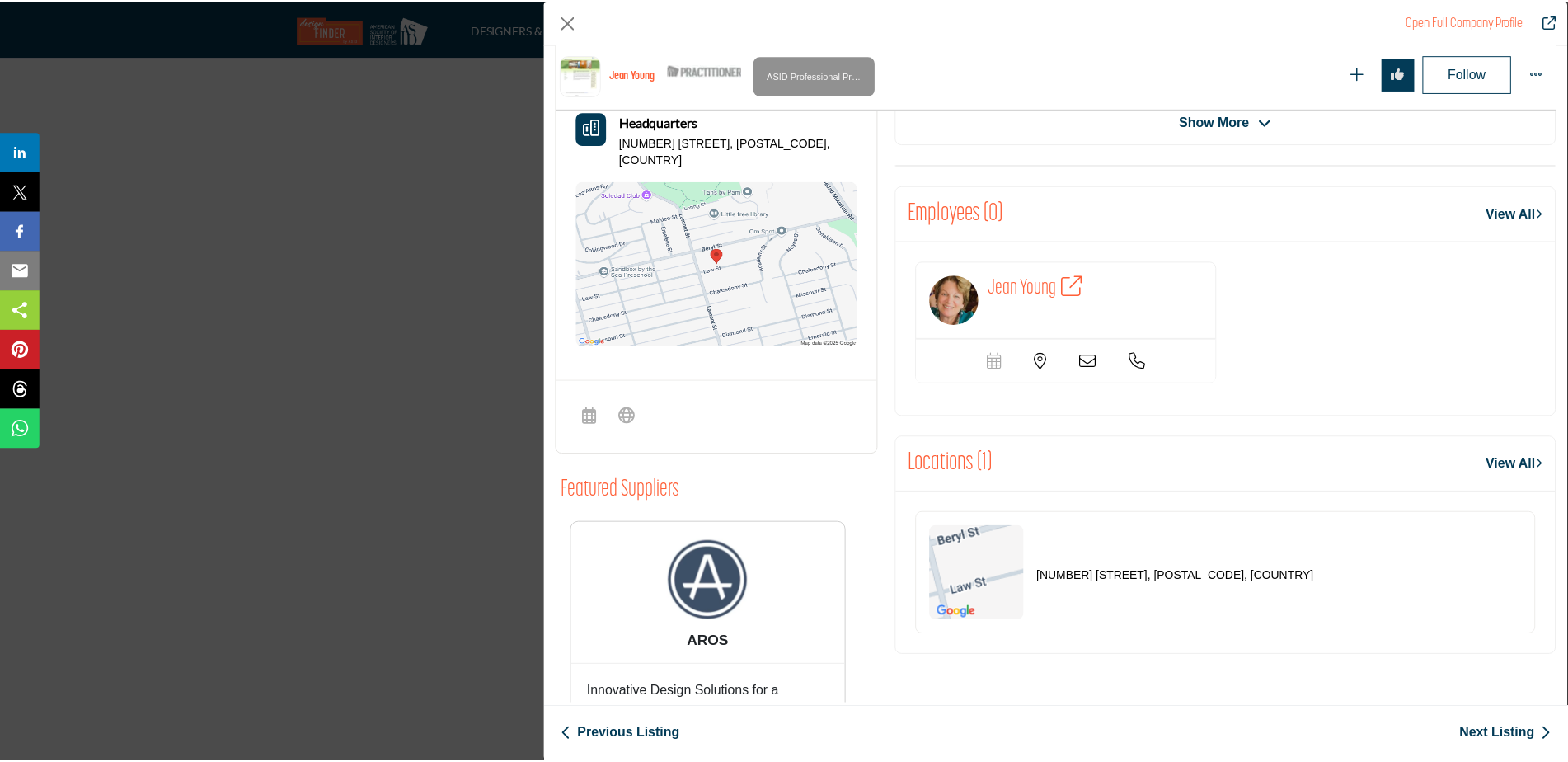 scroll, scrollTop: 644, scrollLeft: 0, axis: vertical 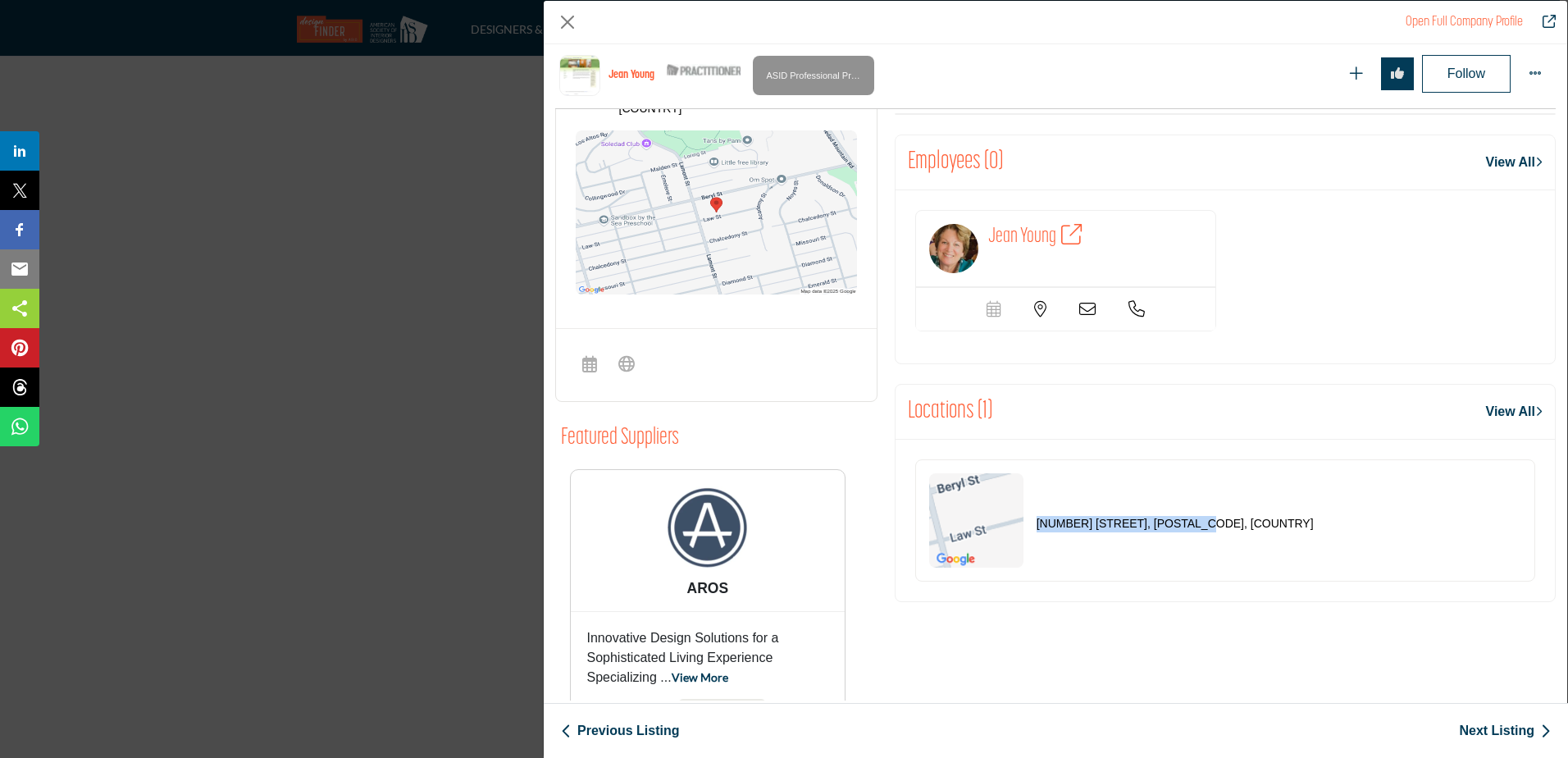 drag, startPoint x: 1212, startPoint y: 526, endPoint x: 1028, endPoint y: 531, distance: 184.06792 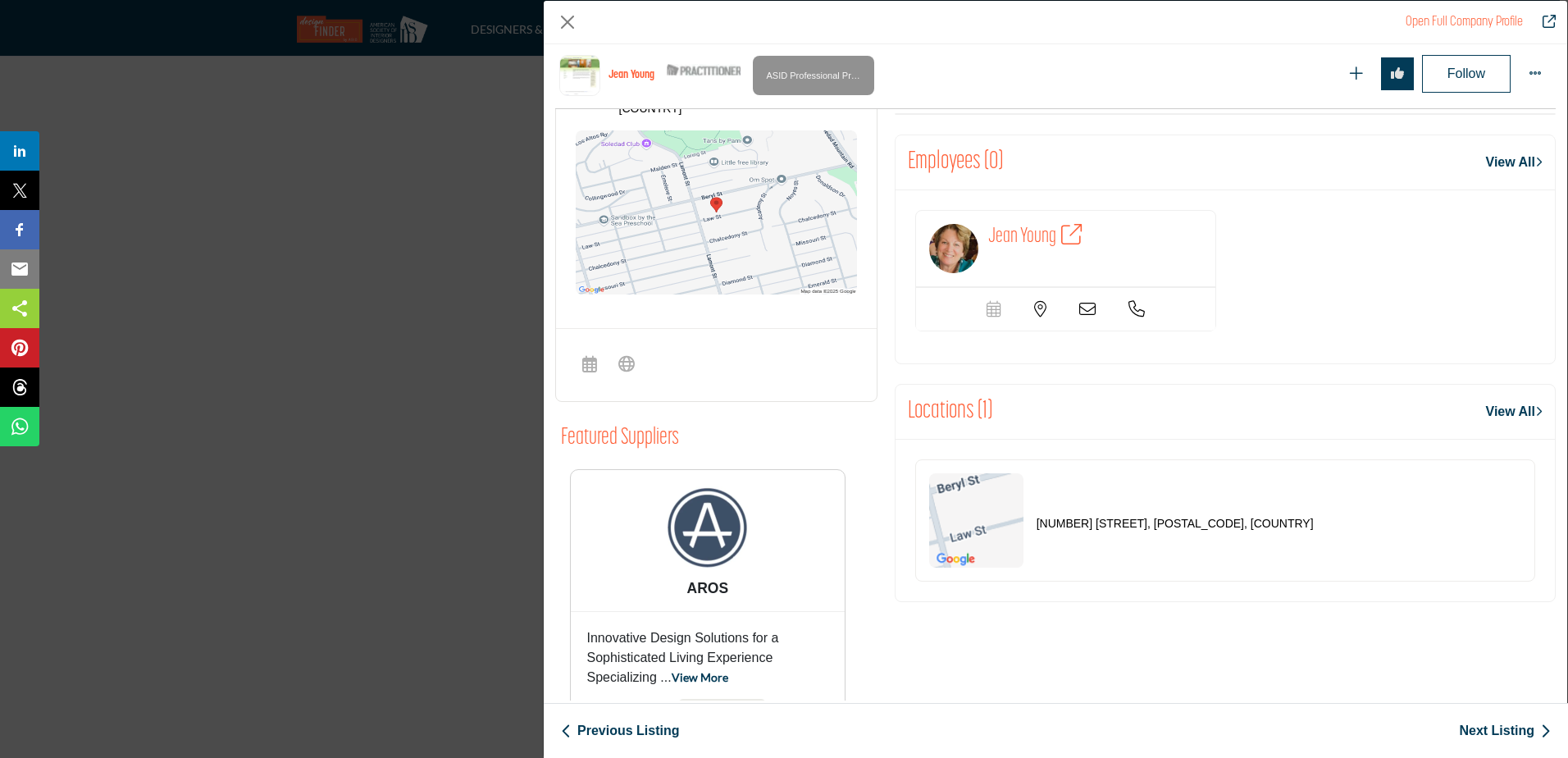 click on "Open Full Company Profile
[FIRST] [LAST]
ASID Qualified Practitioner who validates work and experience to hold an ASID designation." at bounding box center (784, 379) 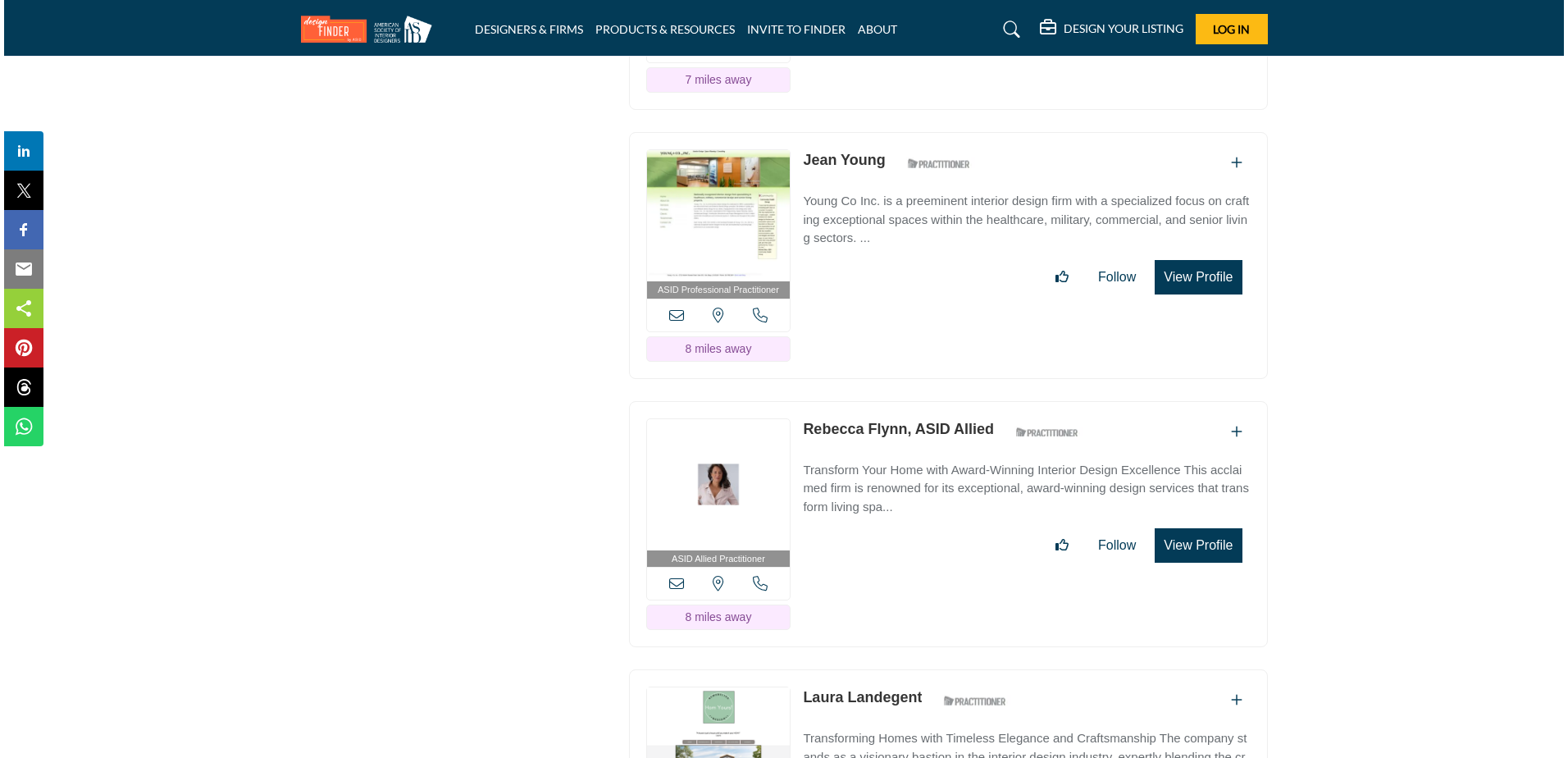 scroll, scrollTop: 6532, scrollLeft: 0, axis: vertical 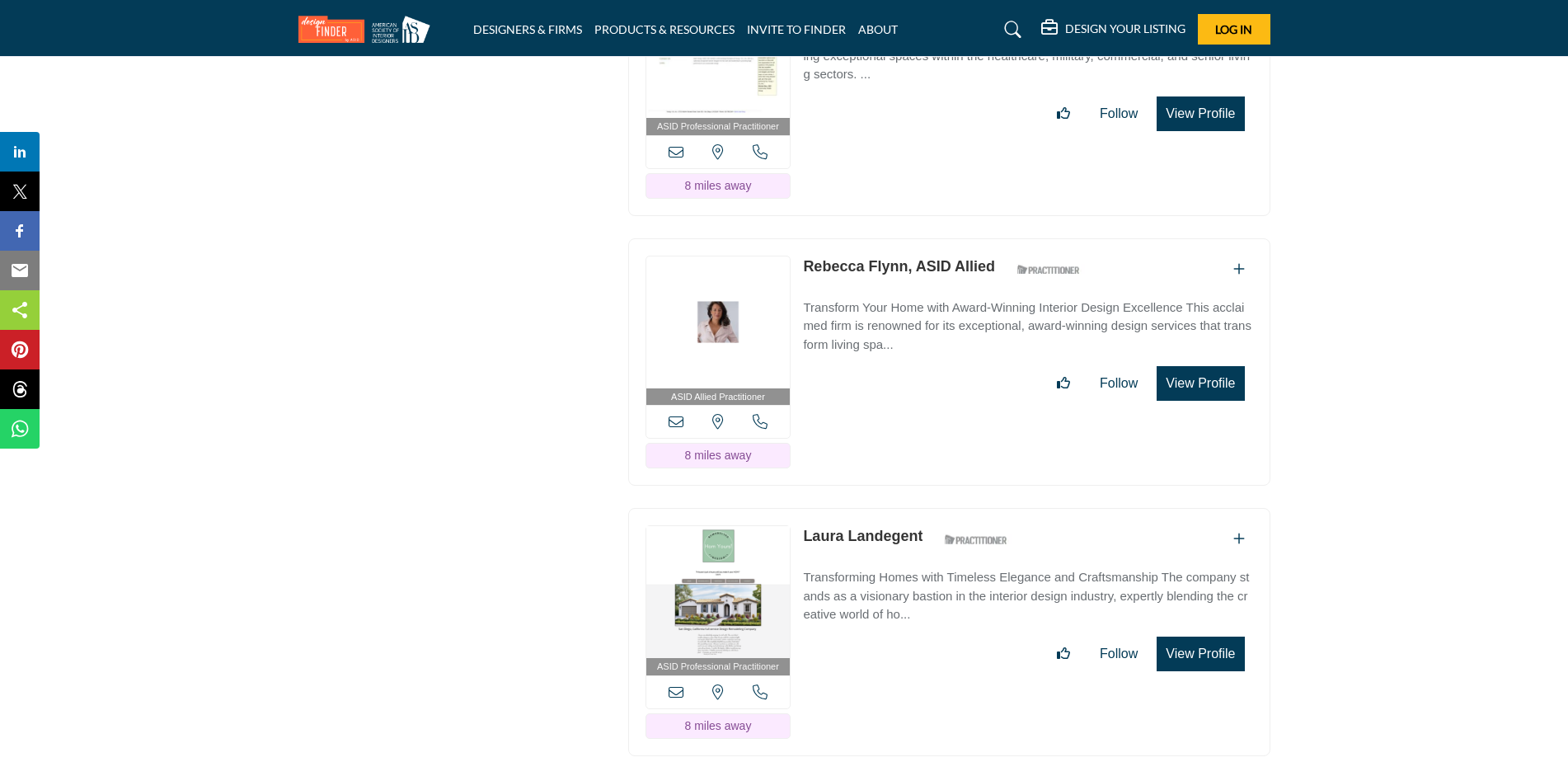 click on "View Profile" at bounding box center [1200, 383] 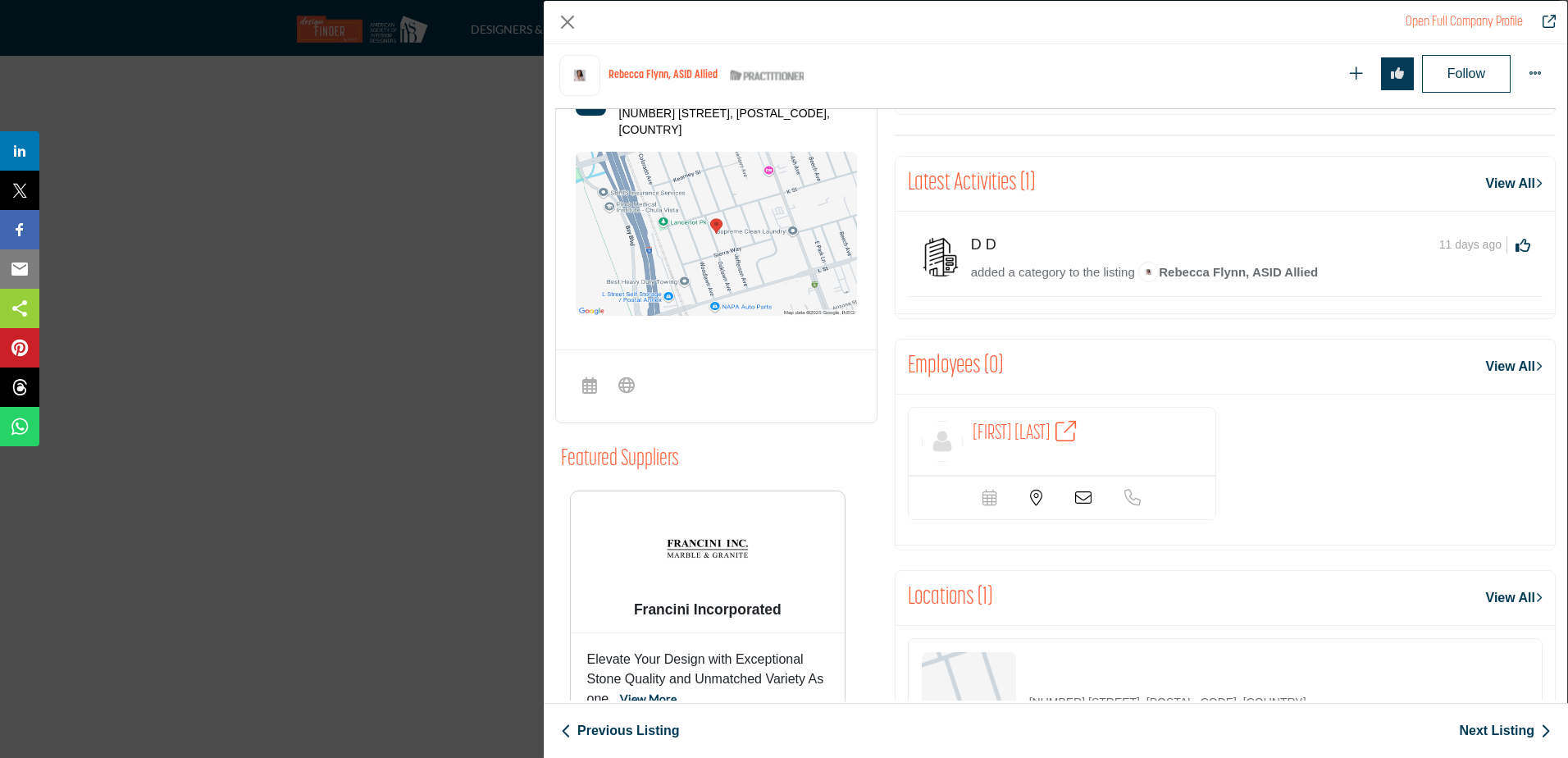 scroll, scrollTop: 728, scrollLeft: 0, axis: vertical 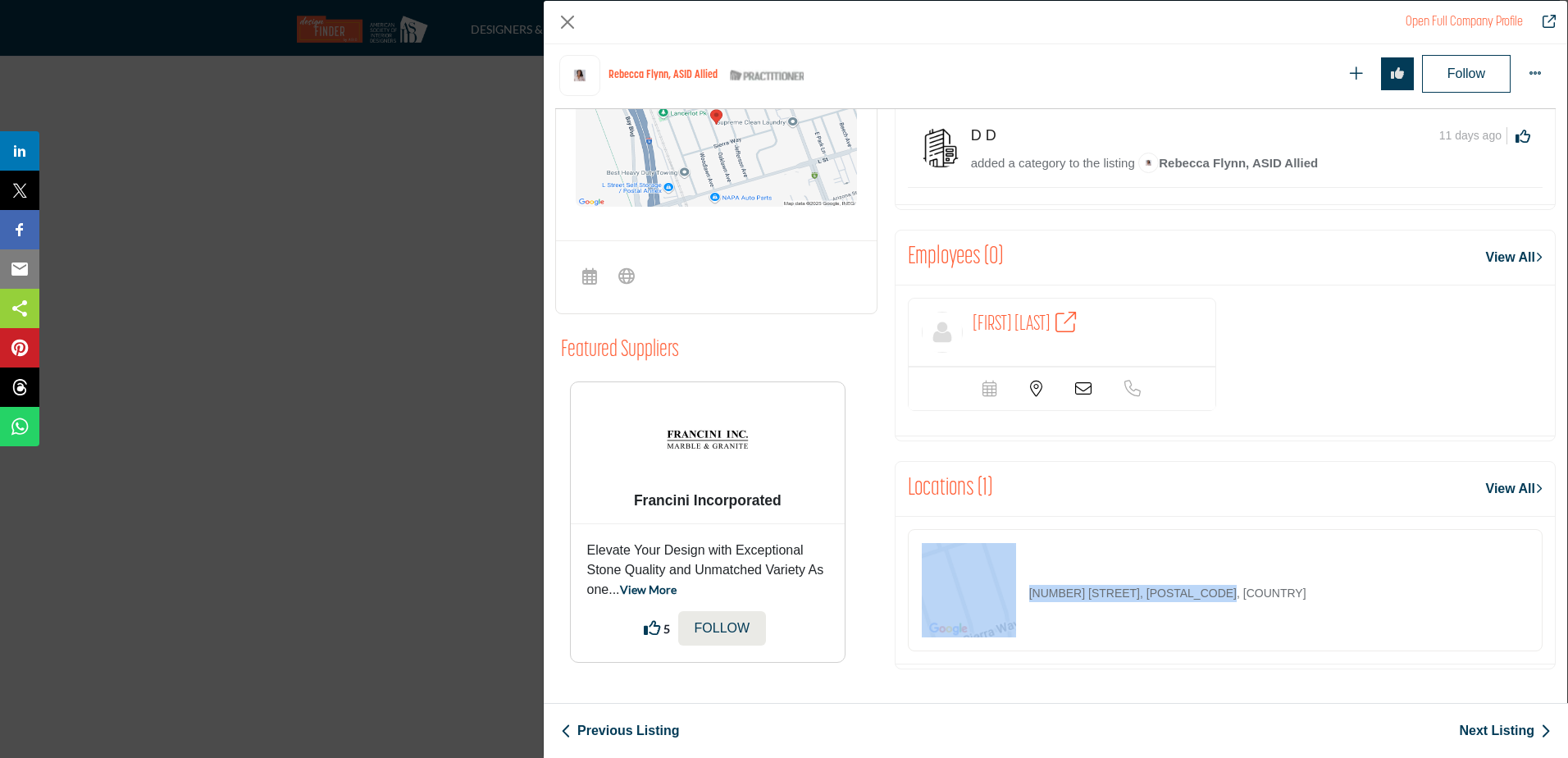drag, startPoint x: 1247, startPoint y: 595, endPoint x: 1016, endPoint y: 597, distance: 231.00866 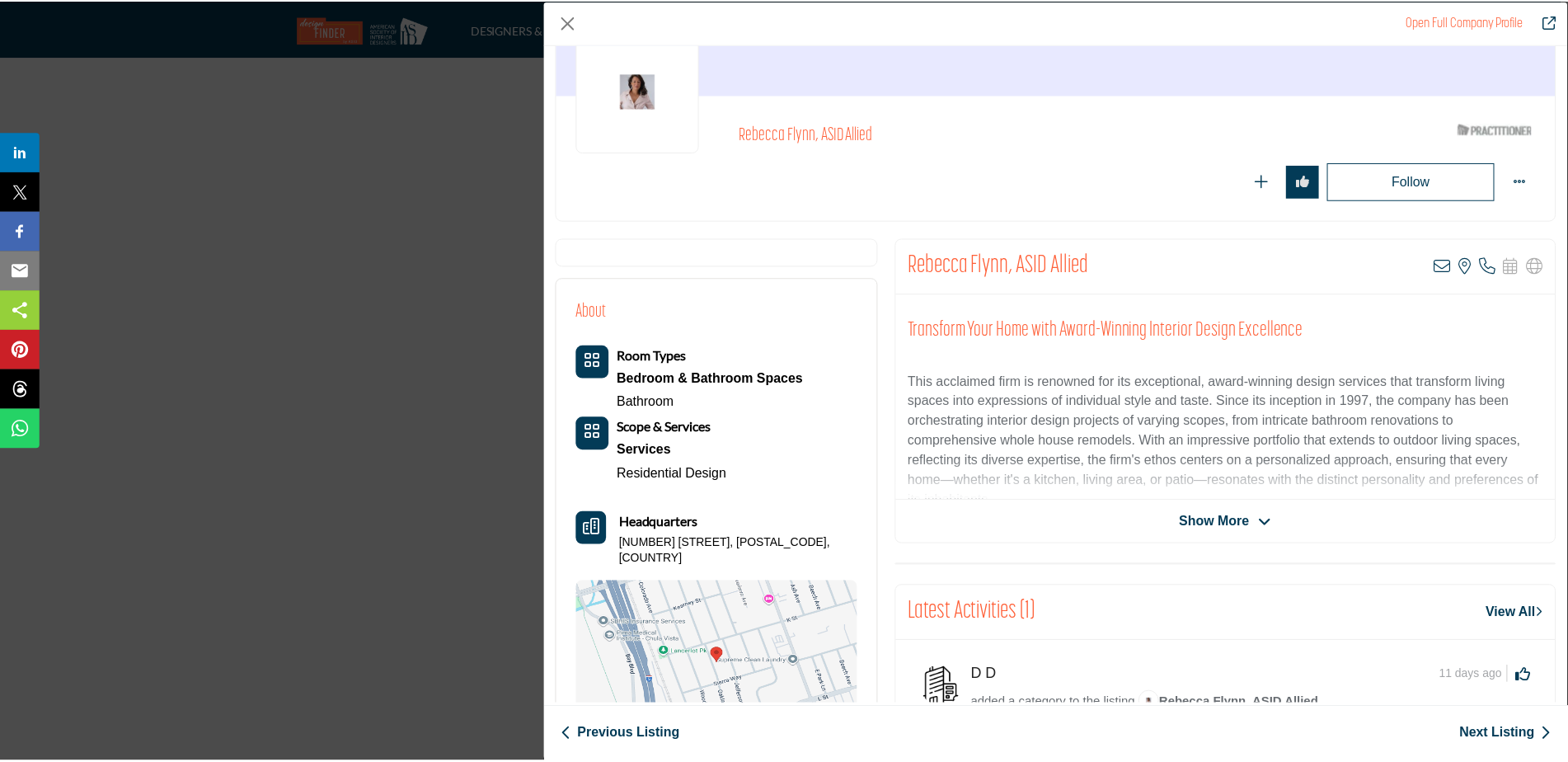 scroll, scrollTop: 0, scrollLeft: 0, axis: both 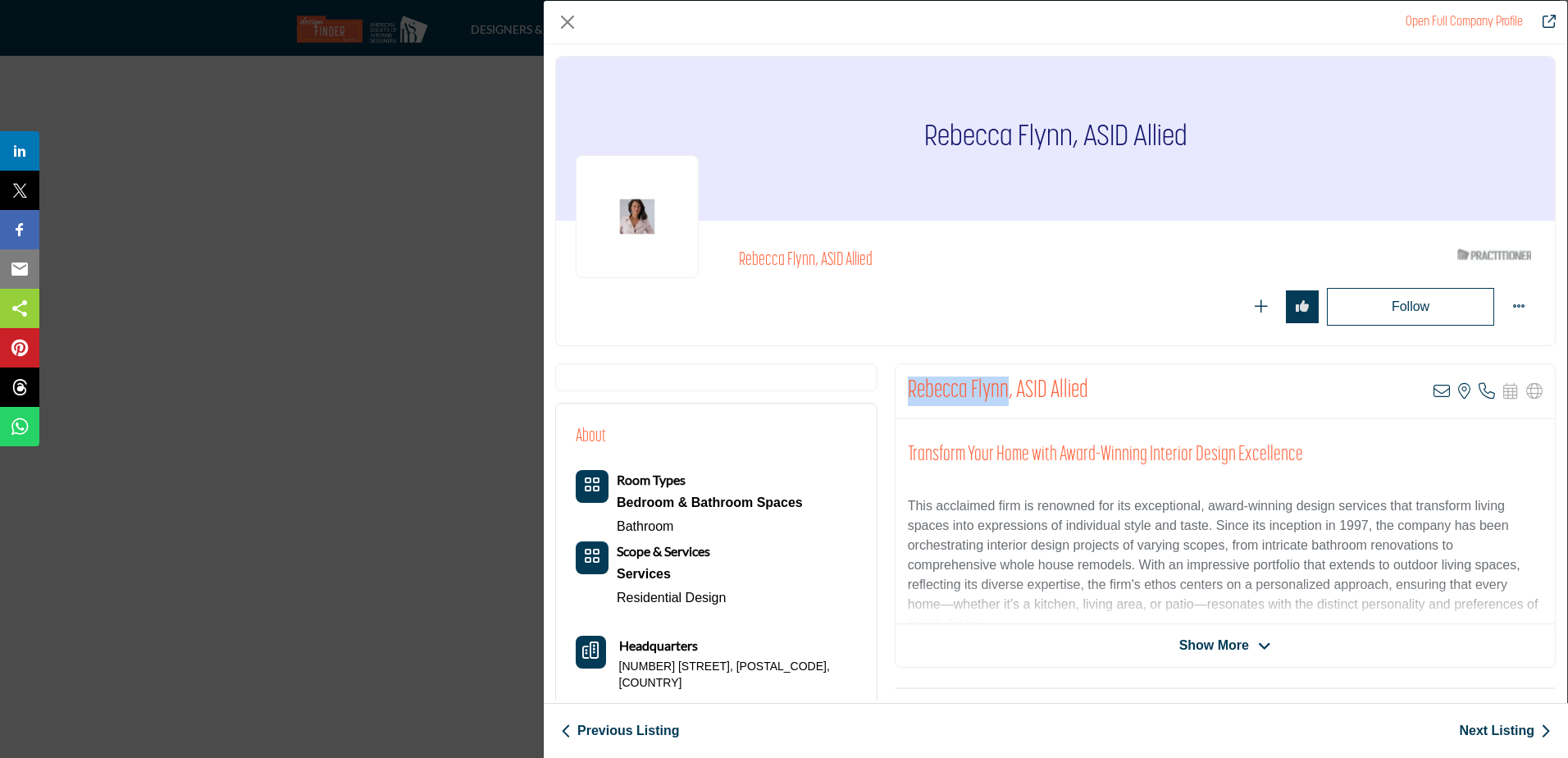 drag, startPoint x: 994, startPoint y: 393, endPoint x: 894, endPoint y: 392, distance: 100.005 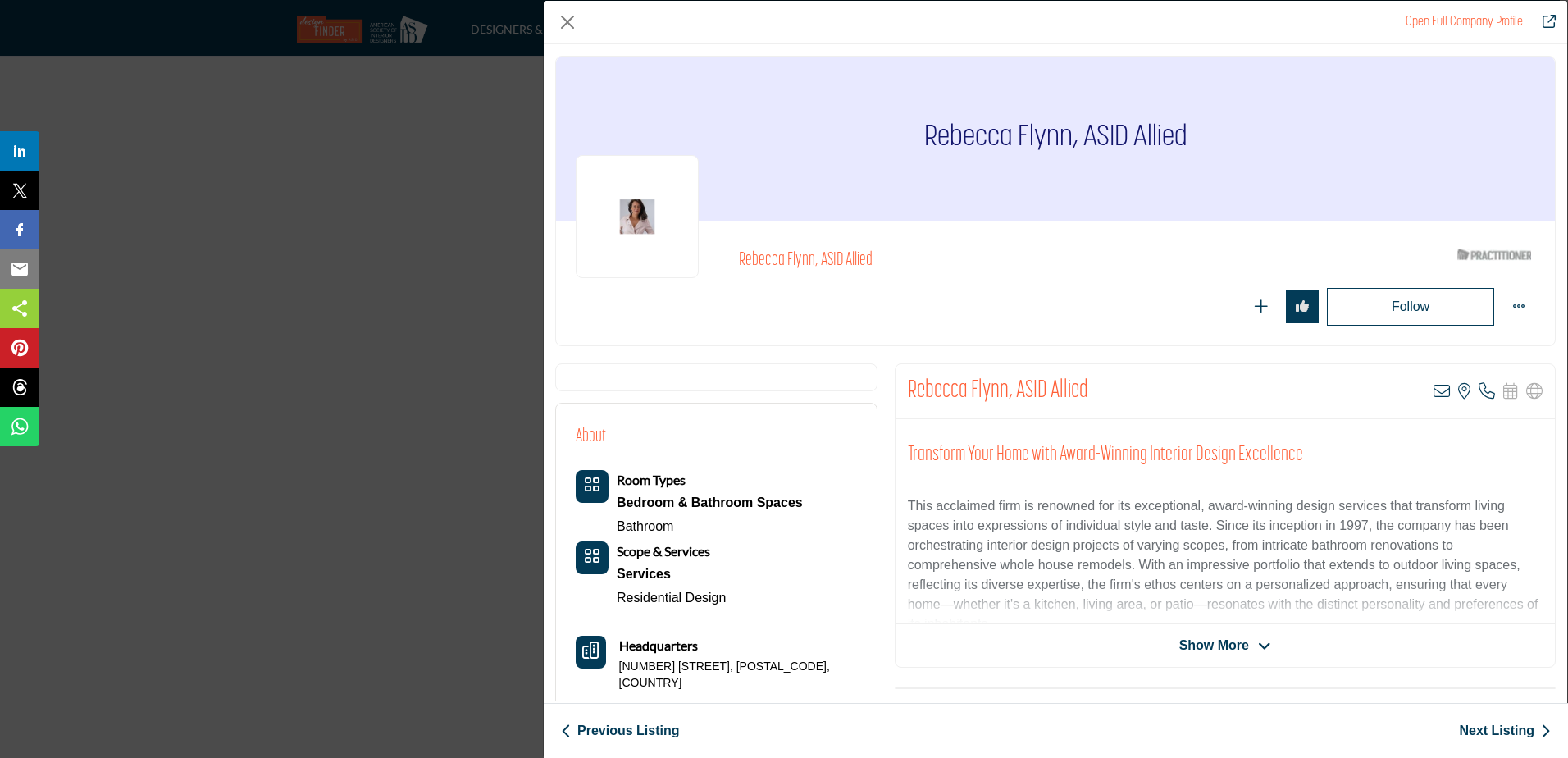 click on "Open Full Company Profile
[FIRST] [LAST], ASID Allied
ASID Qualified Practitioner who validates work and experience to hold an ASID designation." at bounding box center [784, 379] 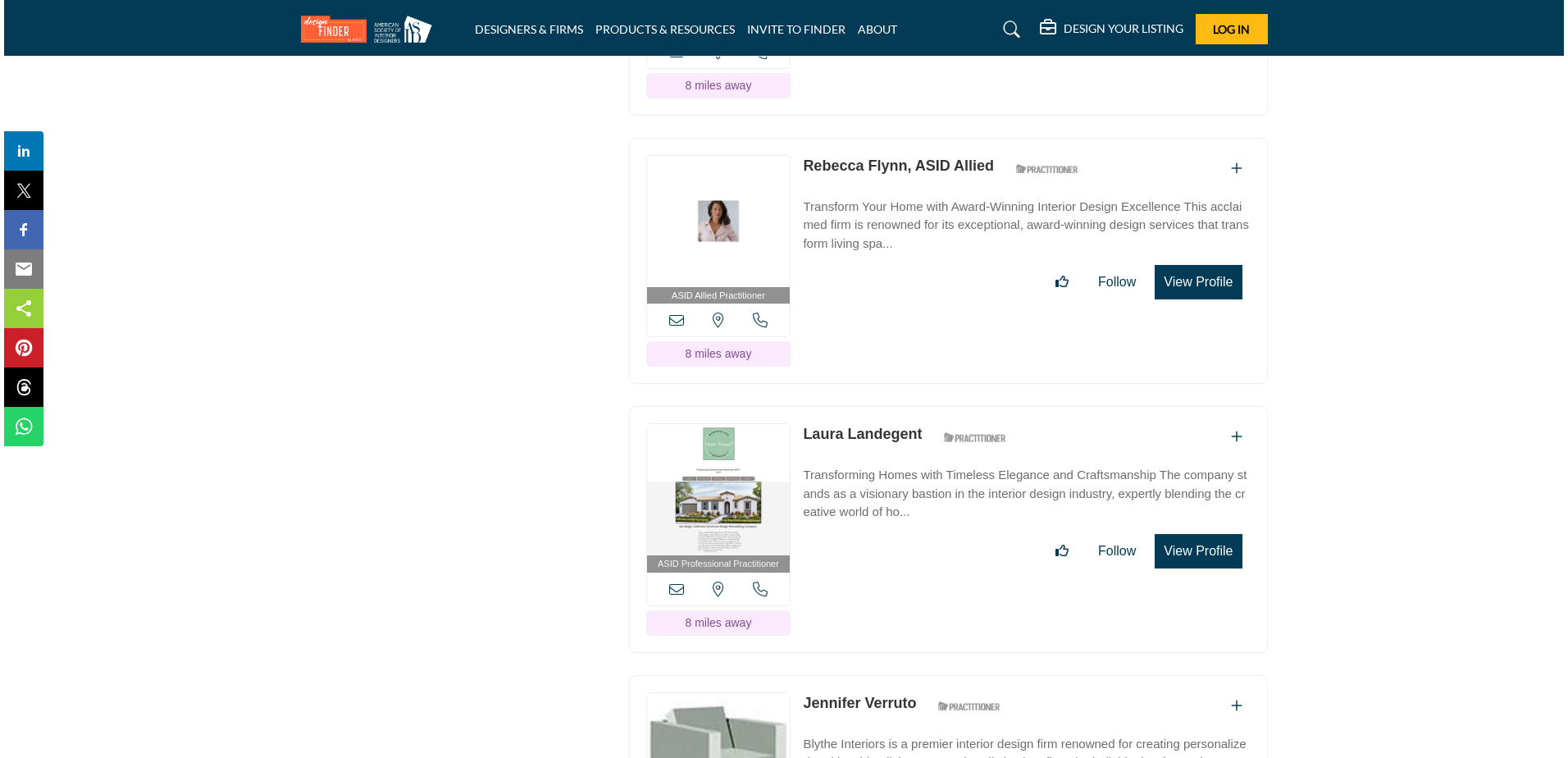 scroll, scrollTop: 6778, scrollLeft: 0, axis: vertical 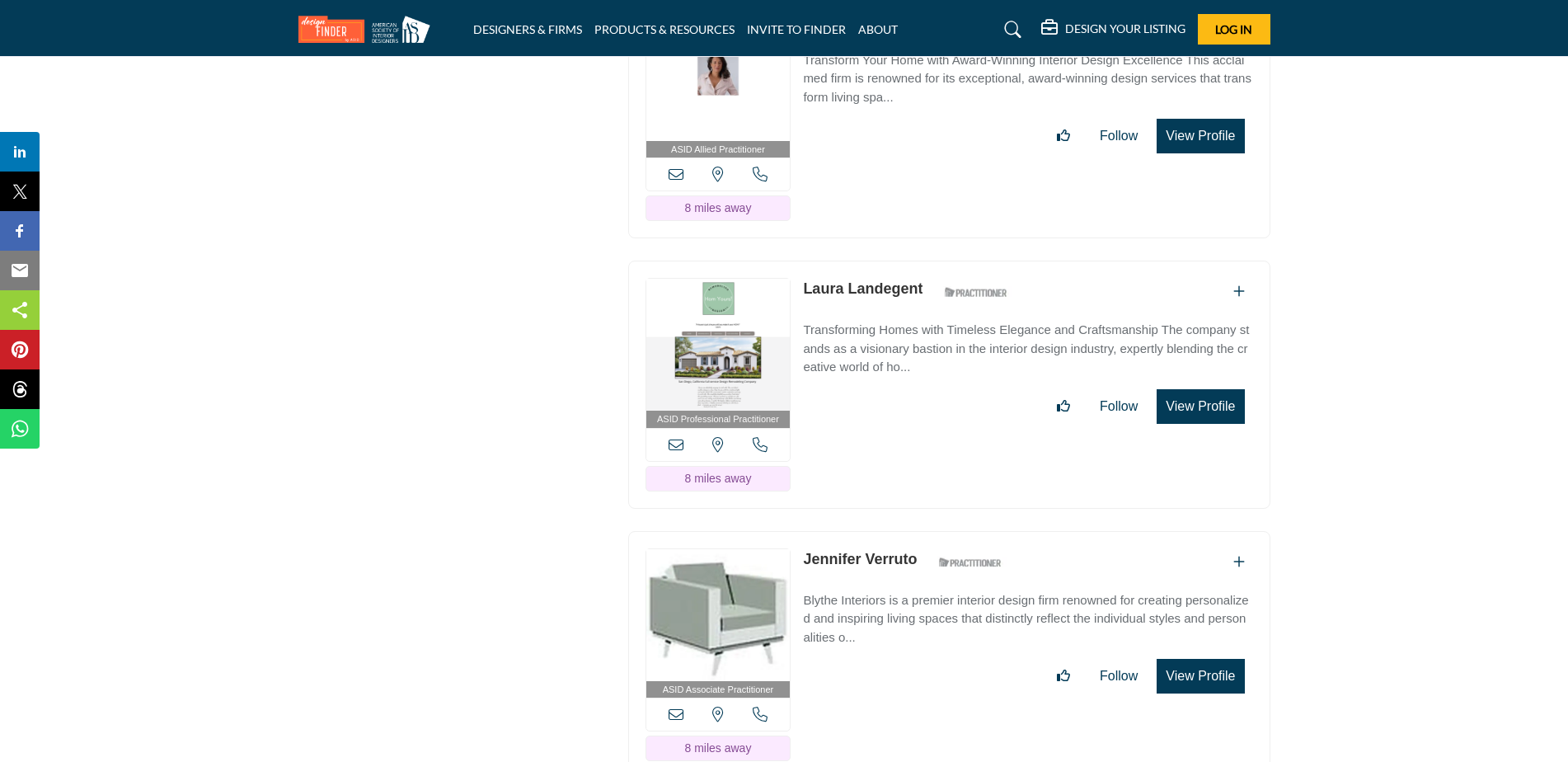 click on "View Profile" at bounding box center [1200, 407] 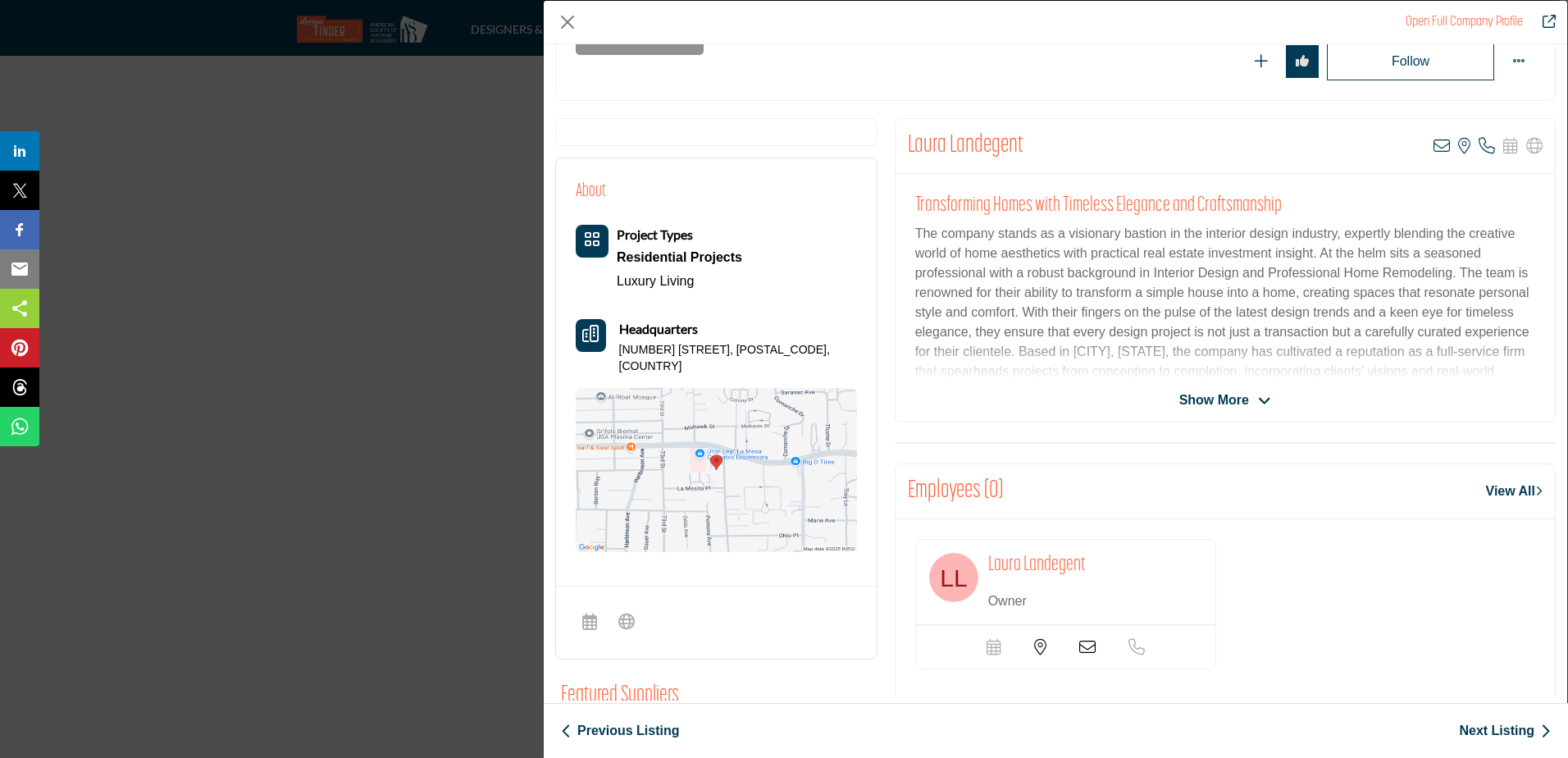 scroll, scrollTop: 246, scrollLeft: 0, axis: vertical 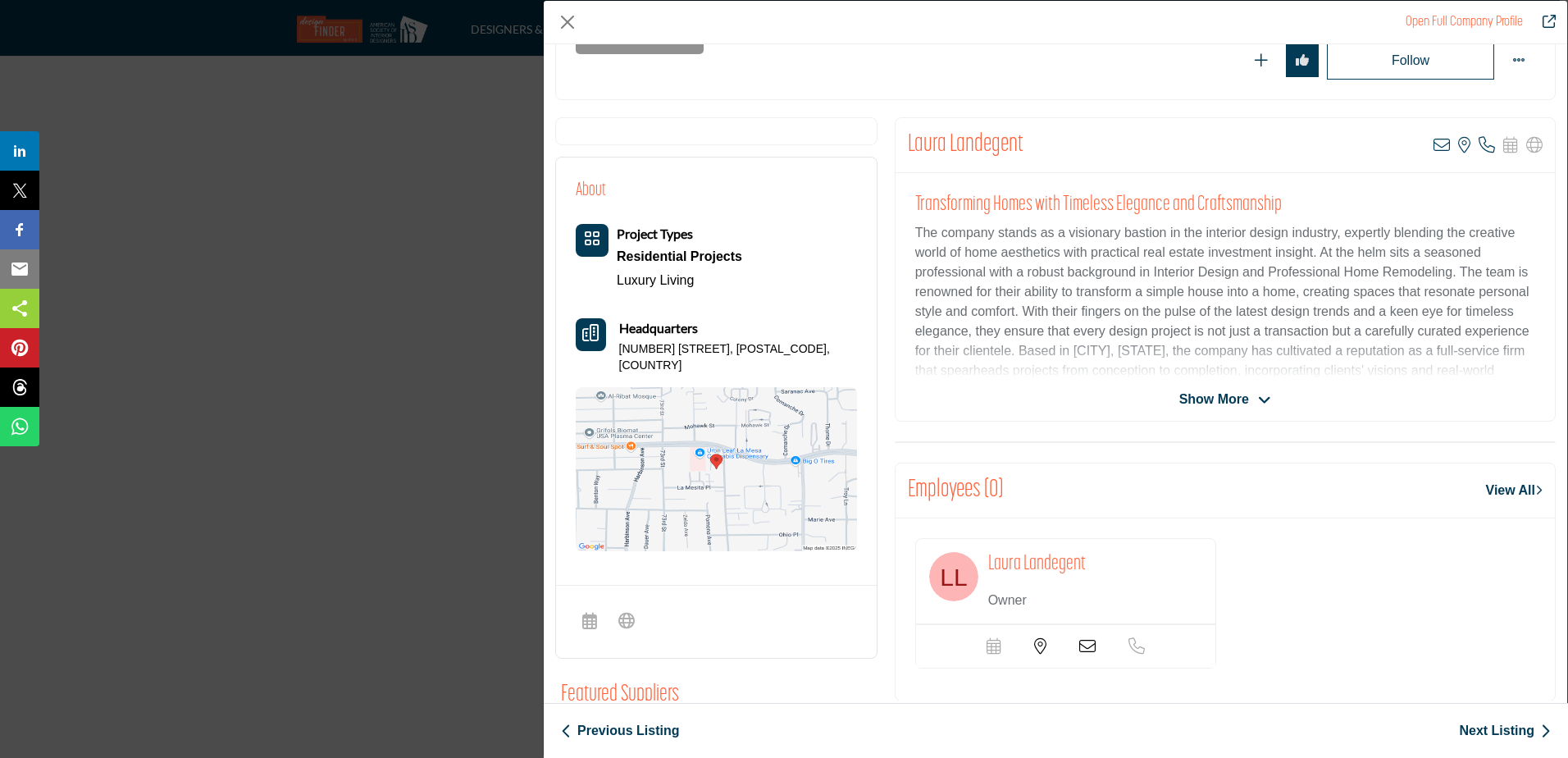 click on "[NAME] [LAST]
View email address of this listing
View the location of this listing
Call Number" at bounding box center (1225, 269) 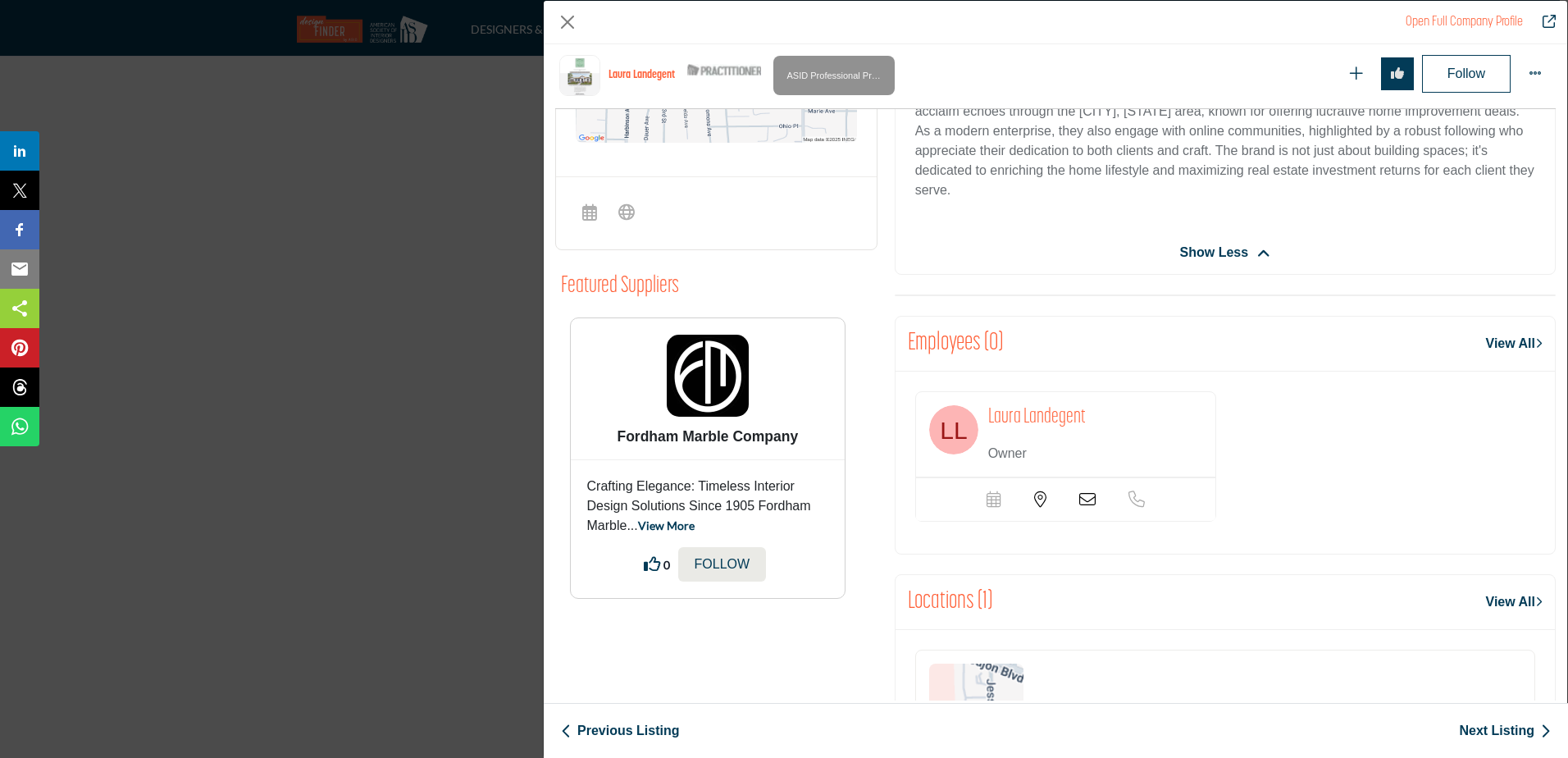 scroll, scrollTop: 723, scrollLeft: 0, axis: vertical 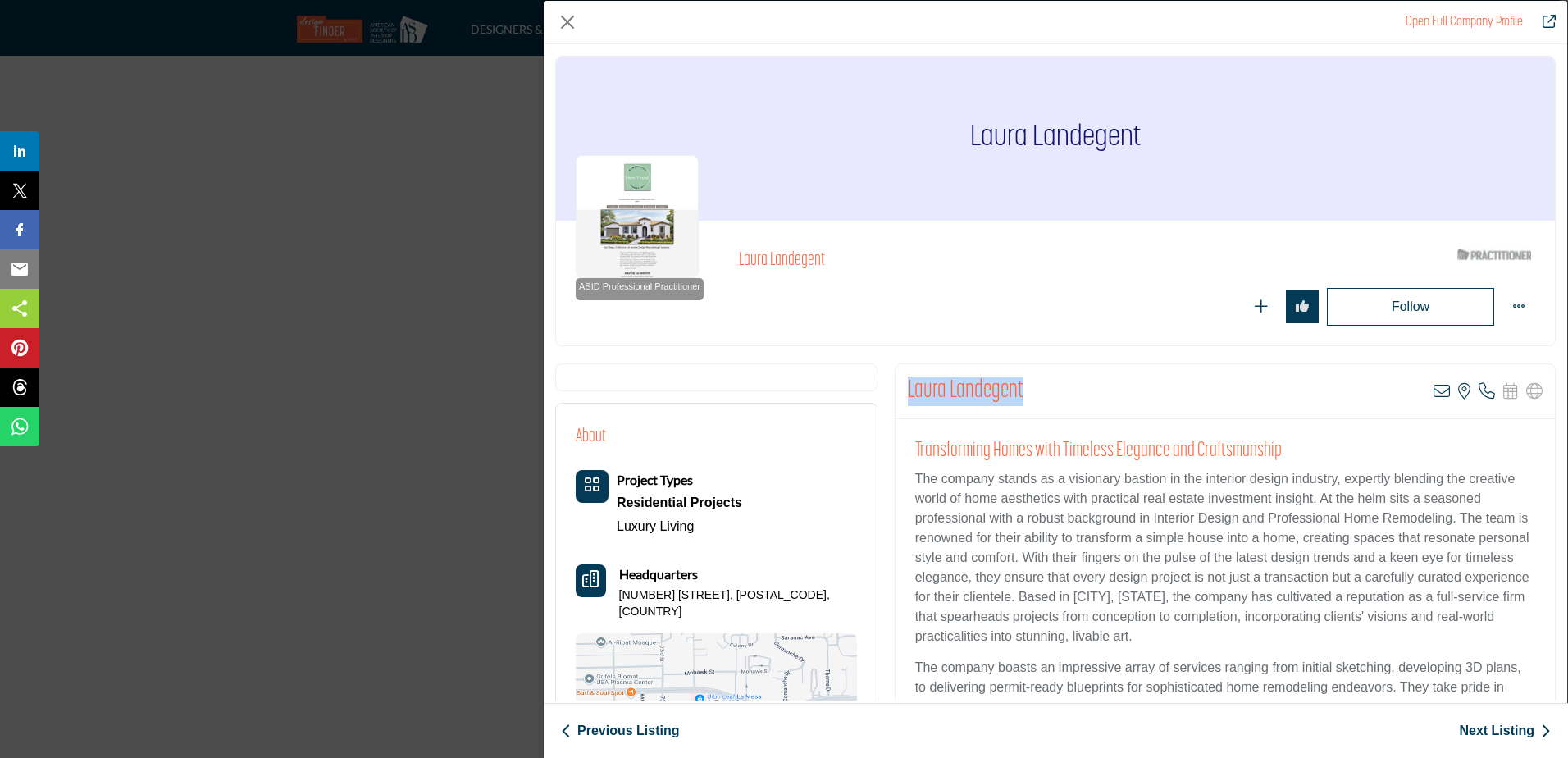 drag, startPoint x: 1043, startPoint y: 383, endPoint x: 905, endPoint y: 382, distance: 138.00362 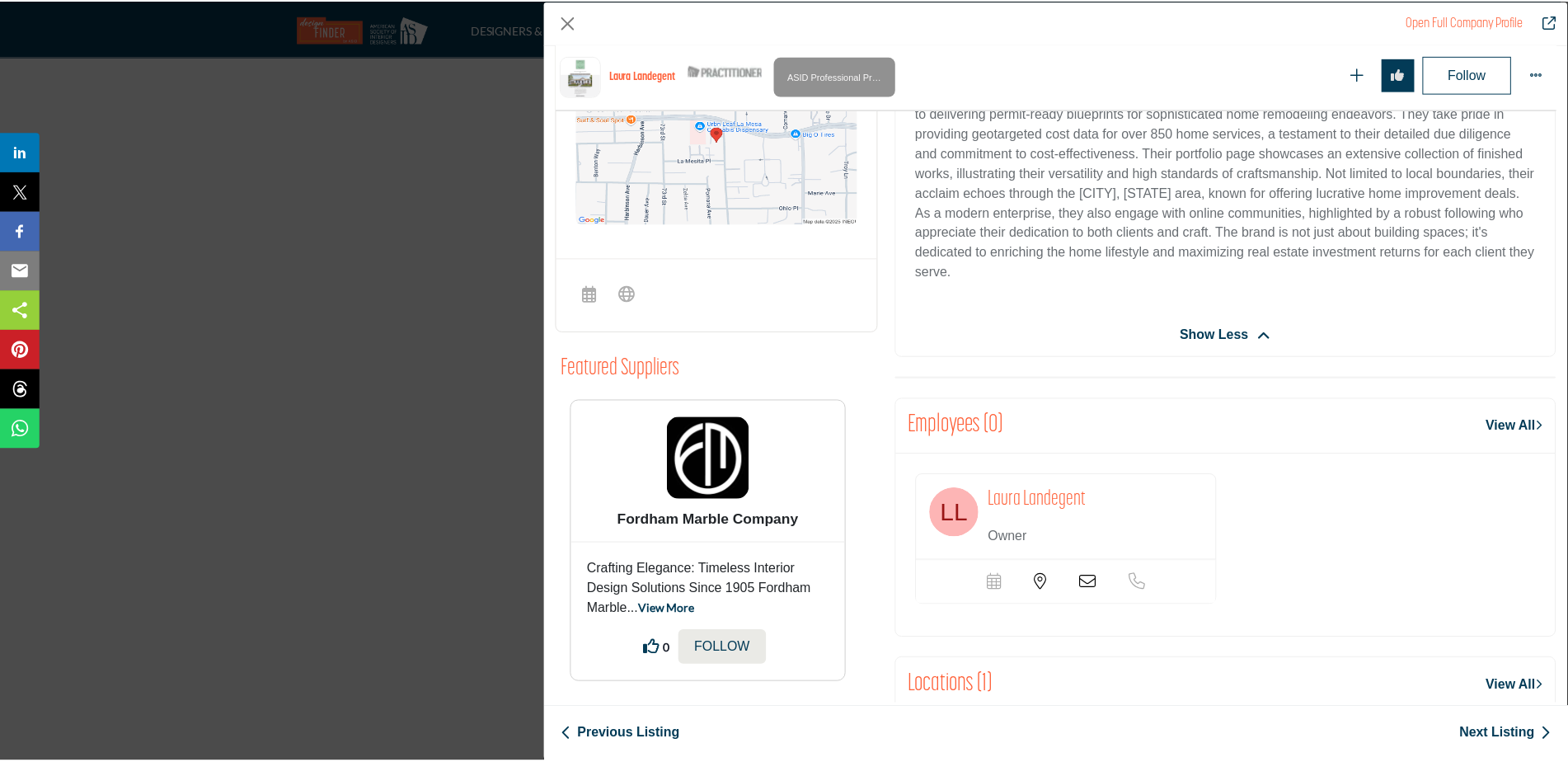 scroll, scrollTop: 849, scrollLeft: 0, axis: vertical 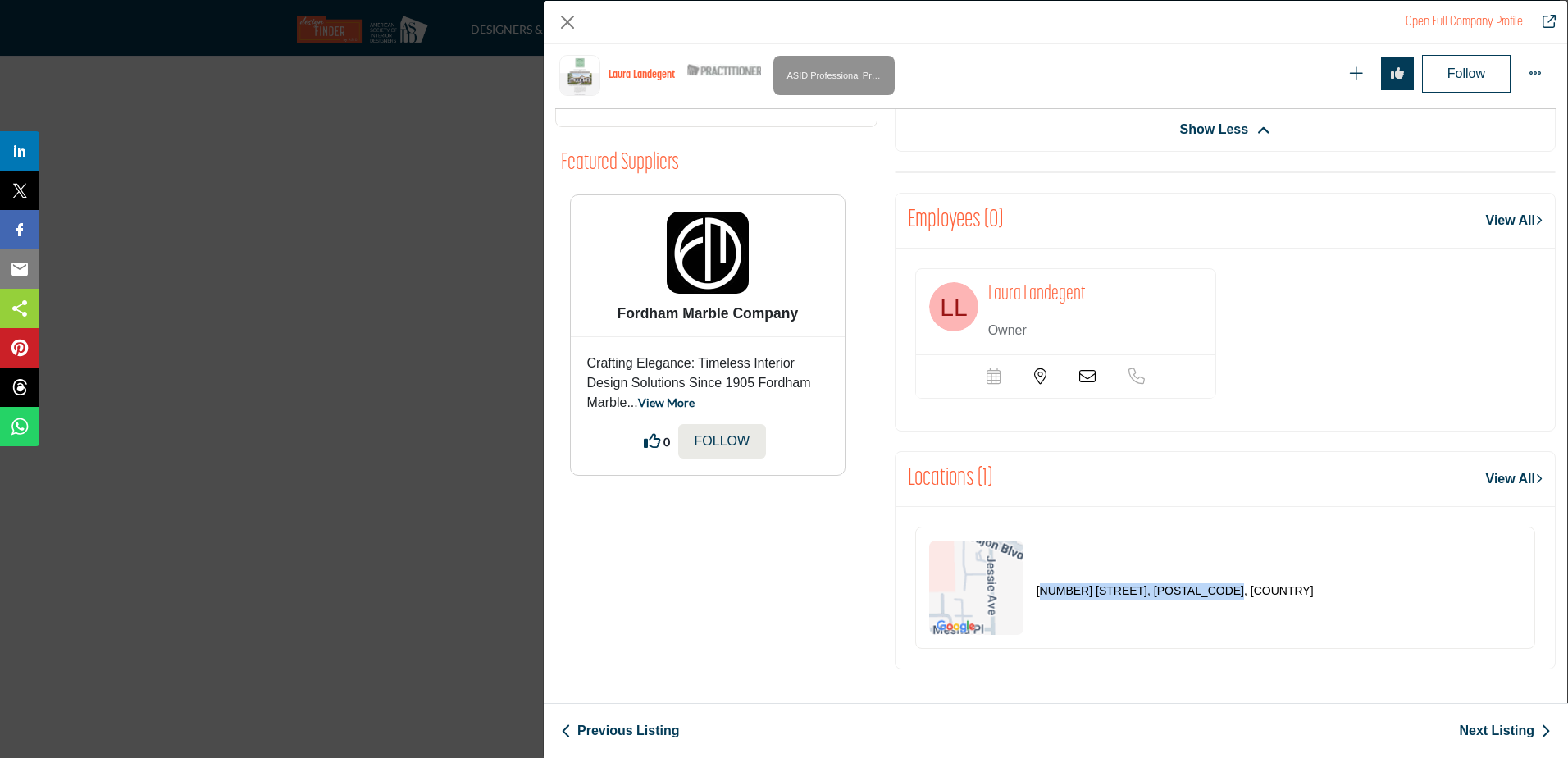 drag, startPoint x: 1274, startPoint y: 597, endPoint x: 1042, endPoint y: 599, distance: 232.00862 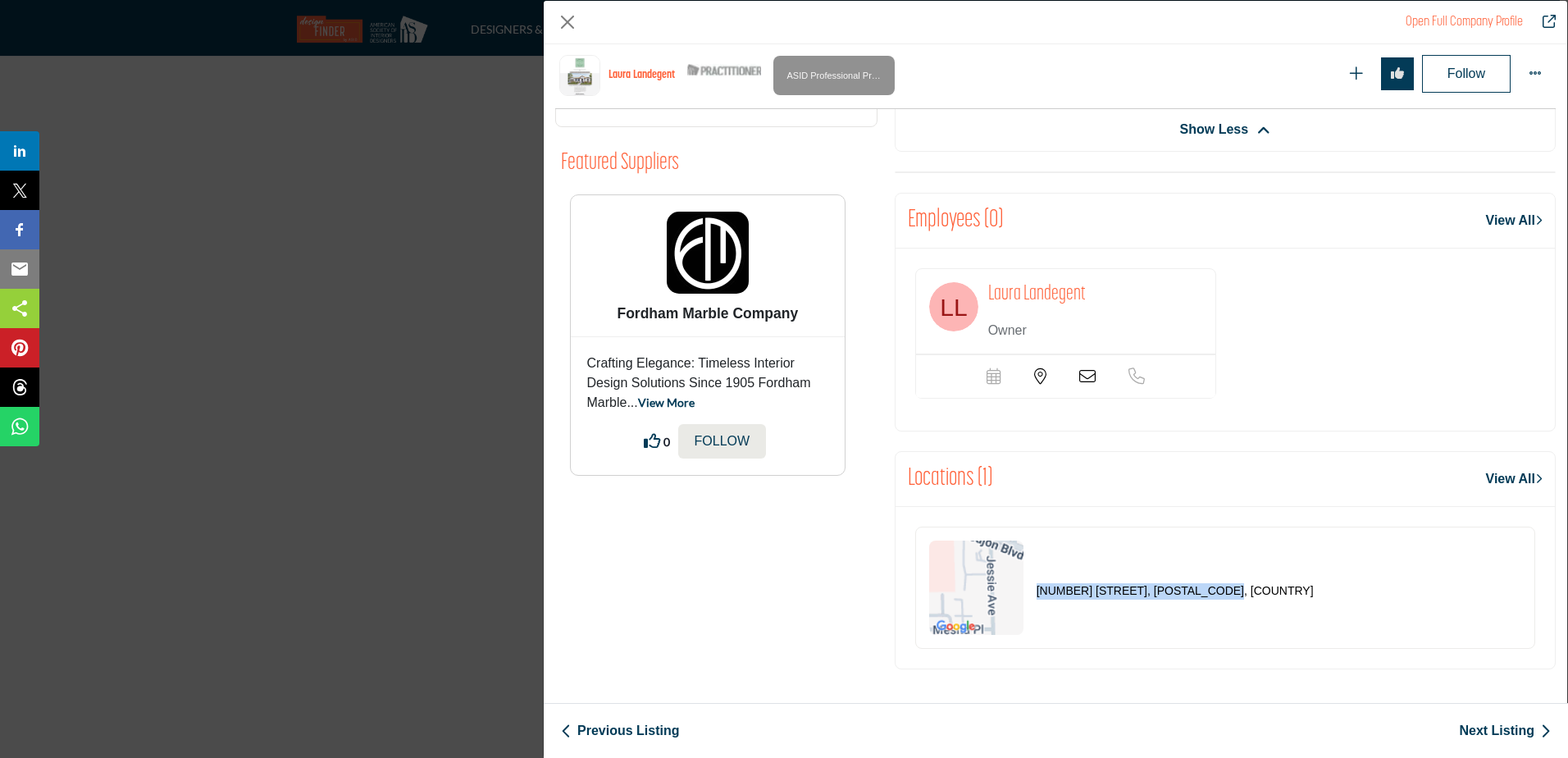 drag, startPoint x: 1224, startPoint y: 592, endPoint x: 1032, endPoint y: 589, distance: 192.02344 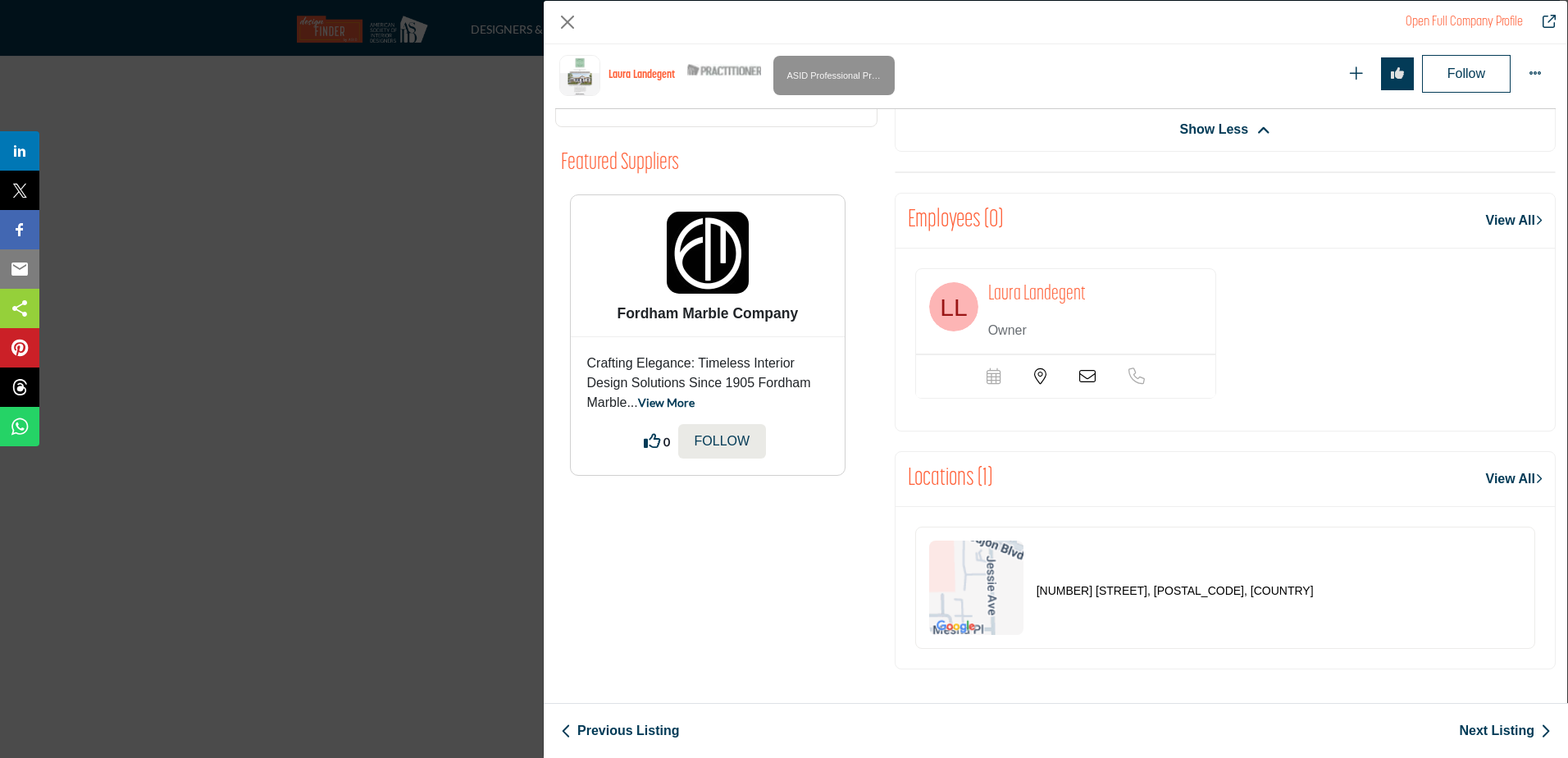 click on "Open Full Company Profile
[FIRST] [LAST]
ASID Qualified Practitioner who validates work and experience to hold an ASID designation." at bounding box center [784, 379] 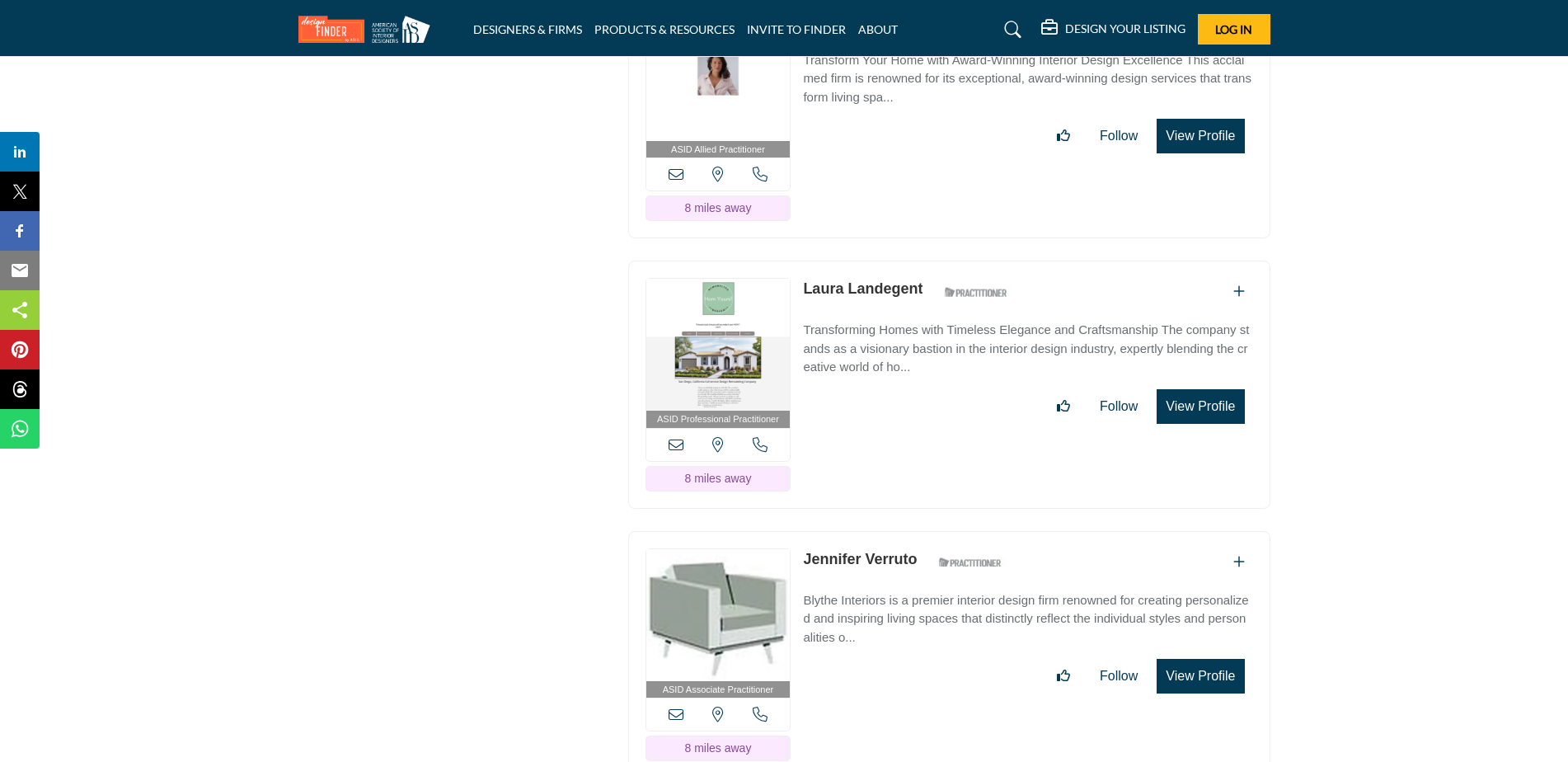 scroll, scrollTop: 7226, scrollLeft: 0, axis: vertical 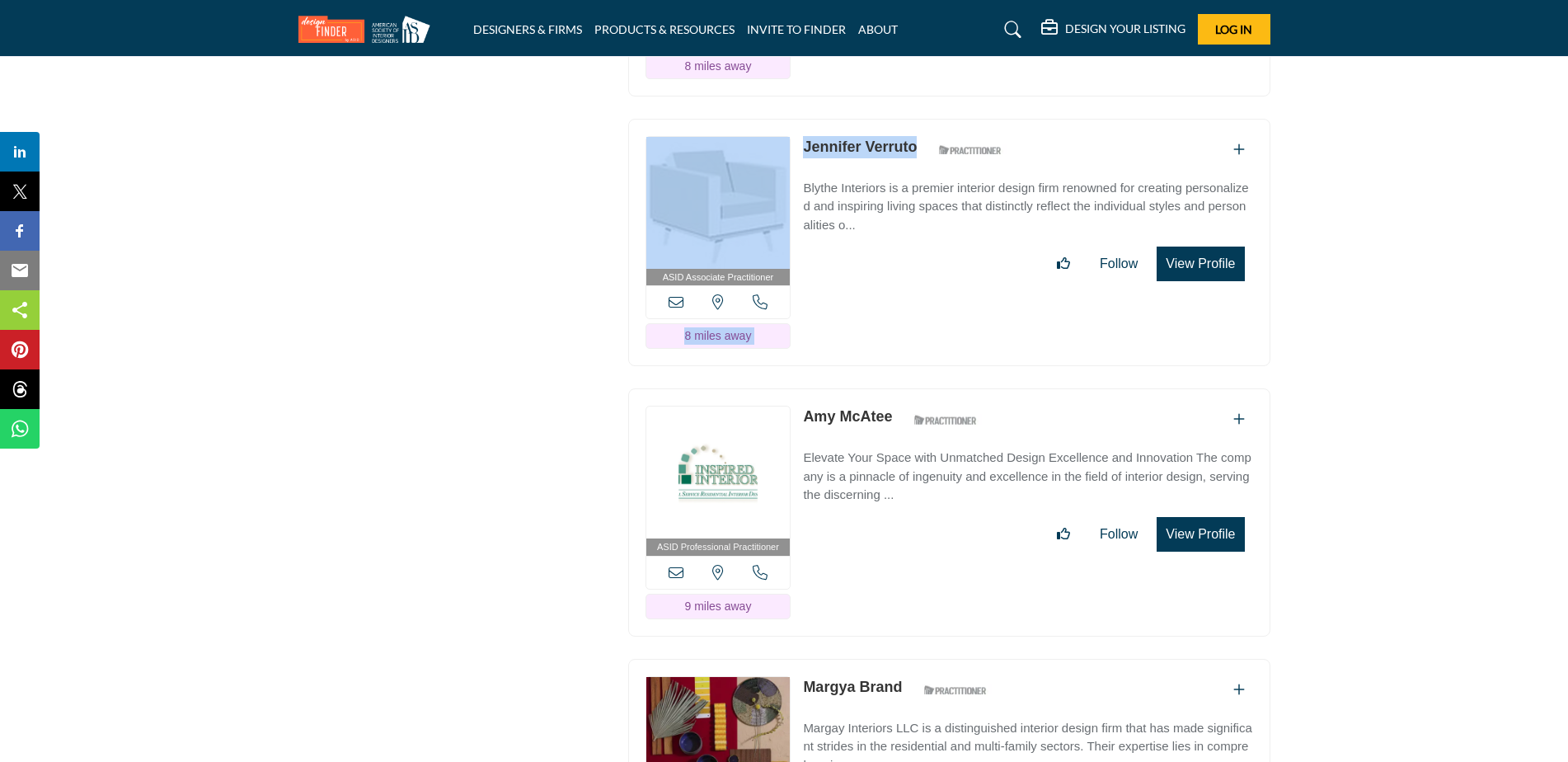 drag, startPoint x: 918, startPoint y: 127, endPoint x: 796, endPoint y: 125, distance: 122.0164 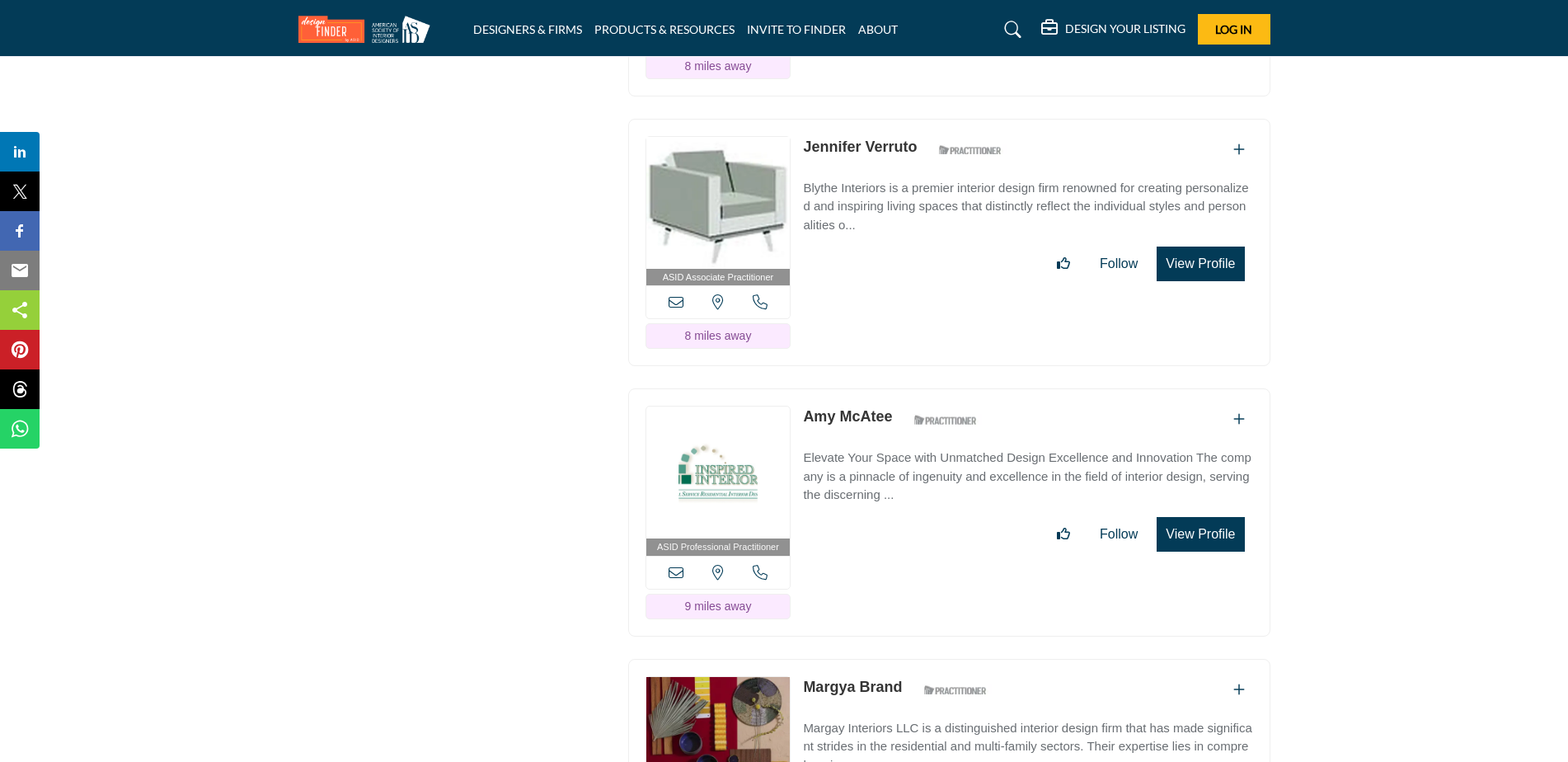 click on "[FIRST] [LAST]
ASID Qualified Practitioner who validates work and experience to hold an ASID designation." at bounding box center (1027, 209) 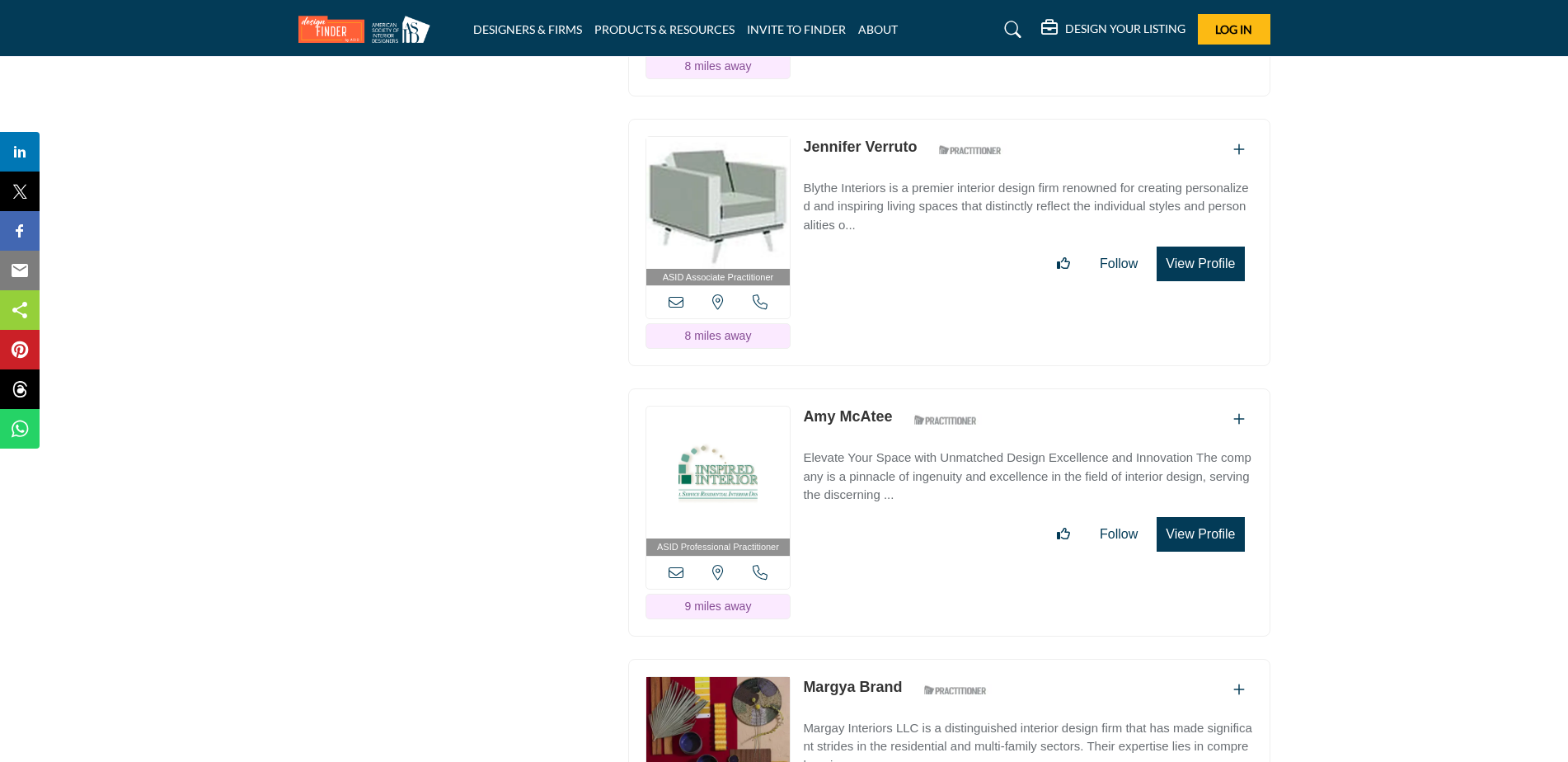 drag, startPoint x: 918, startPoint y: 128, endPoint x: 806, endPoint y: 121, distance: 112.21854 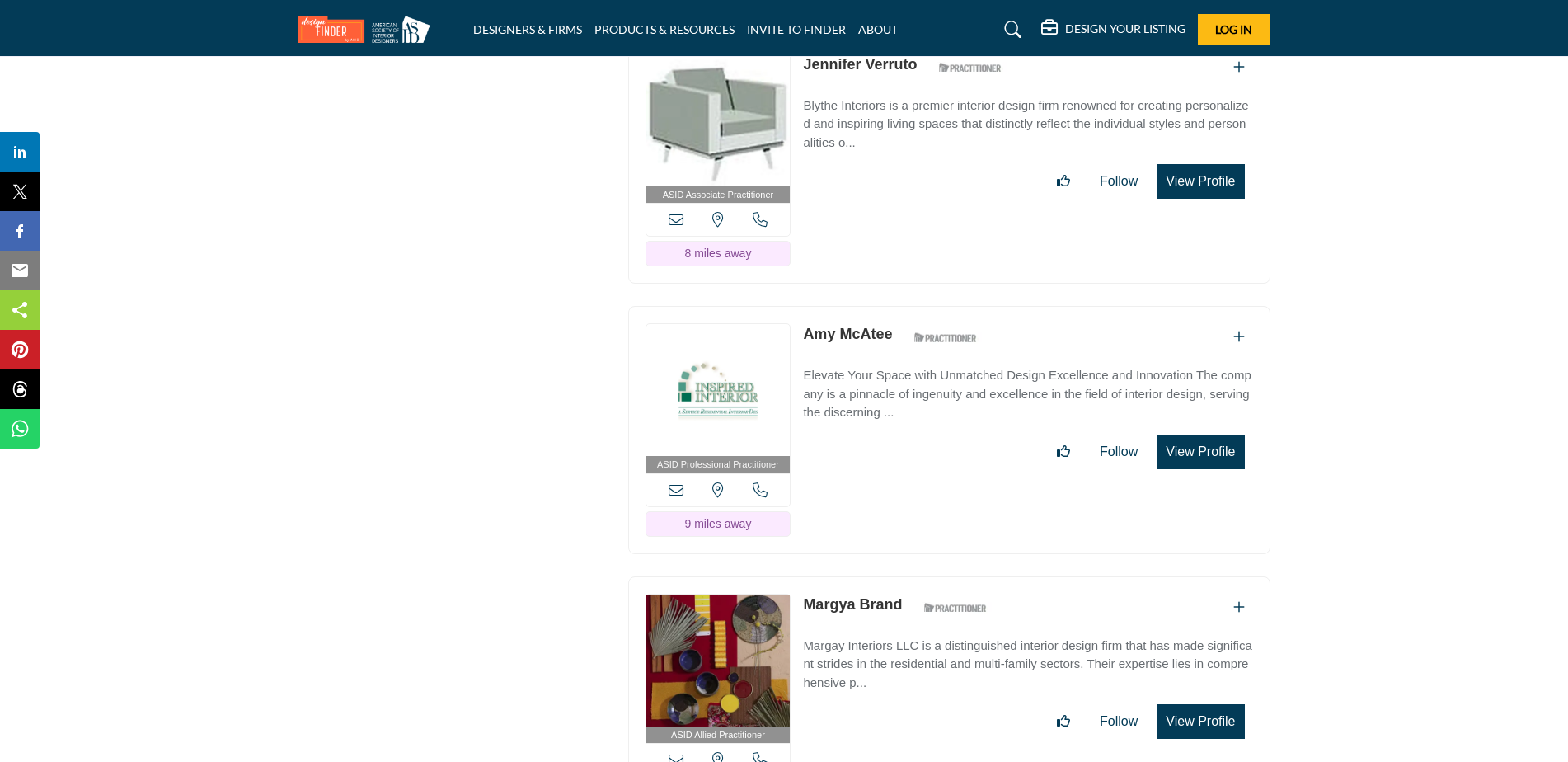 scroll, scrollTop: 7473, scrollLeft: 0, axis: vertical 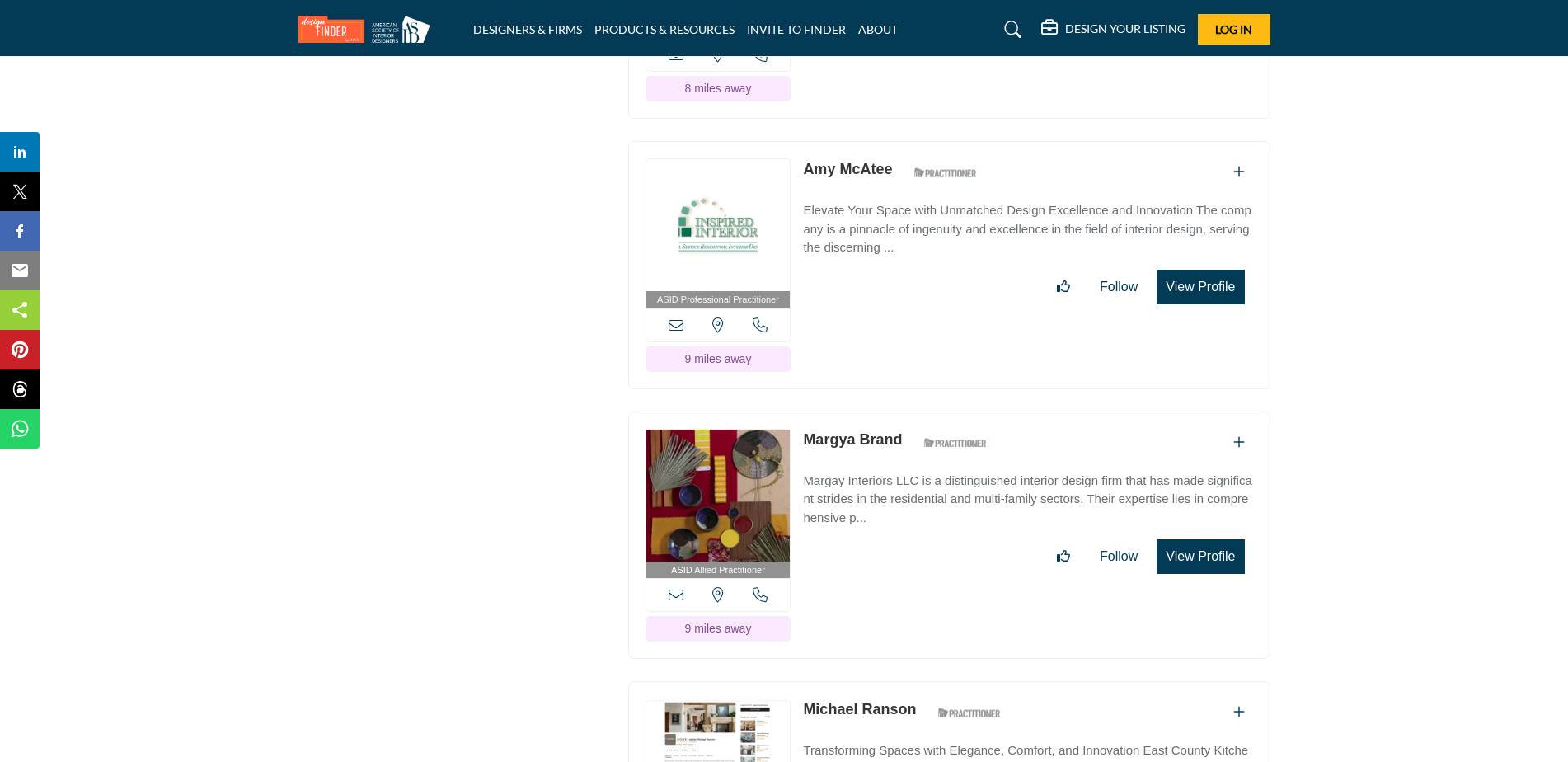 drag, startPoint x: 801, startPoint y: 140, endPoint x: 889, endPoint y: 147, distance: 88.27797 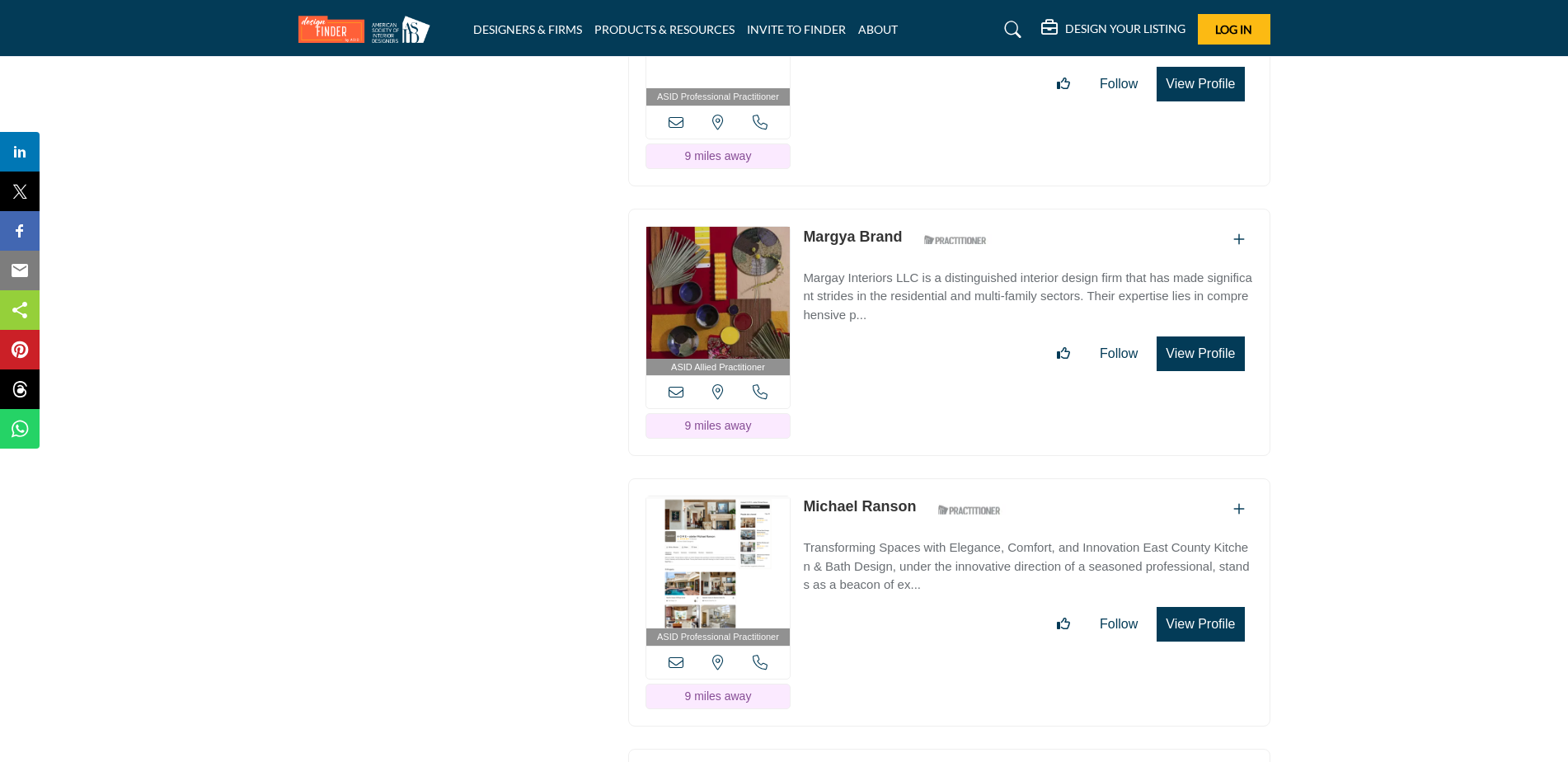 scroll, scrollTop: 7721, scrollLeft: 0, axis: vertical 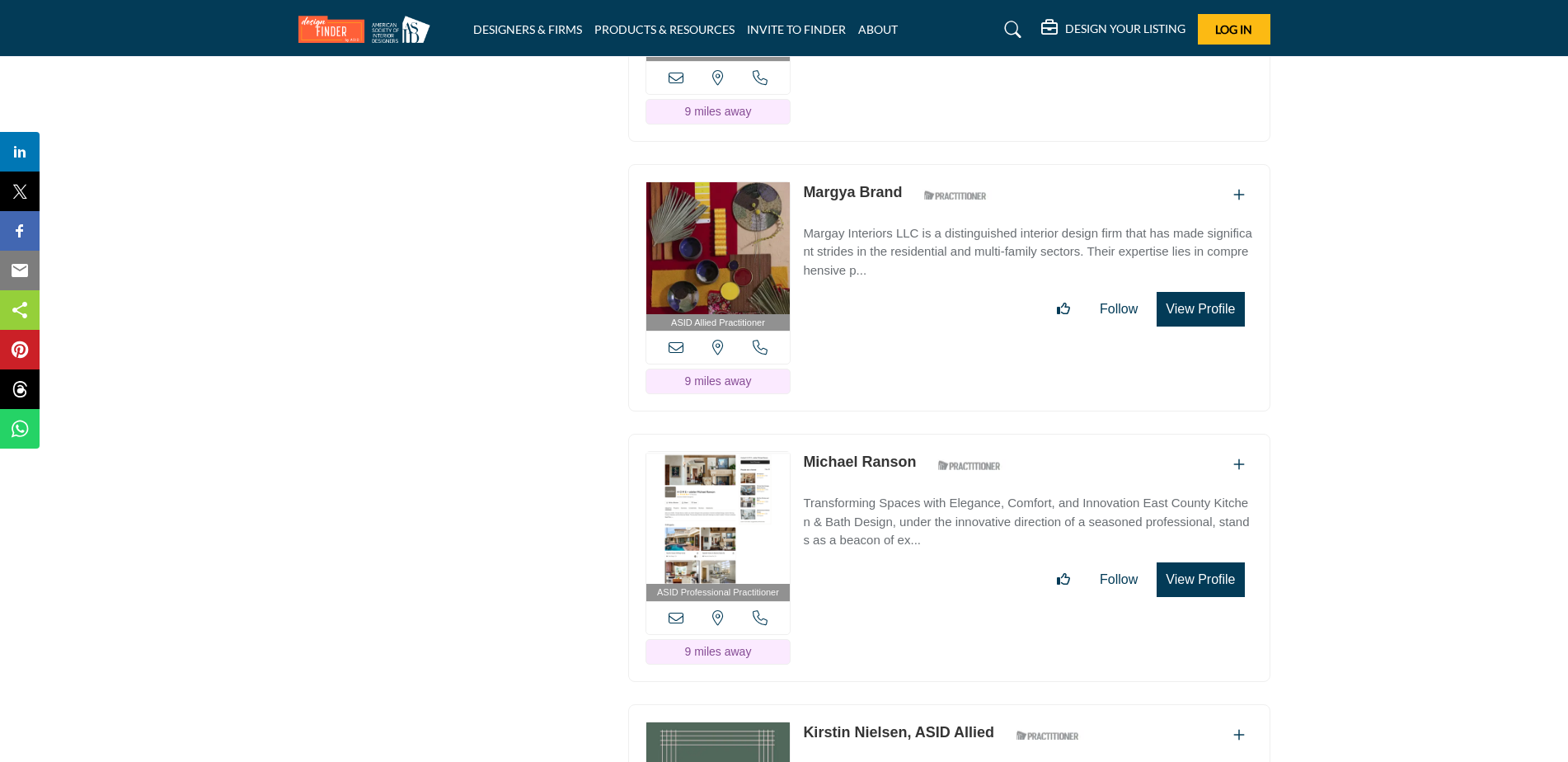 drag, startPoint x: 896, startPoint y: 169, endPoint x: 805, endPoint y: 170, distance: 91.00549 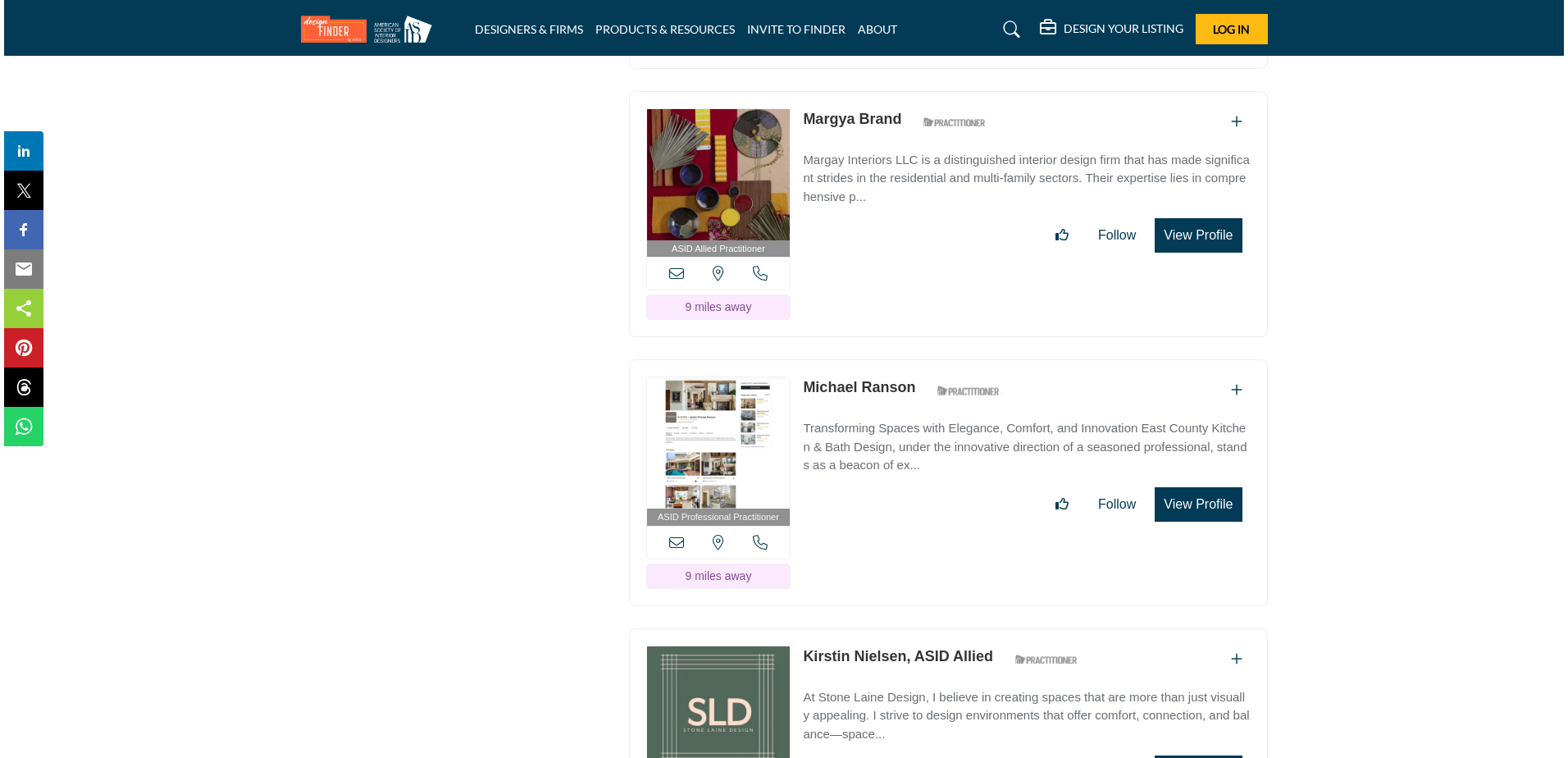 scroll, scrollTop: 7844, scrollLeft: 0, axis: vertical 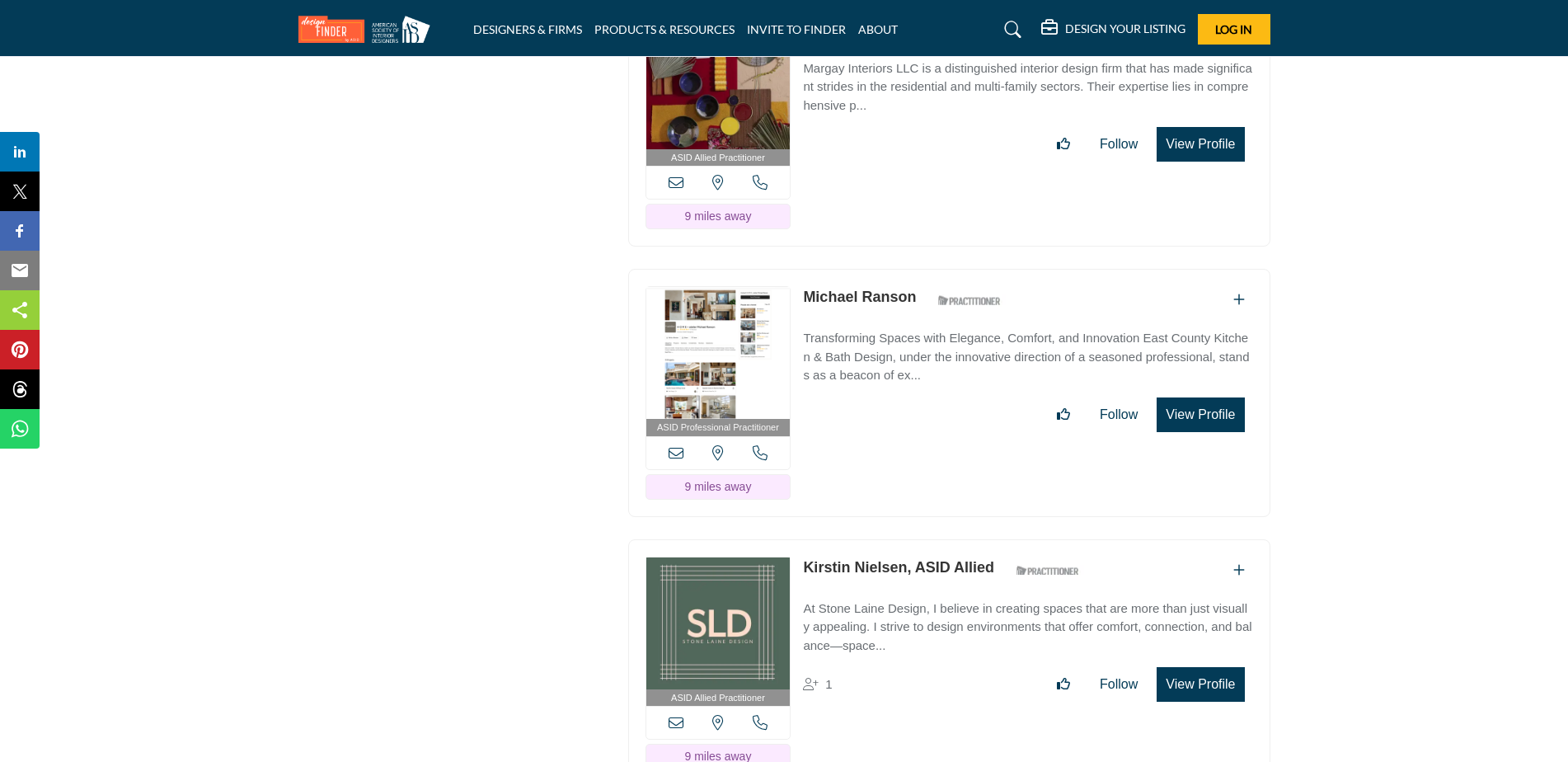 click on "View Profile" at bounding box center [1200, 415] 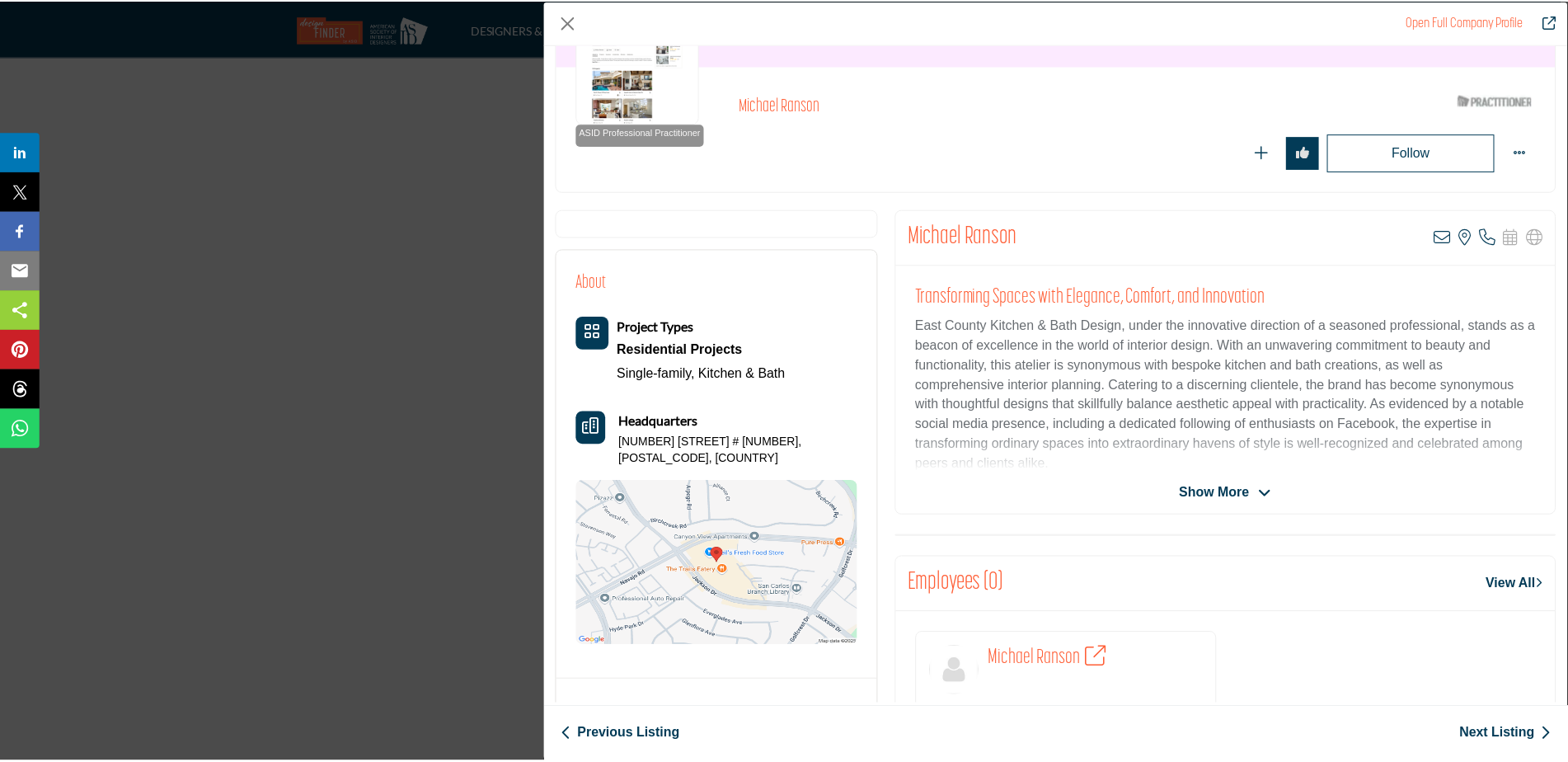 scroll, scrollTop: 0, scrollLeft: 0, axis: both 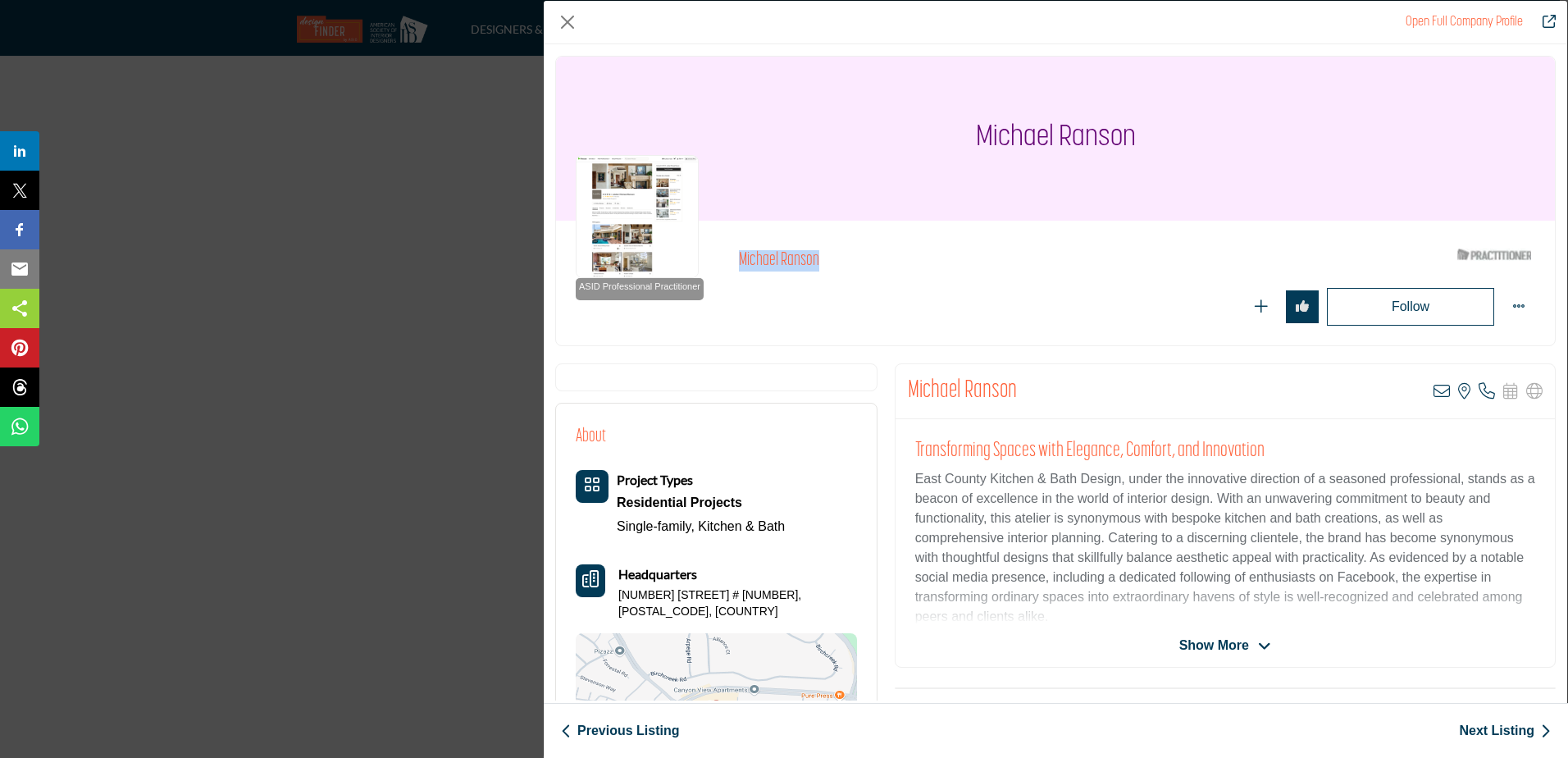 drag, startPoint x: 855, startPoint y: 253, endPoint x: 735, endPoint y: 259, distance: 120.14991 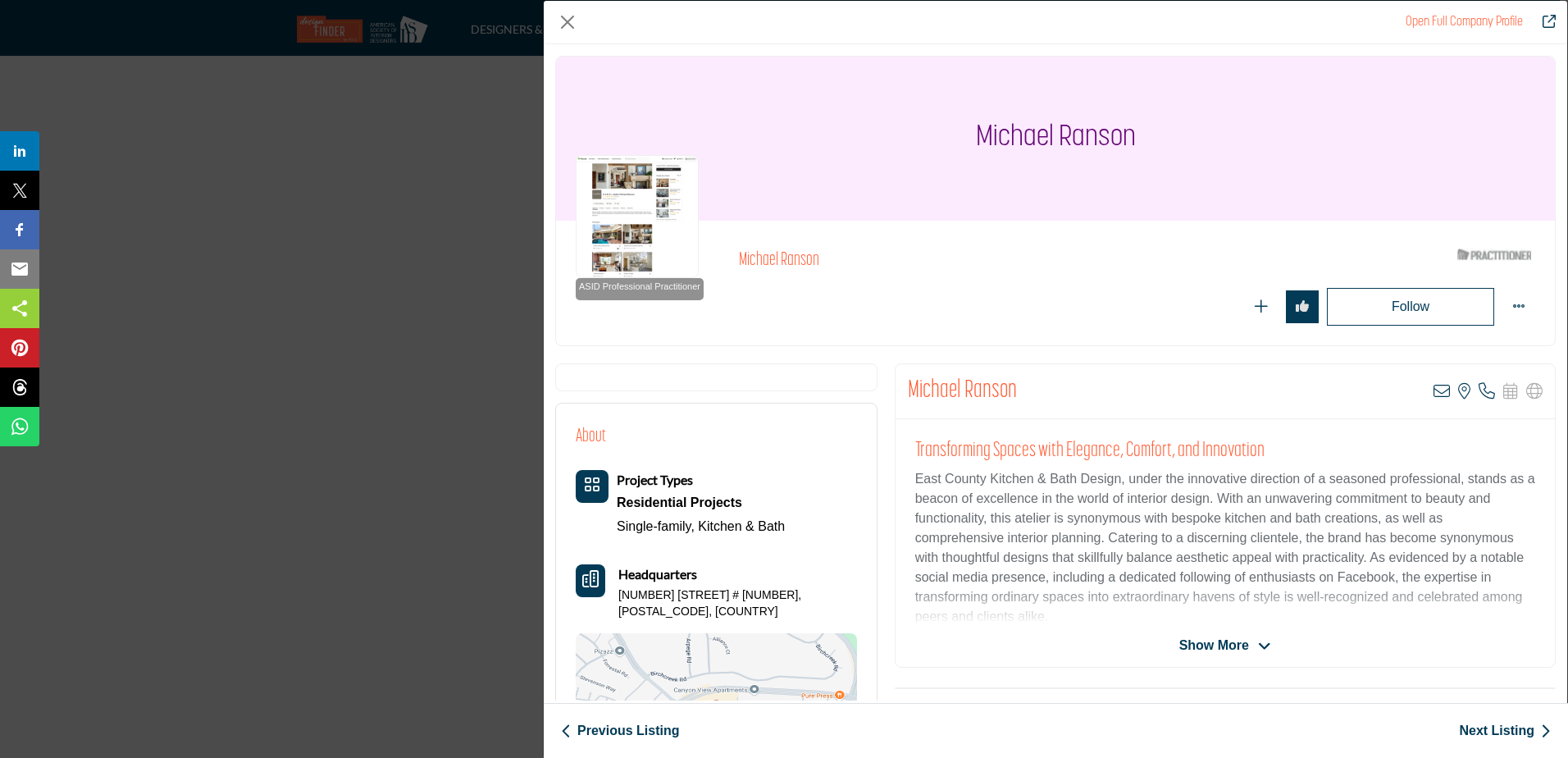 click on "Open Full Company Profile
[FIRST] [LAST]
ASID Qualified Practitioner who validates work and experience to hold an ASID designation." at bounding box center [784, 379] 